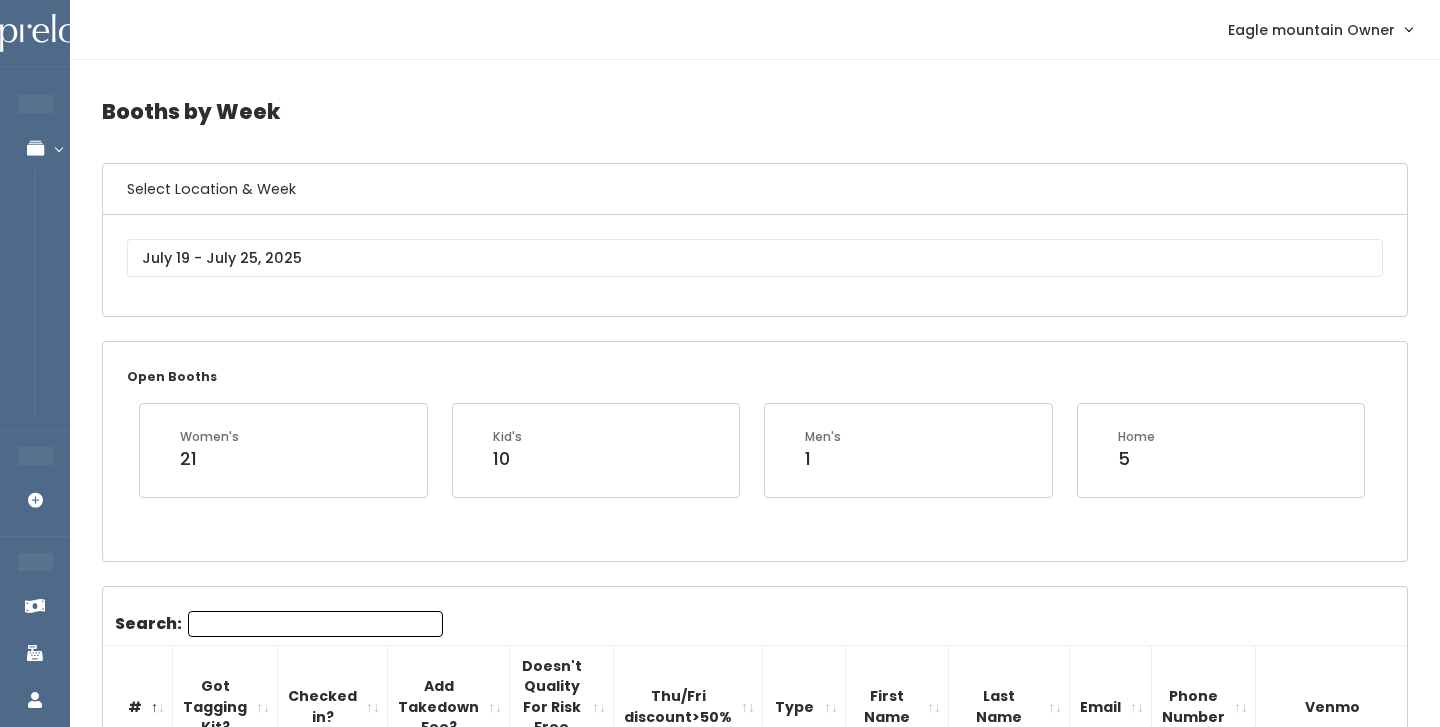 scroll, scrollTop: 0, scrollLeft: 0, axis: both 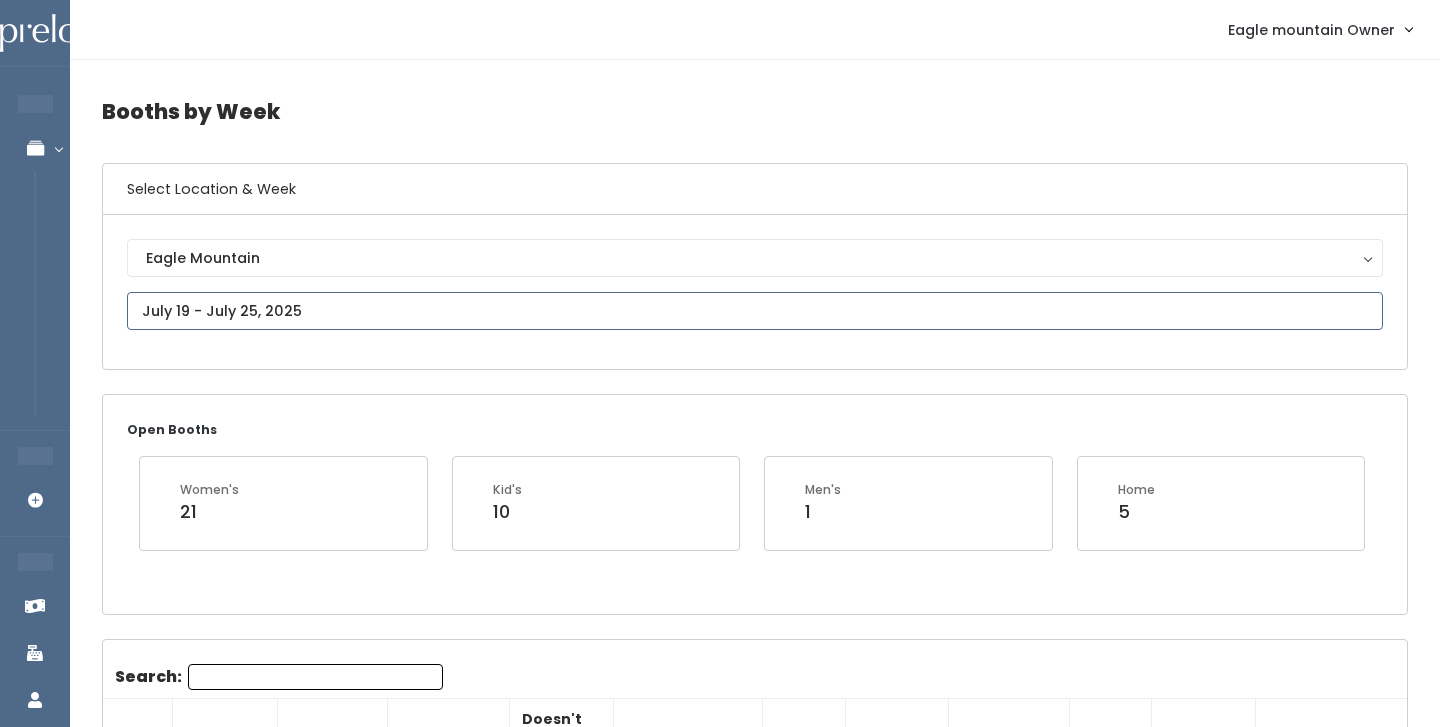 click on "EMPLOYEES
Manage Bookings
Booths by Week
All Bookings
Bookings with Booths
Booth Discounts
Seller Check-in
STORE MANAGER
Add Booking
FRANCHISE OWNER
Venmo Payouts
Booth Sales
Customers" at bounding box center (720, 2047) 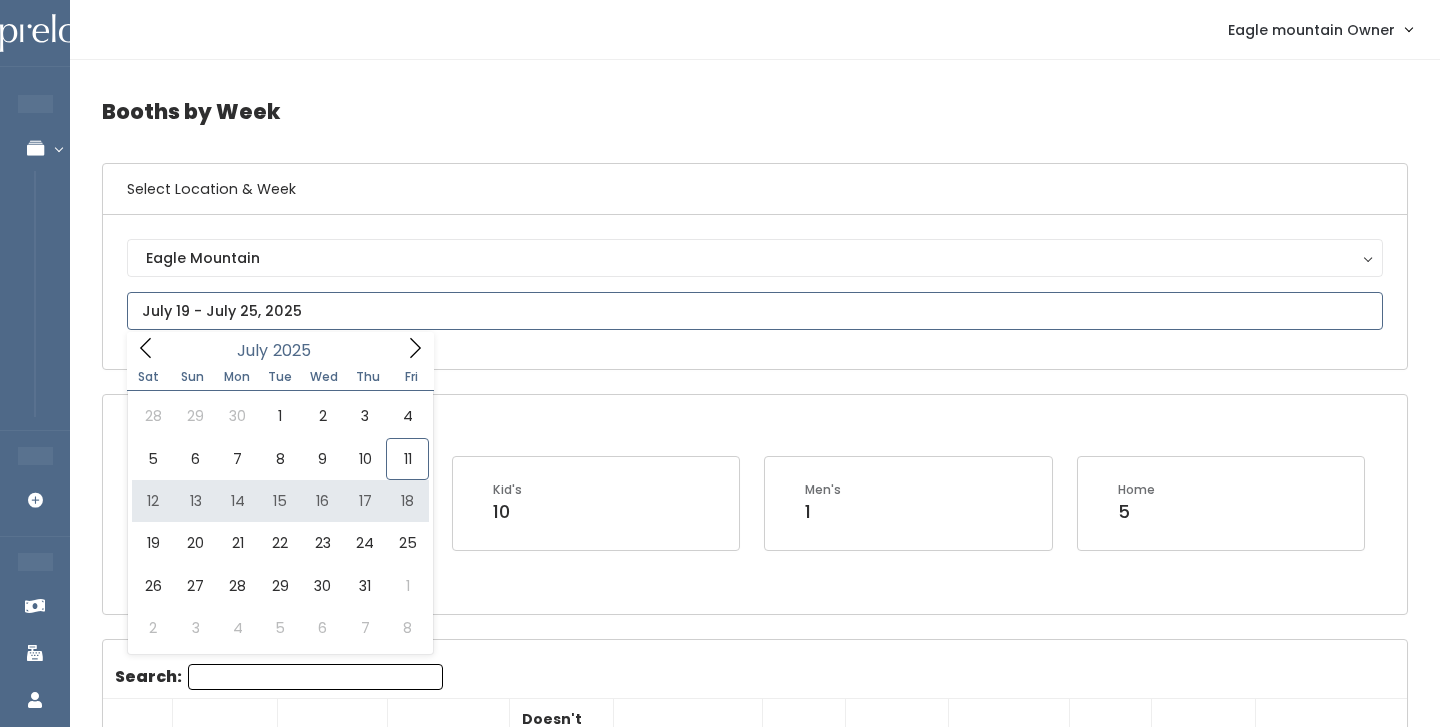 type on "July 12 to July 18" 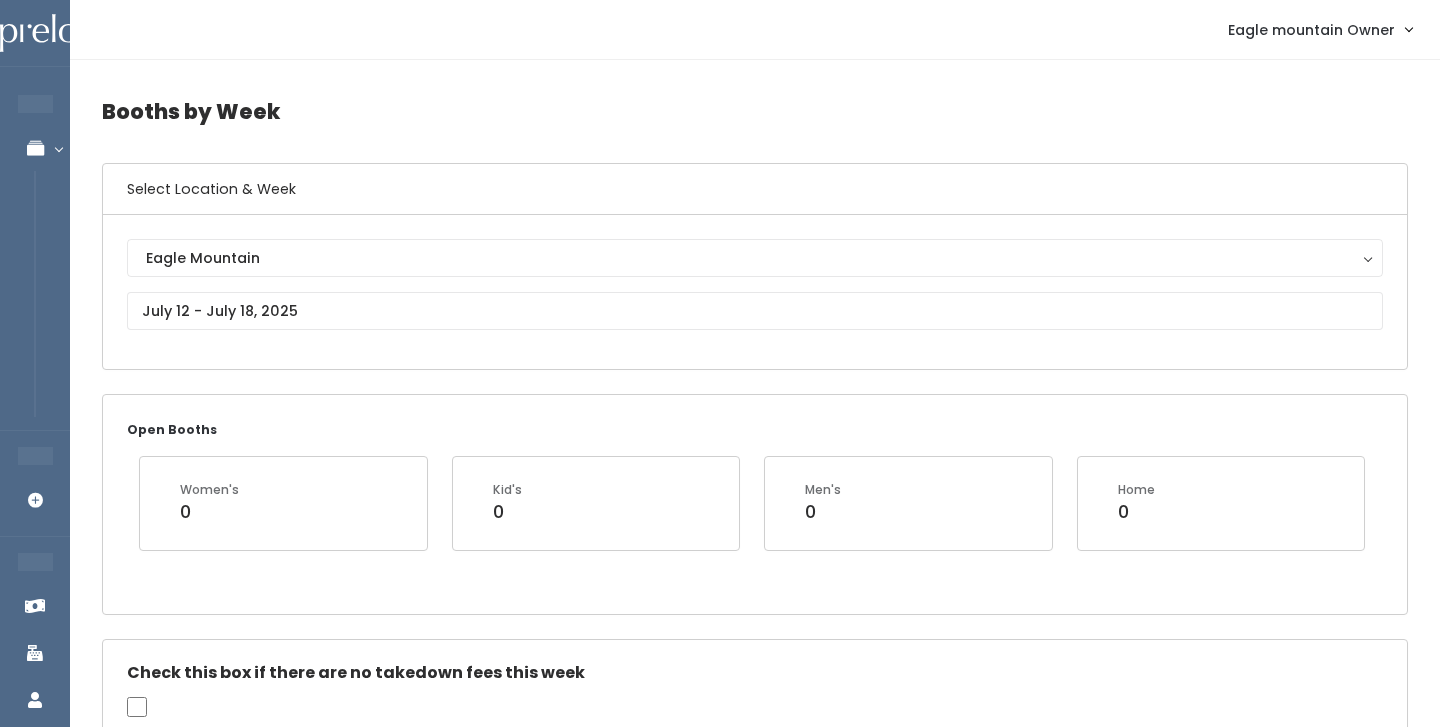 scroll, scrollTop: 0, scrollLeft: 0, axis: both 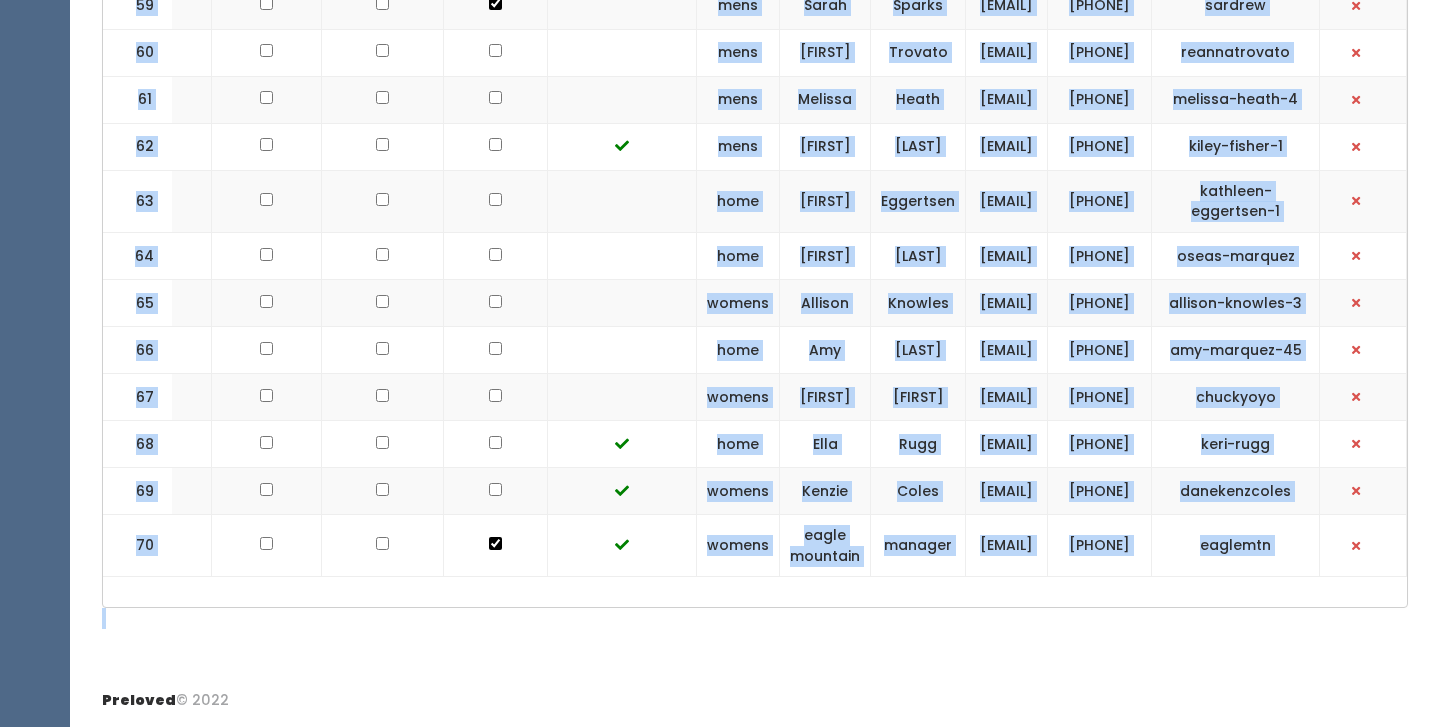drag, startPoint x: 112, startPoint y: 593, endPoint x: 1375, endPoint y: 557, distance: 1263.513 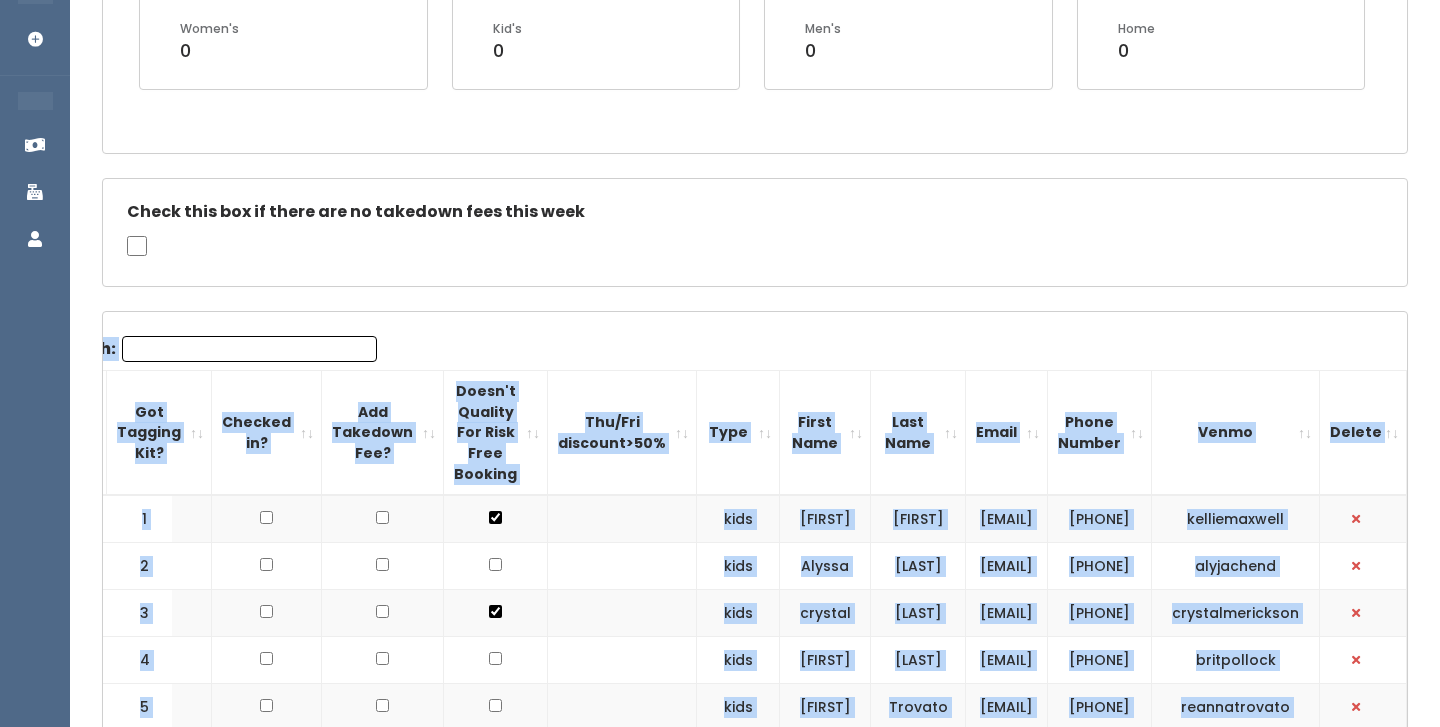 scroll, scrollTop: 462, scrollLeft: 0, axis: vertical 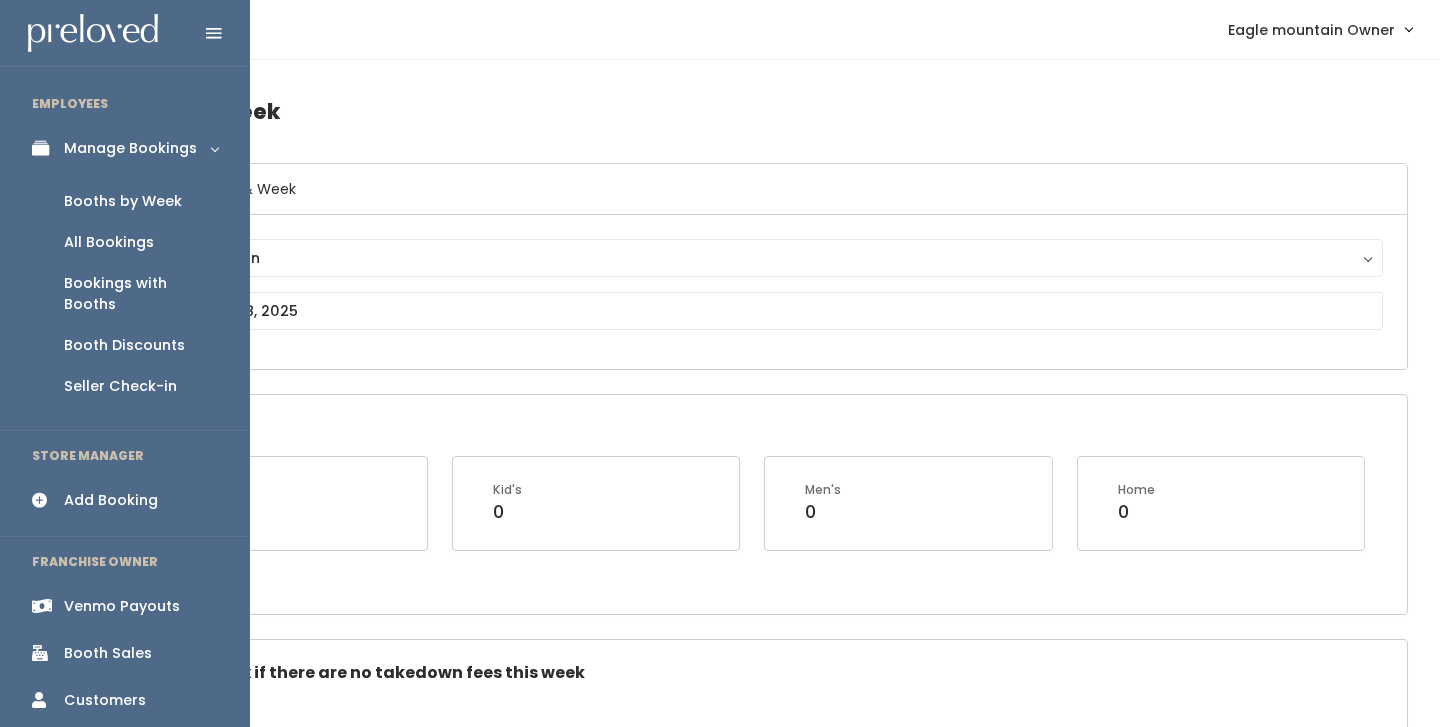 click on "Venmo Payouts" at bounding box center [122, 606] 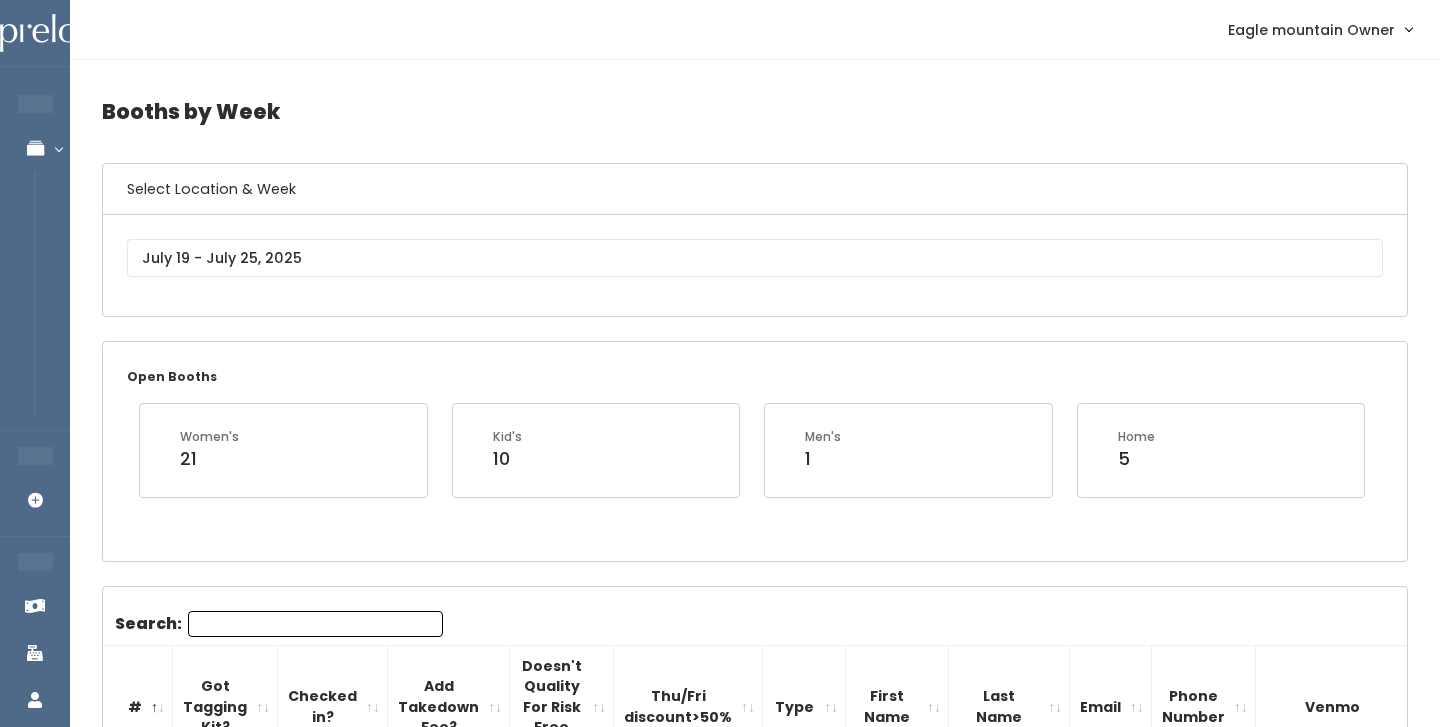 scroll, scrollTop: 0, scrollLeft: 0, axis: both 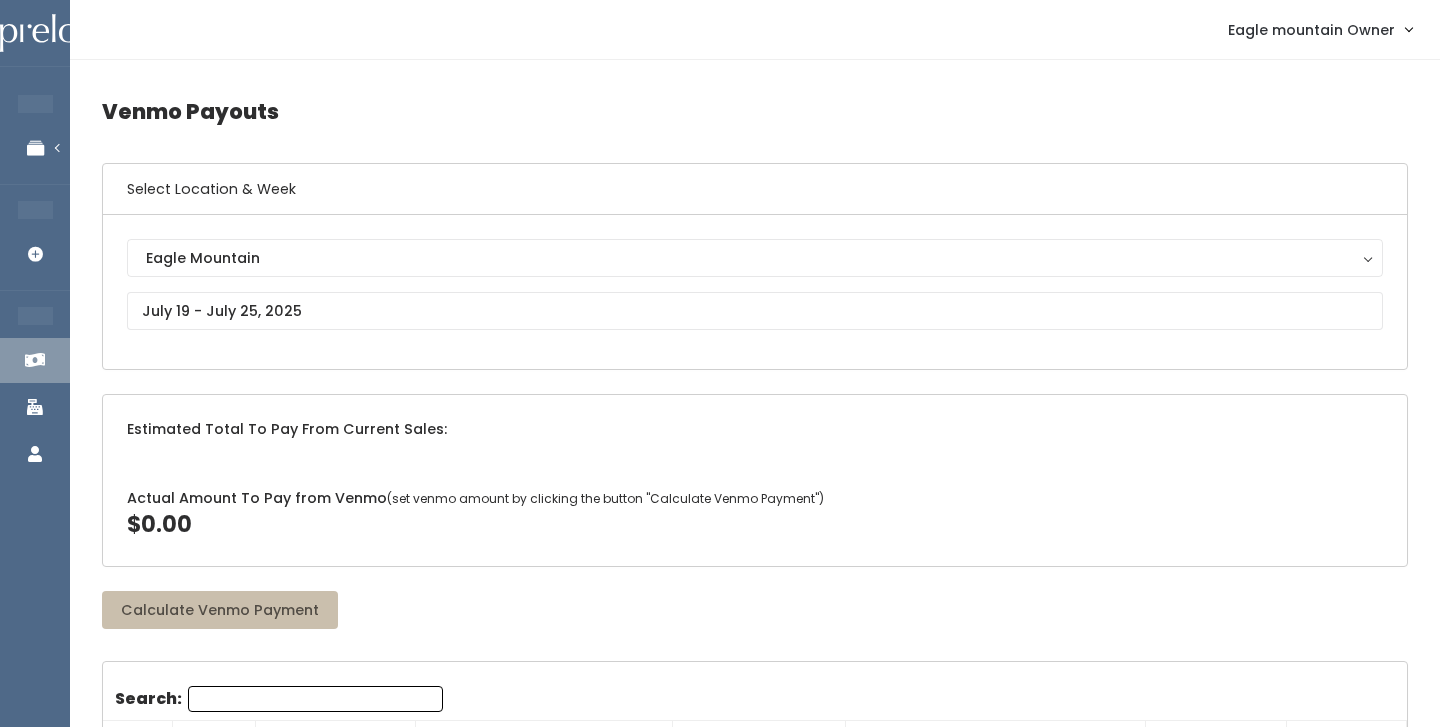click on "Eagle Mountain
Eagle Mountain" at bounding box center (755, 292) 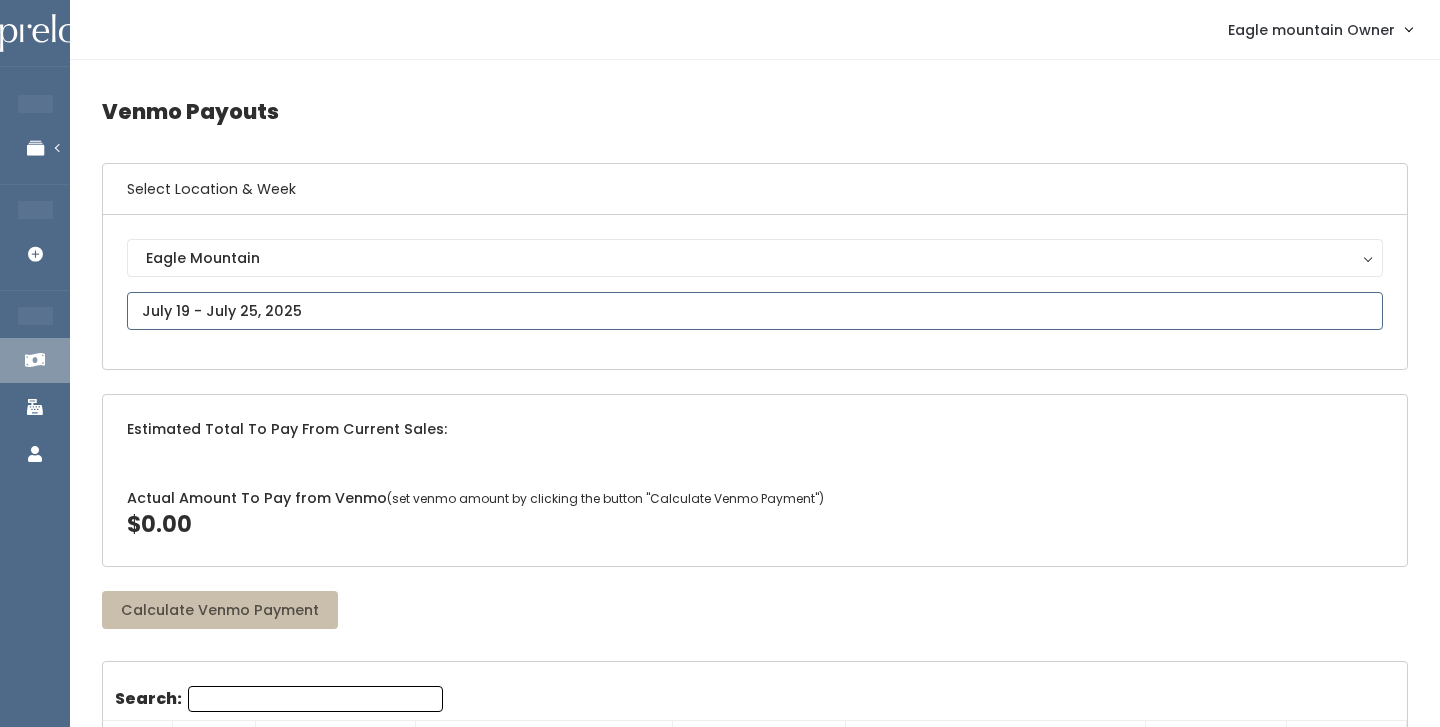 click at bounding box center (755, 311) 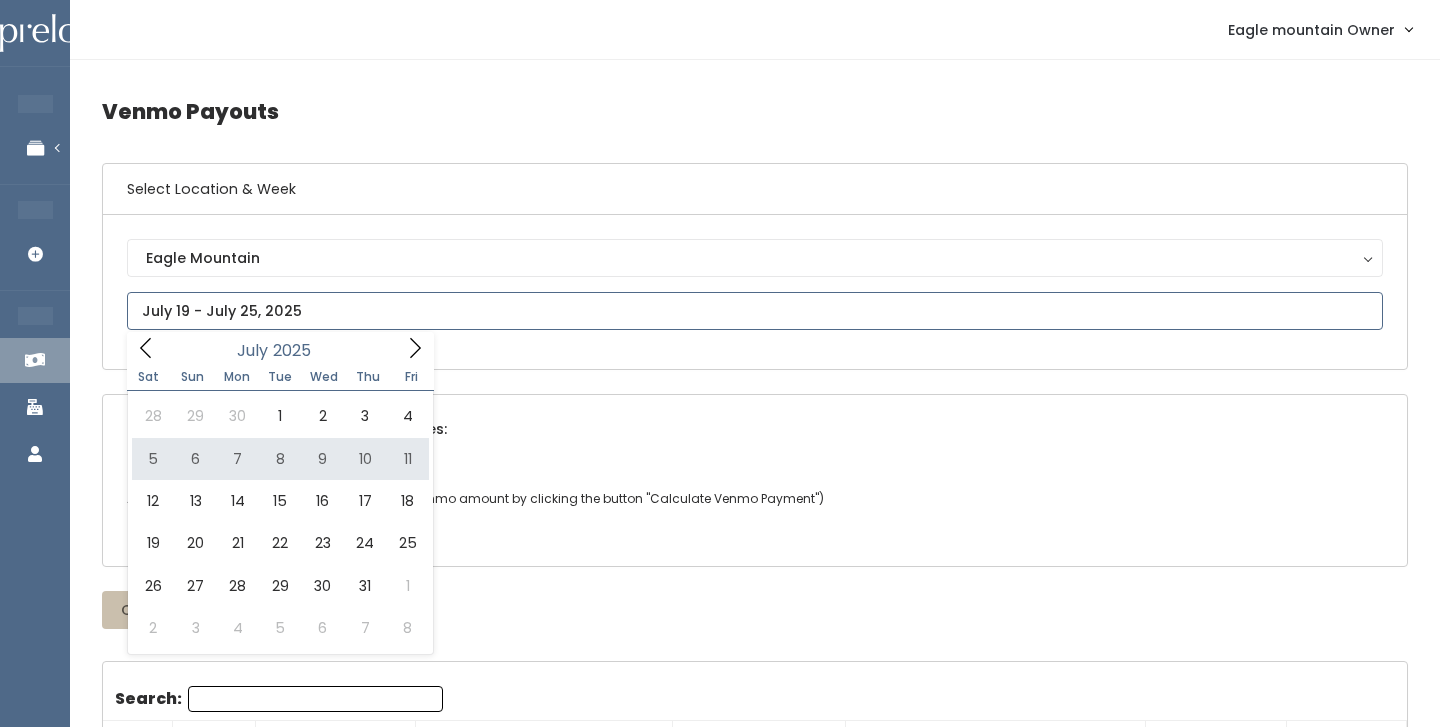 type on "July 5 to July 11" 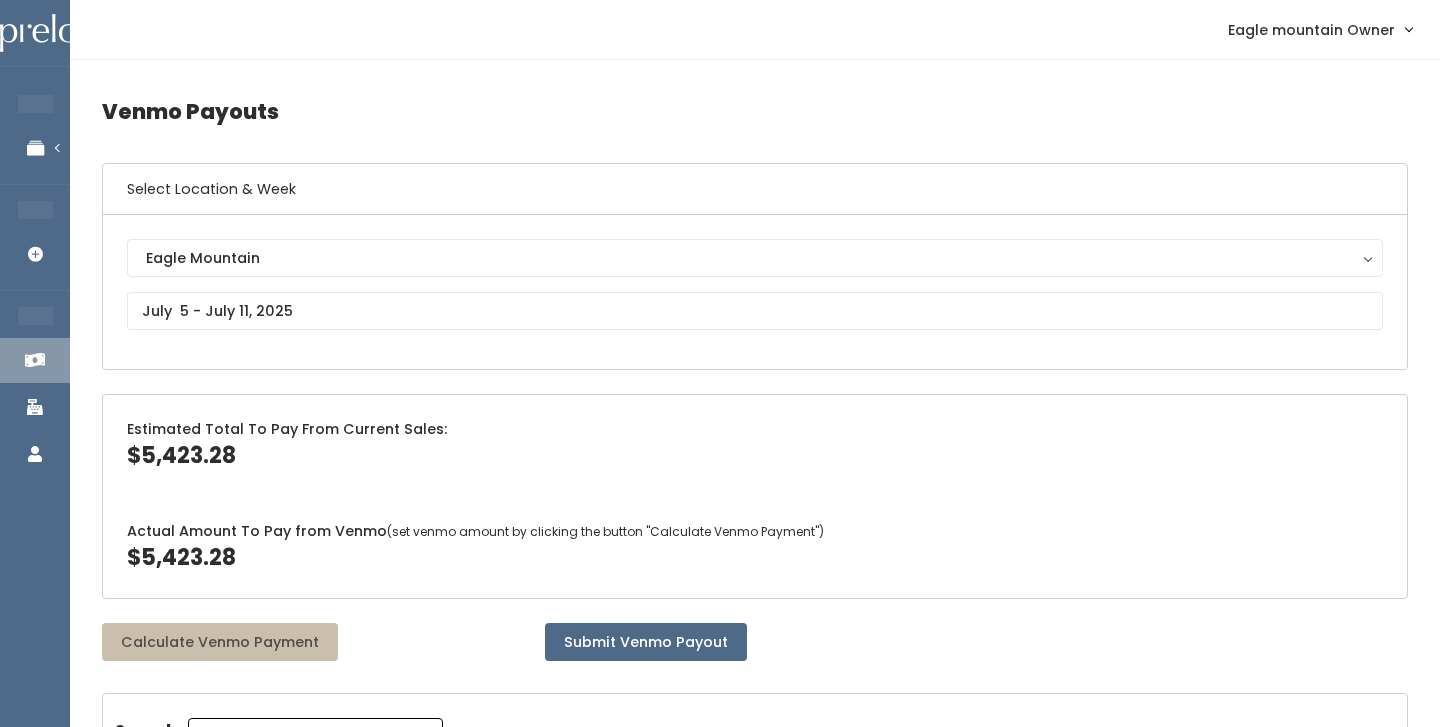 scroll, scrollTop: 0, scrollLeft: 0, axis: both 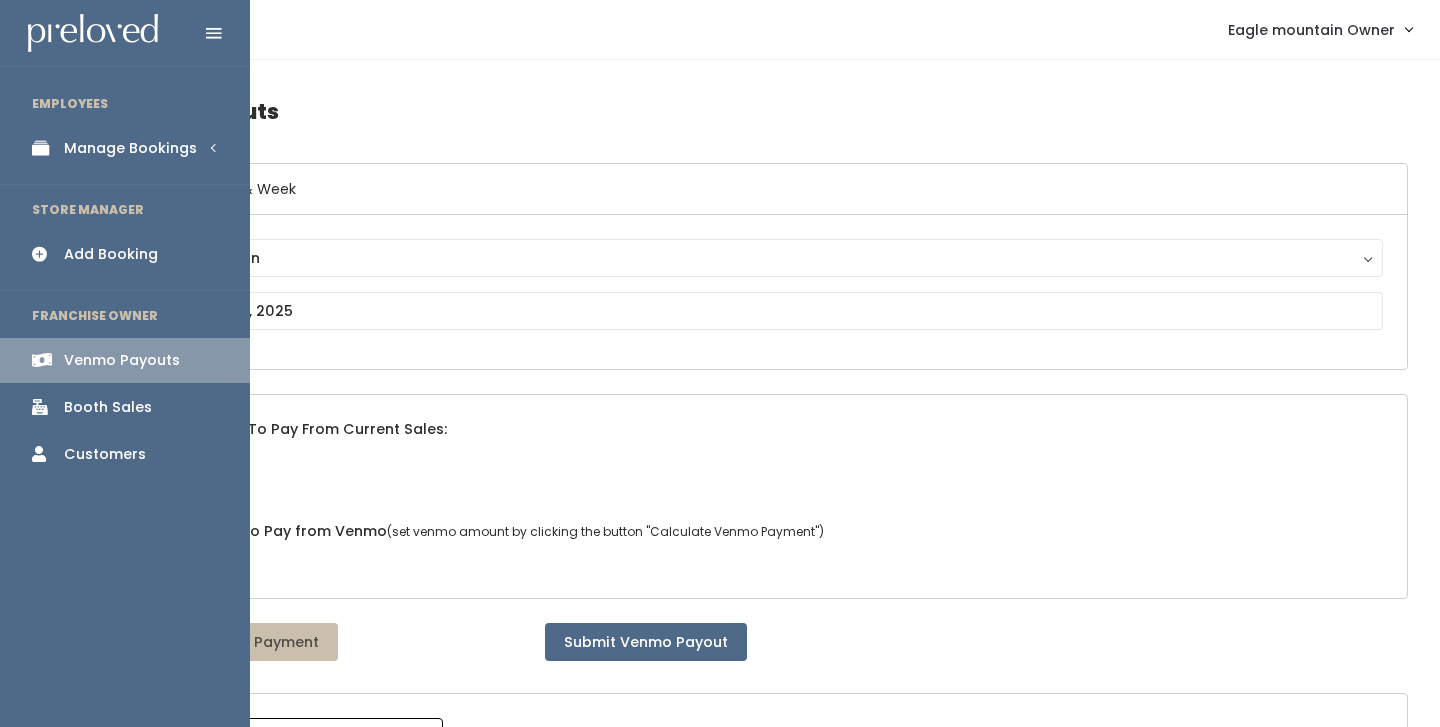 click on "Manage Bookings" at bounding box center (130, 148) 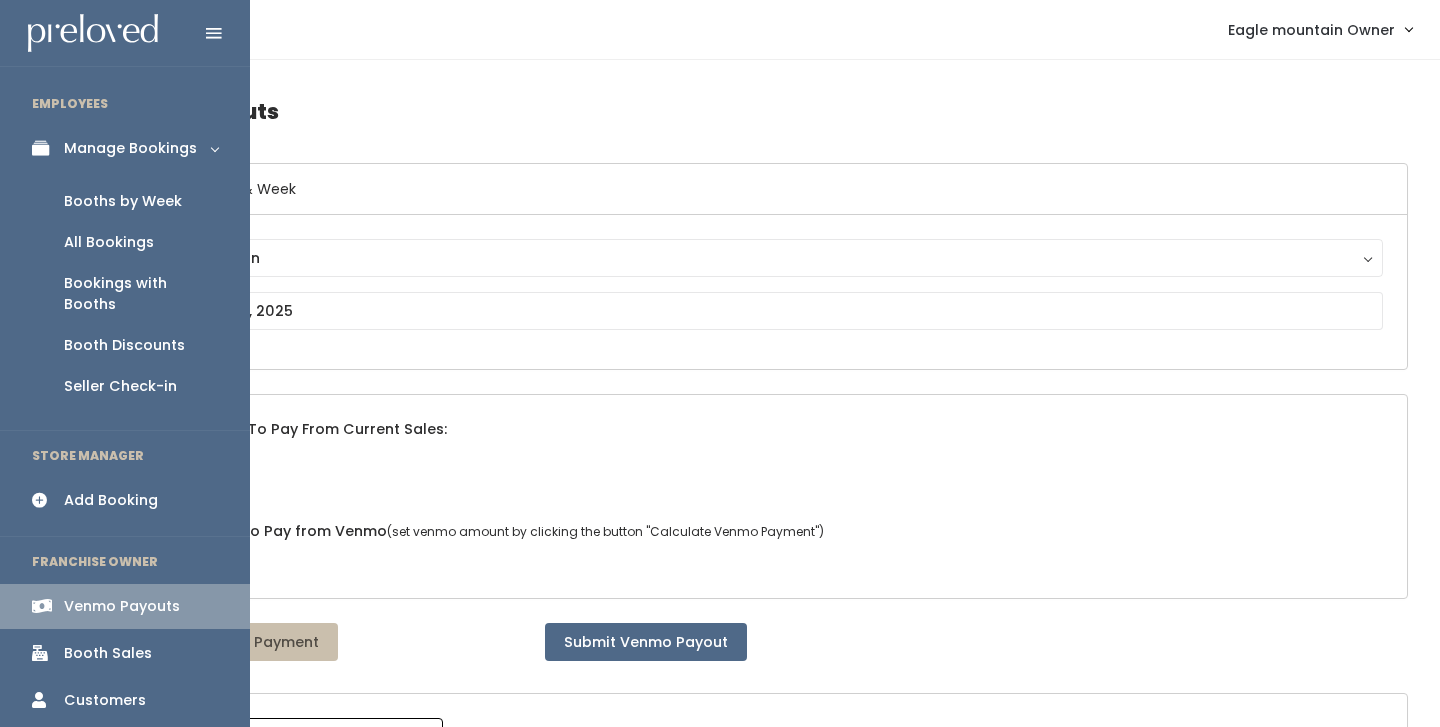 click on "Booths by Week" at bounding box center [123, 201] 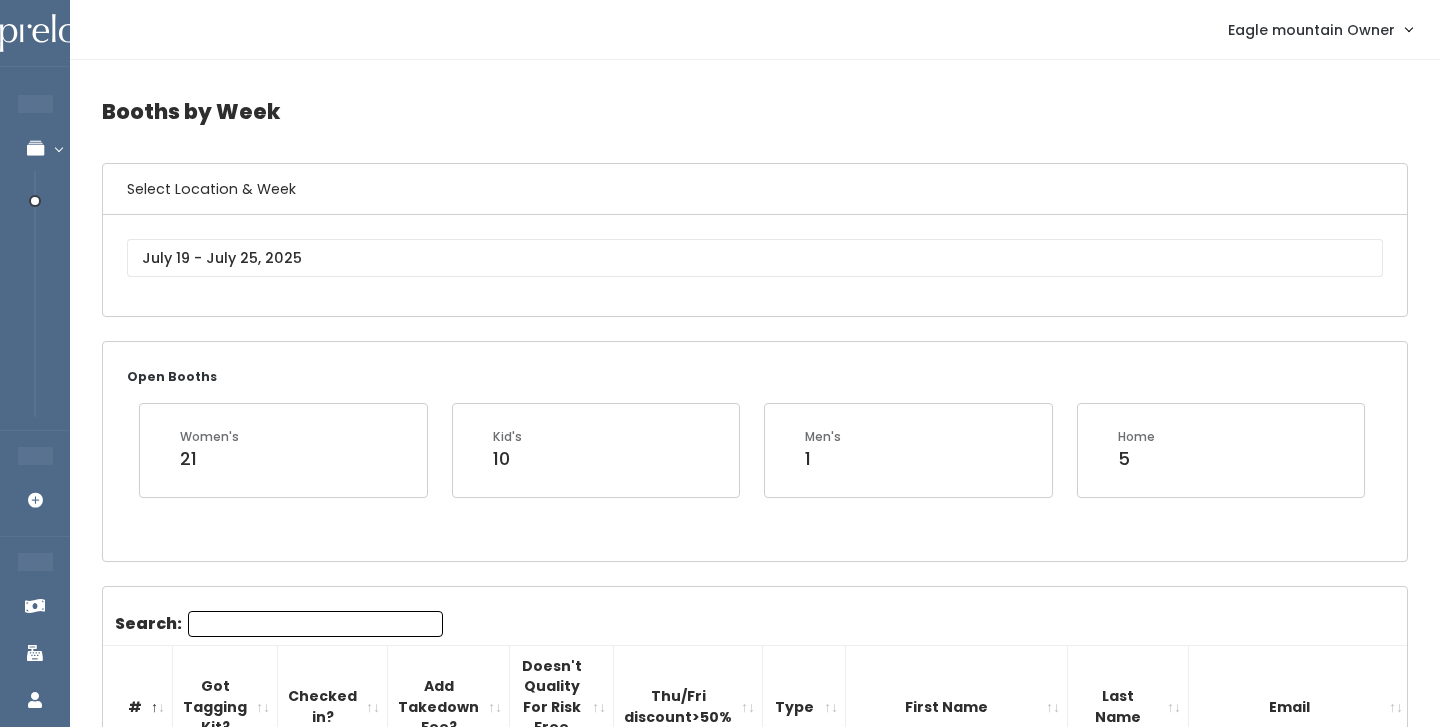 scroll, scrollTop: 0, scrollLeft: 0, axis: both 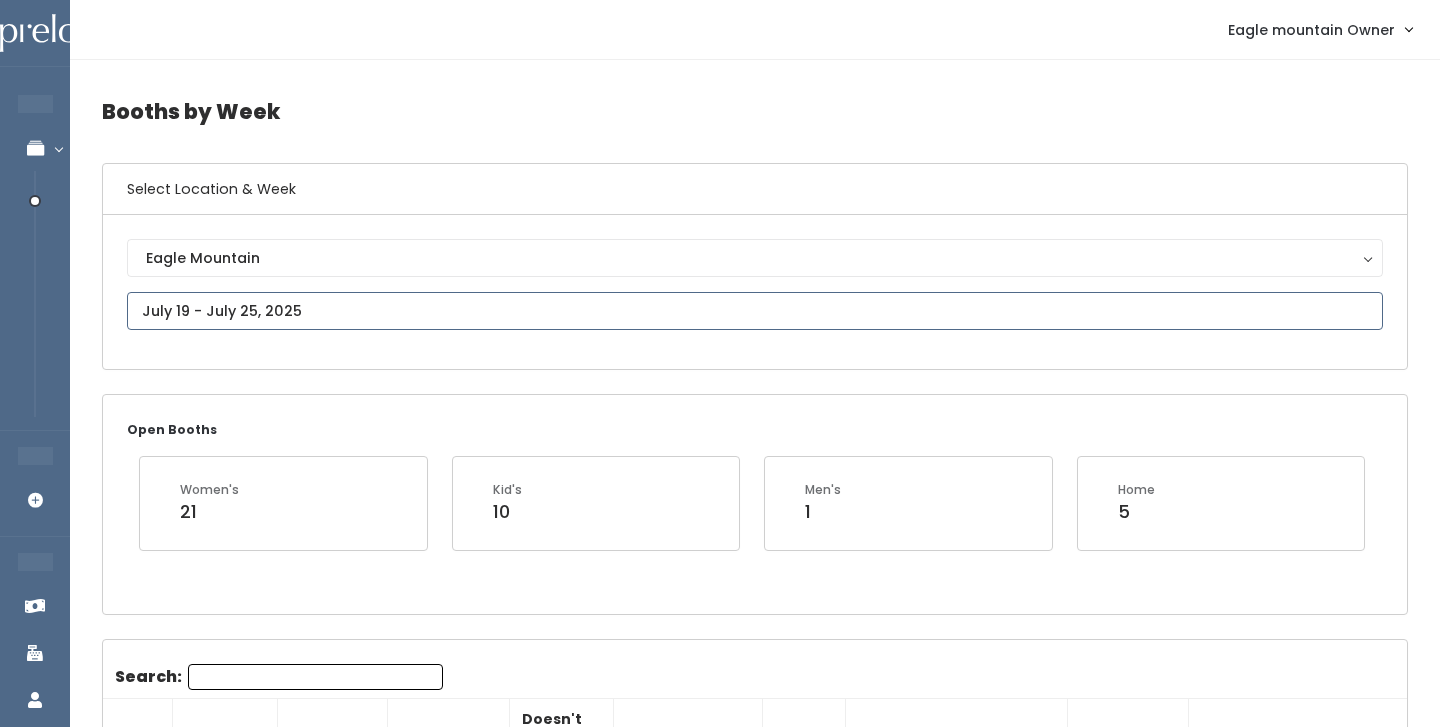 click at bounding box center [755, 311] 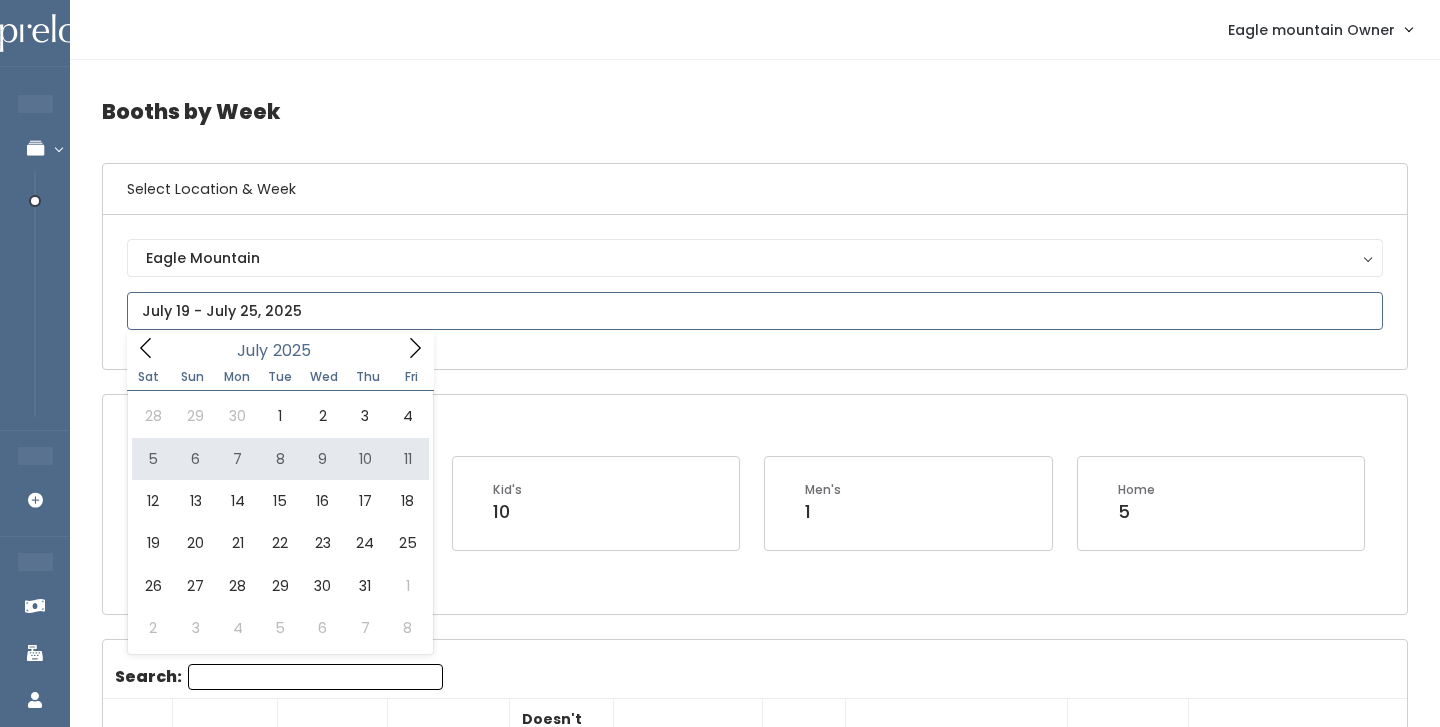 type on "[MONTH] [NUMBER] to [MONTH] [NUMBER]" 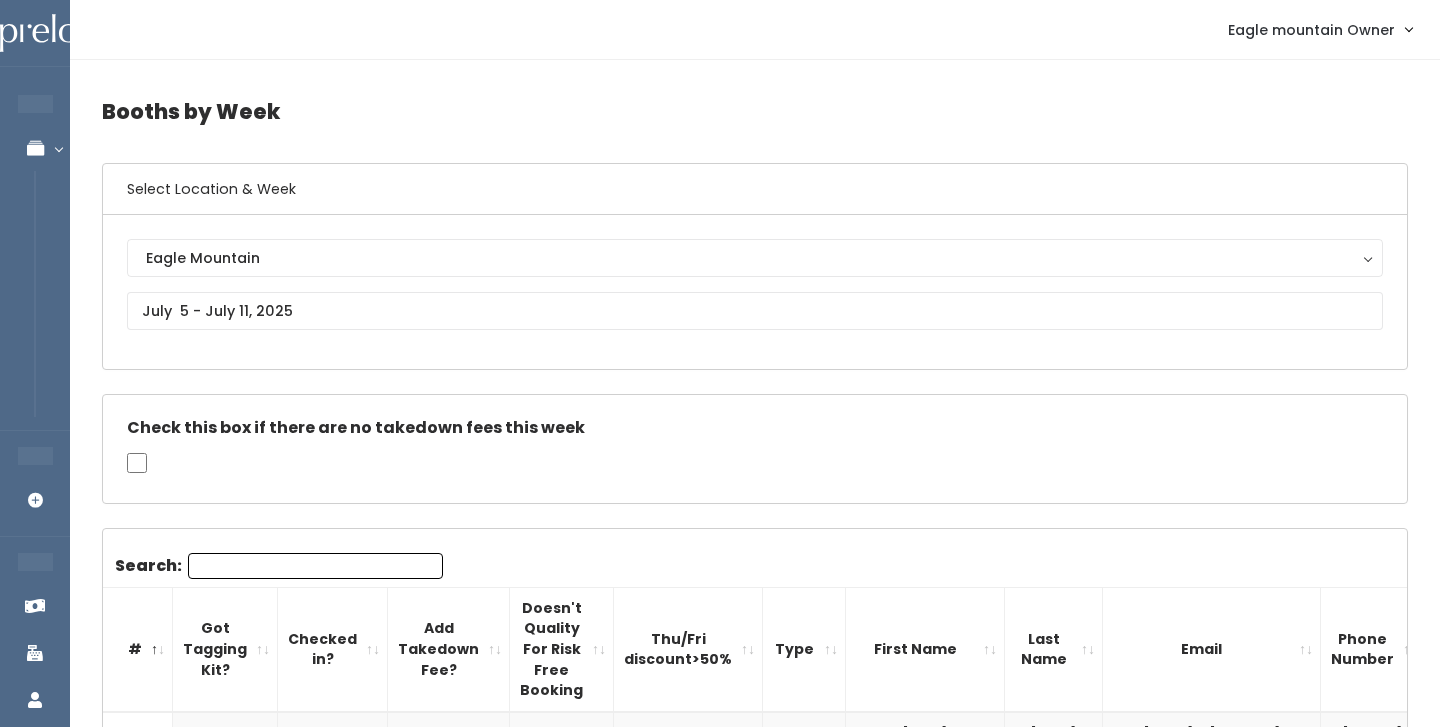 scroll, scrollTop: 0, scrollLeft: 0, axis: both 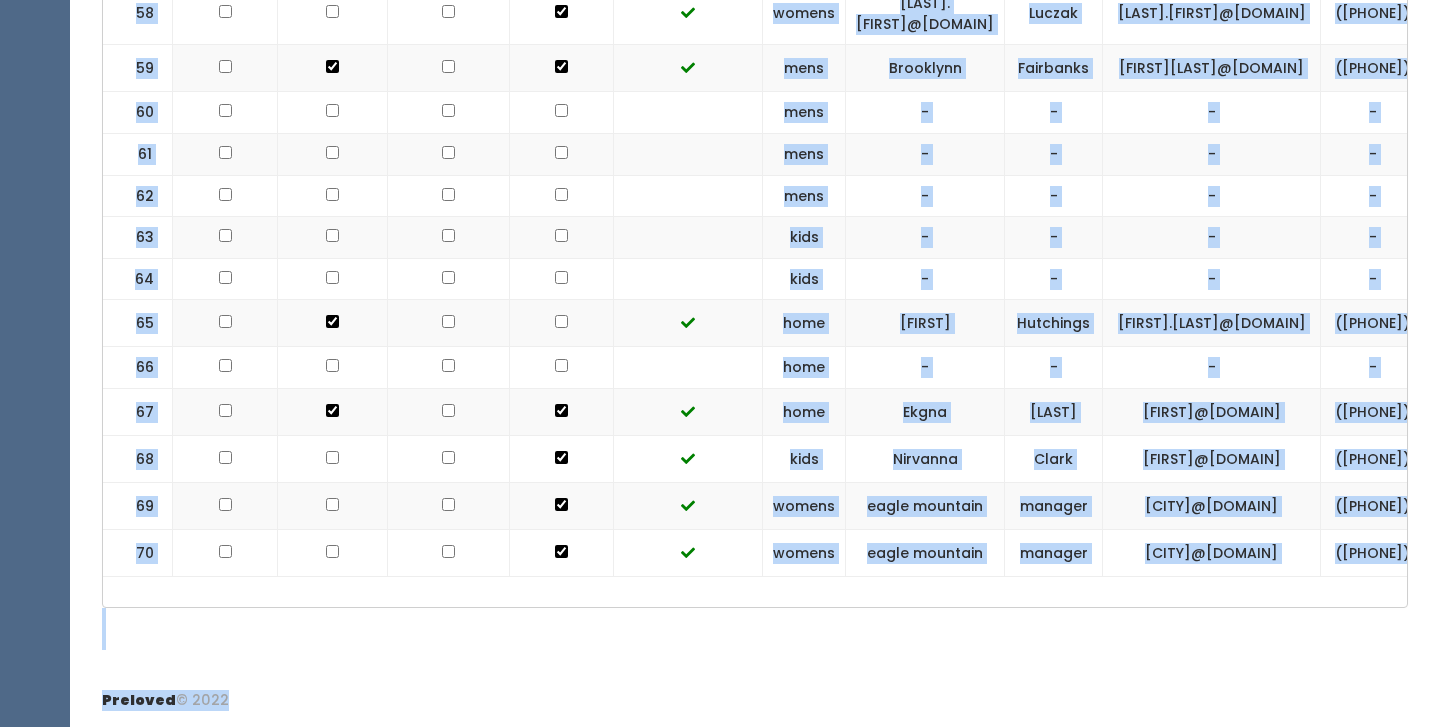 drag, startPoint x: 111, startPoint y: 349, endPoint x: 1218, endPoint y: 680, distance: 1155.4263 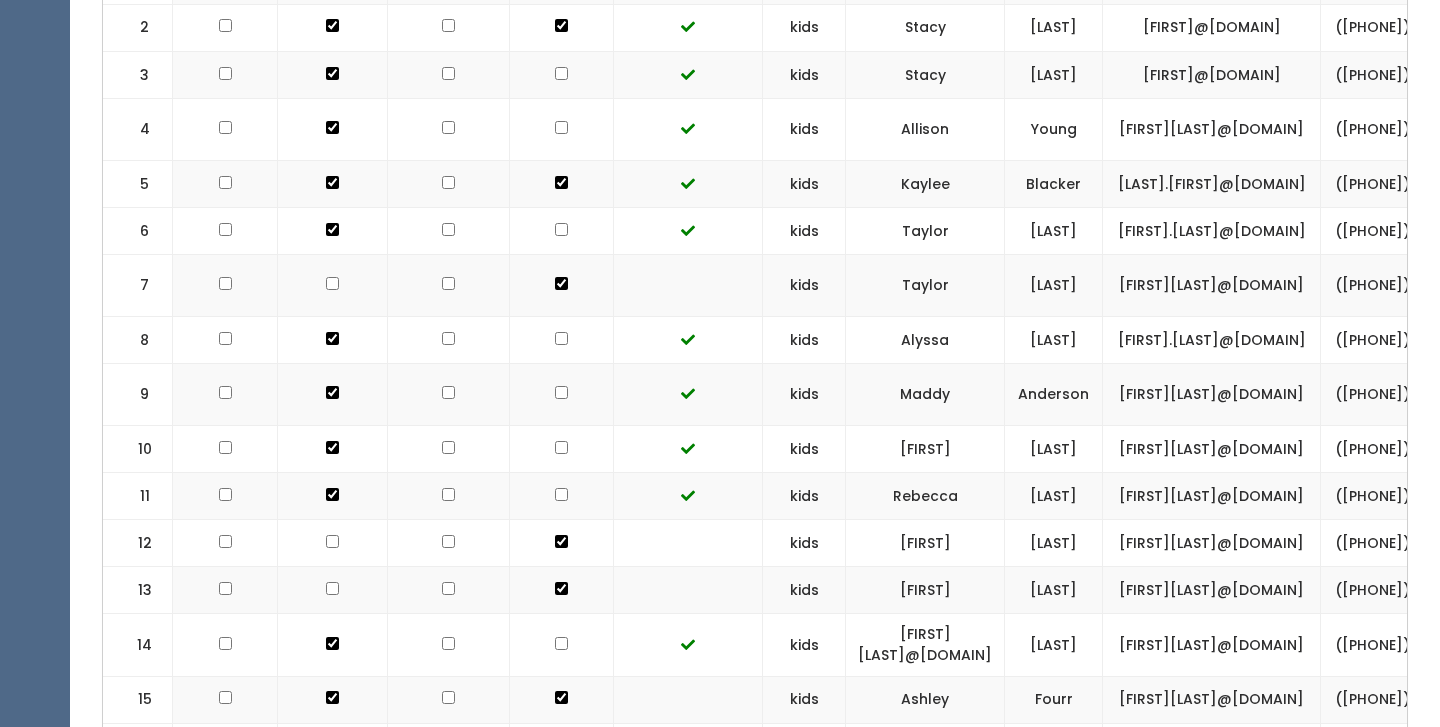 scroll, scrollTop: 756, scrollLeft: 0, axis: vertical 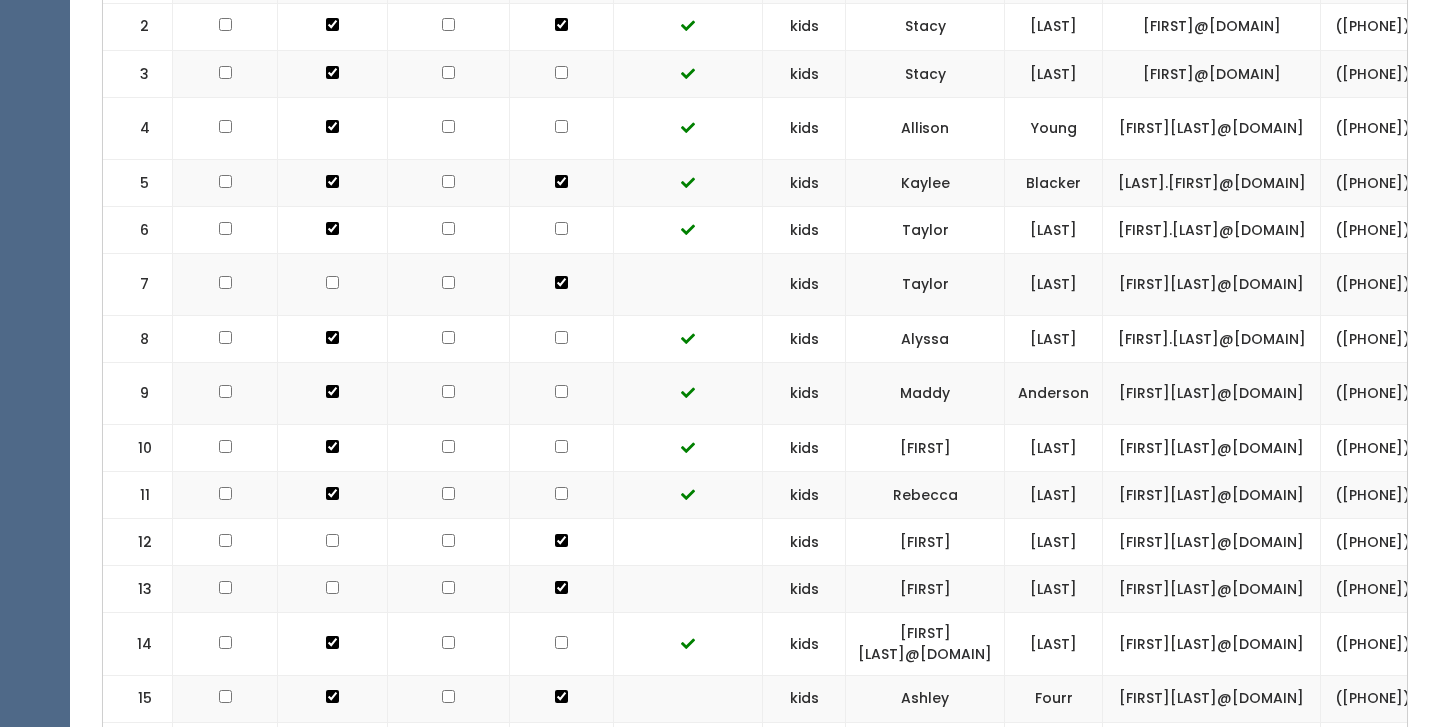 click at bounding box center [561, -23] 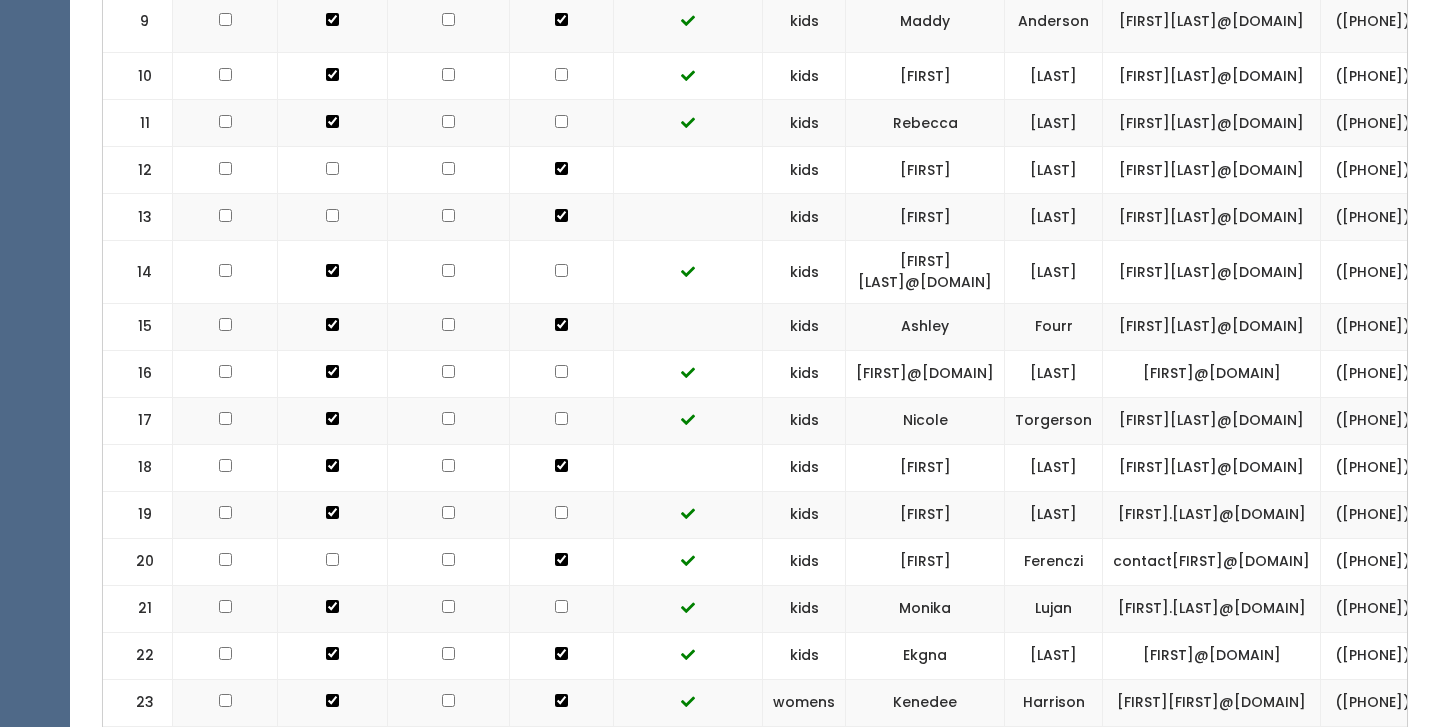 scroll, scrollTop: 1138, scrollLeft: 0, axis: vertical 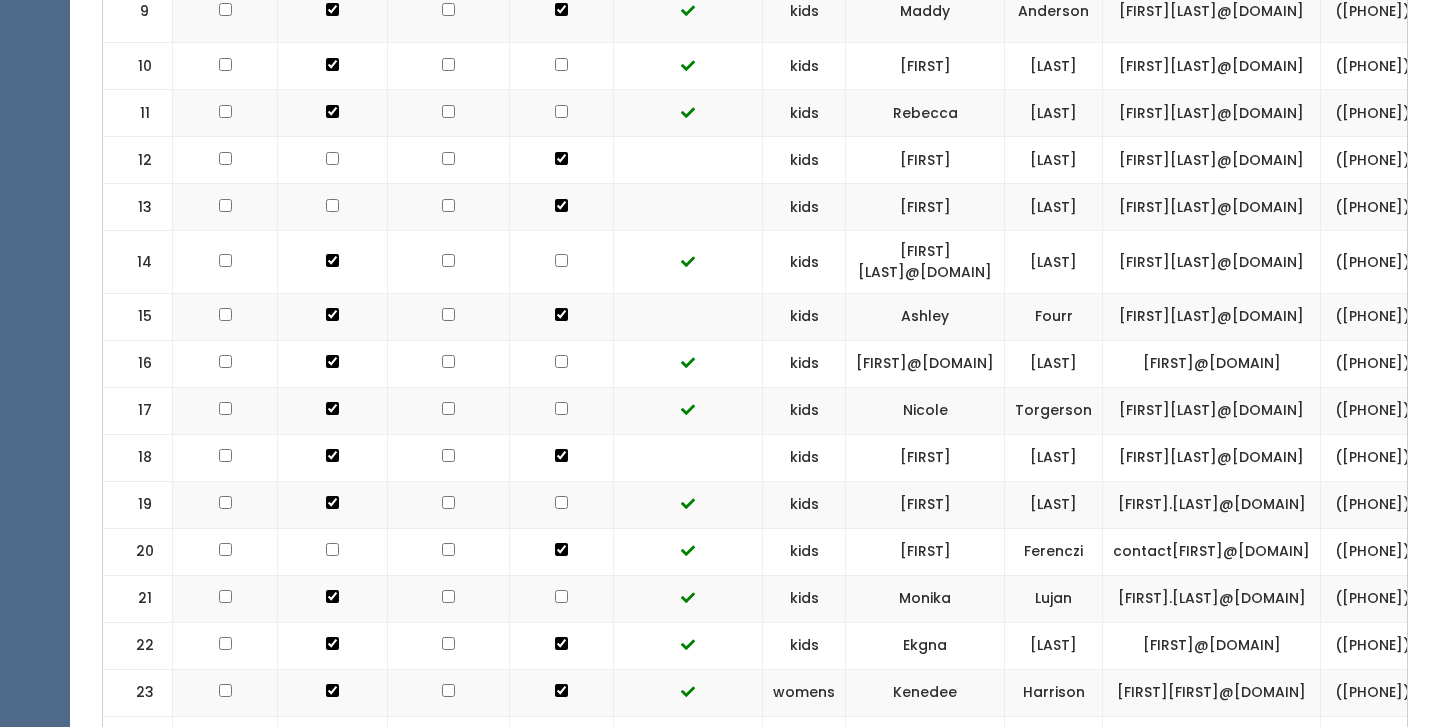 click at bounding box center [562, 262] 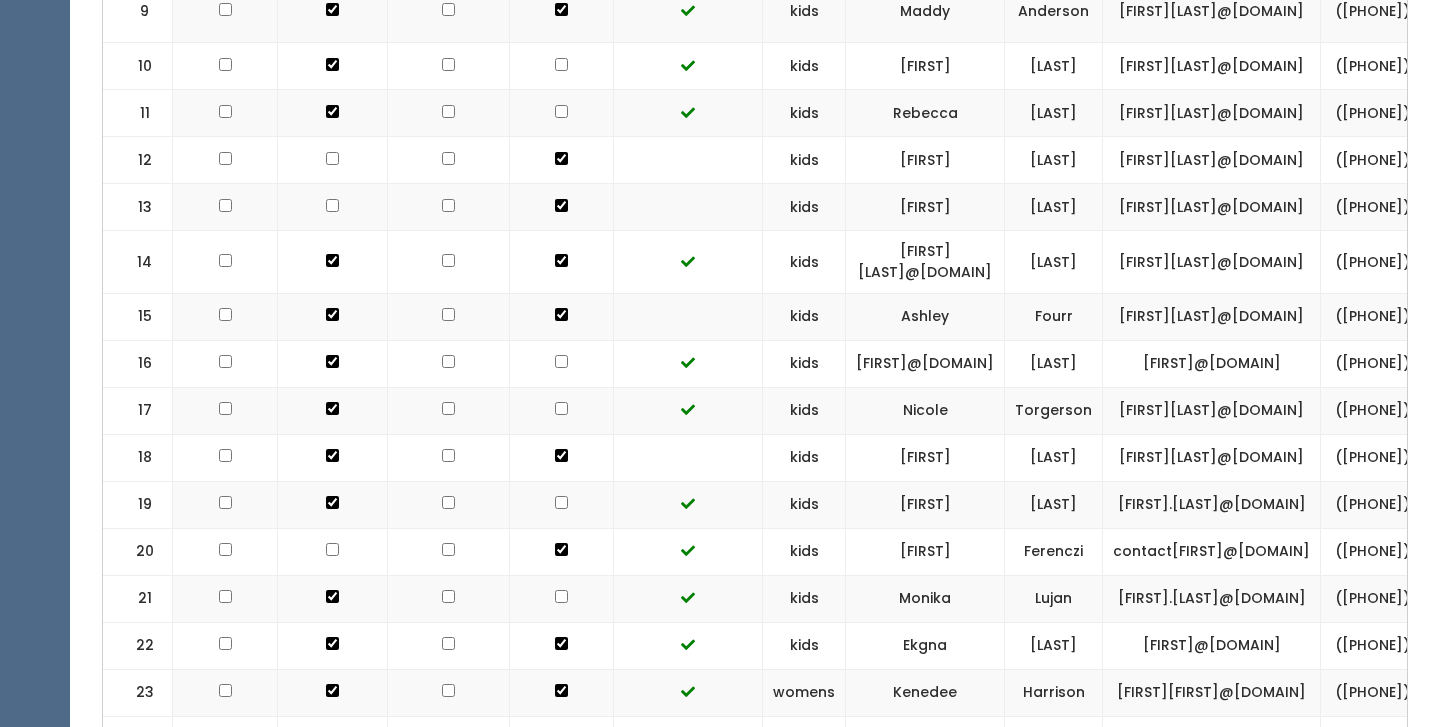 click at bounding box center [561, -358] 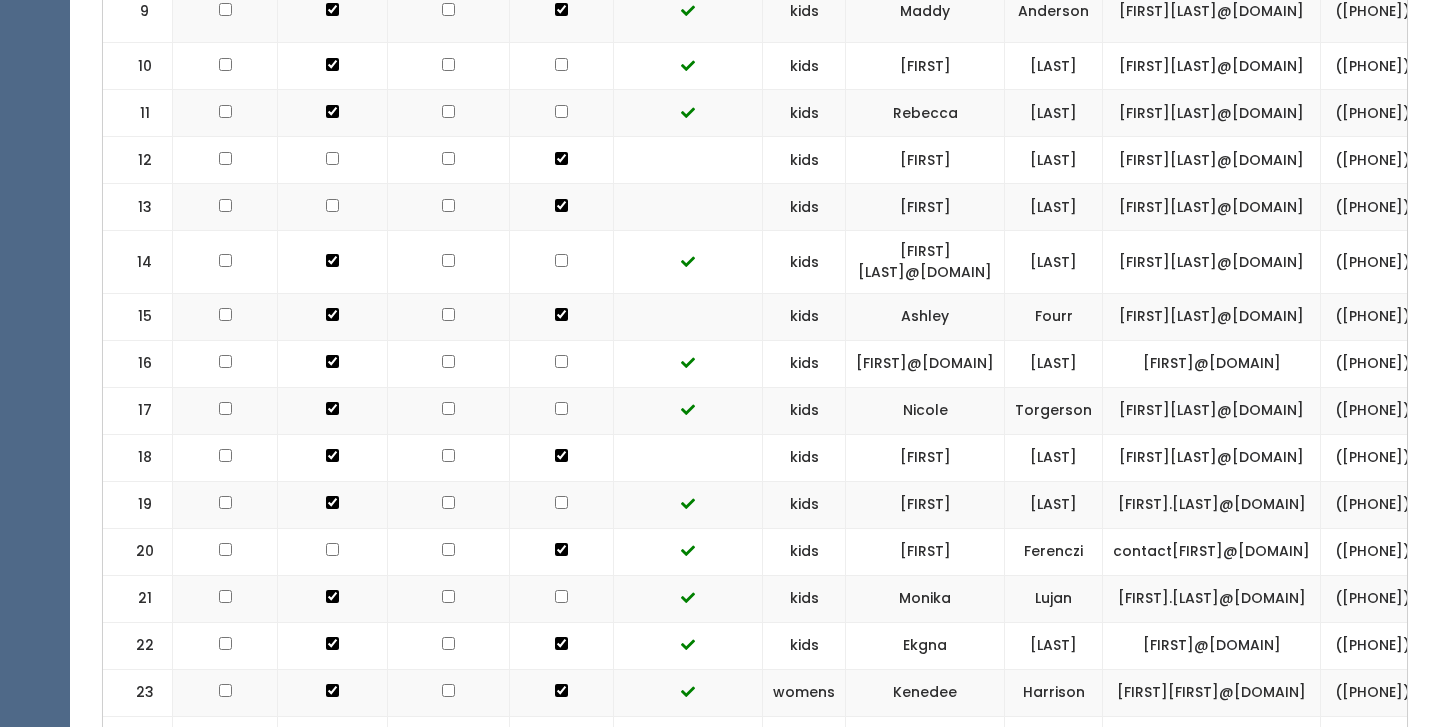 click at bounding box center (561, -358) 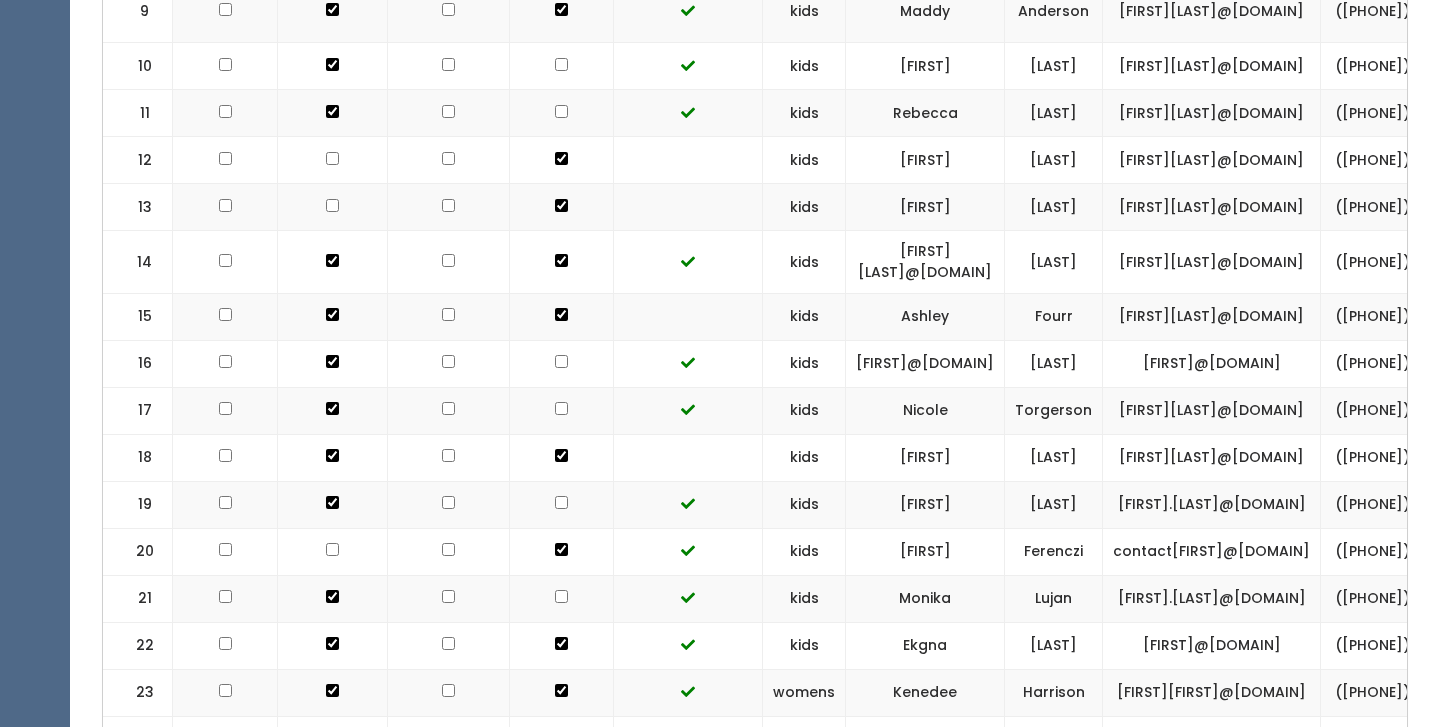 click at bounding box center (561, -358) 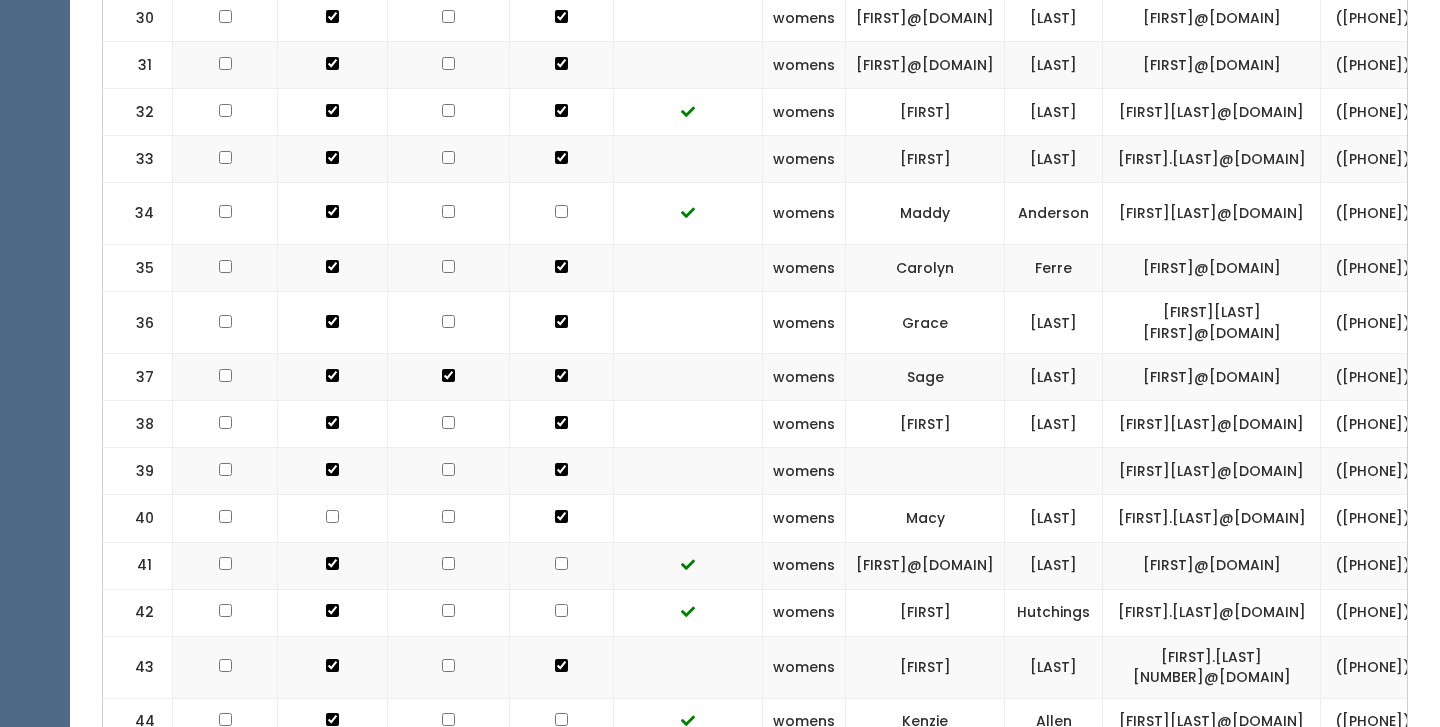 scroll, scrollTop: 2174, scrollLeft: 0, axis: vertical 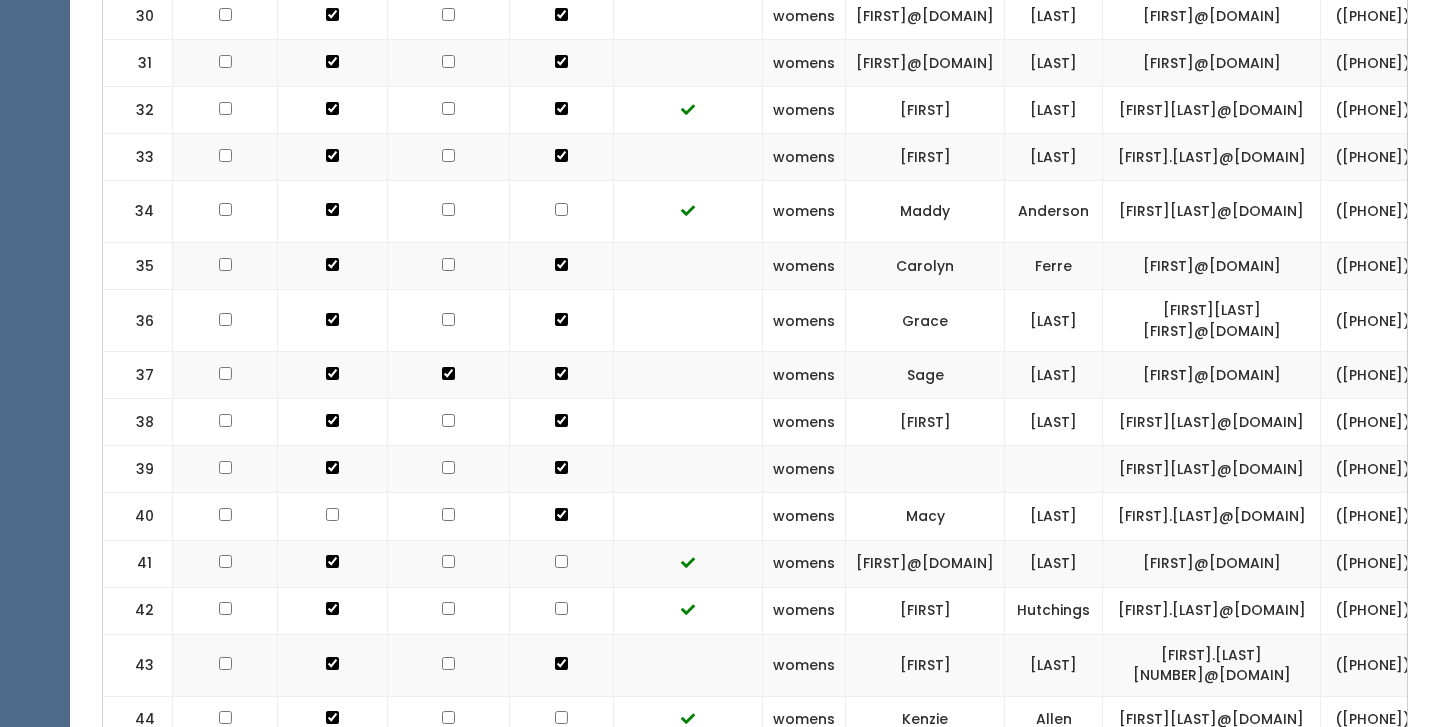 click at bounding box center (561, -1394) 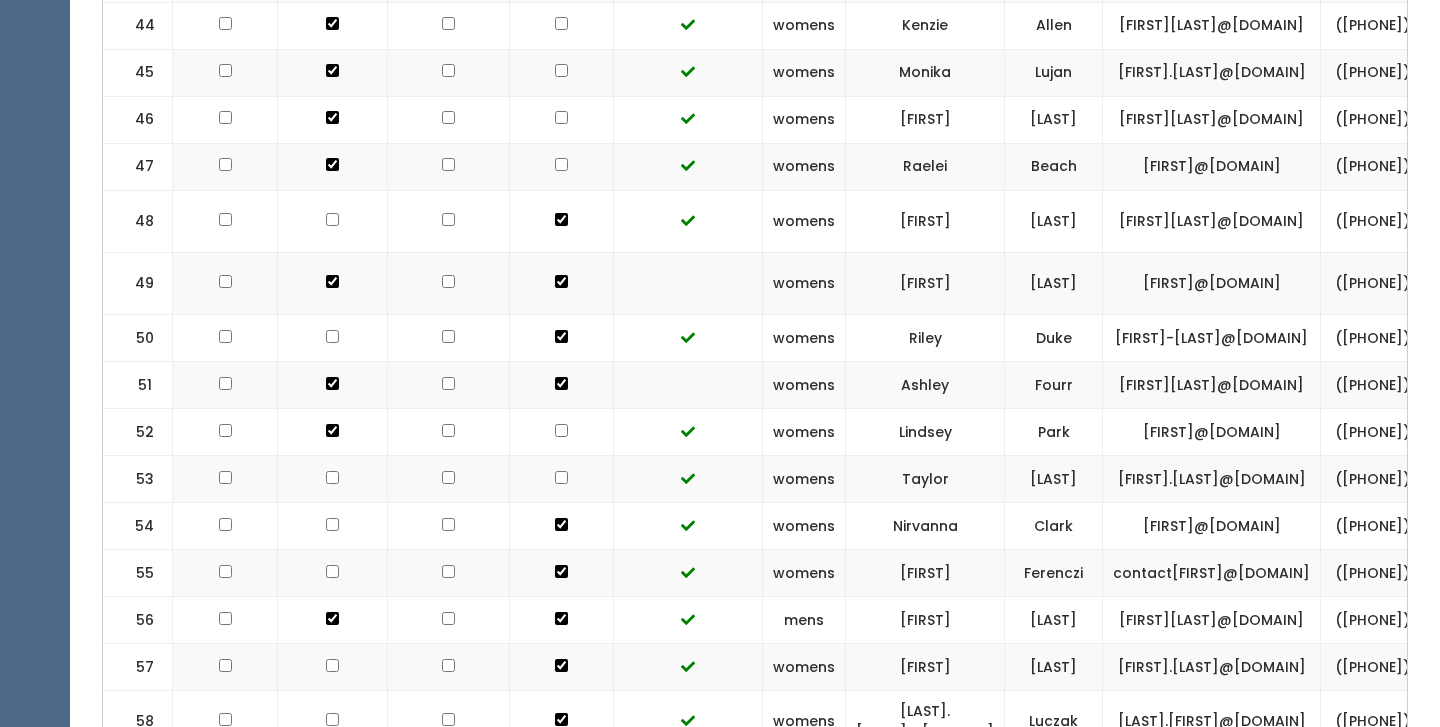 scroll, scrollTop: 2866, scrollLeft: 0, axis: vertical 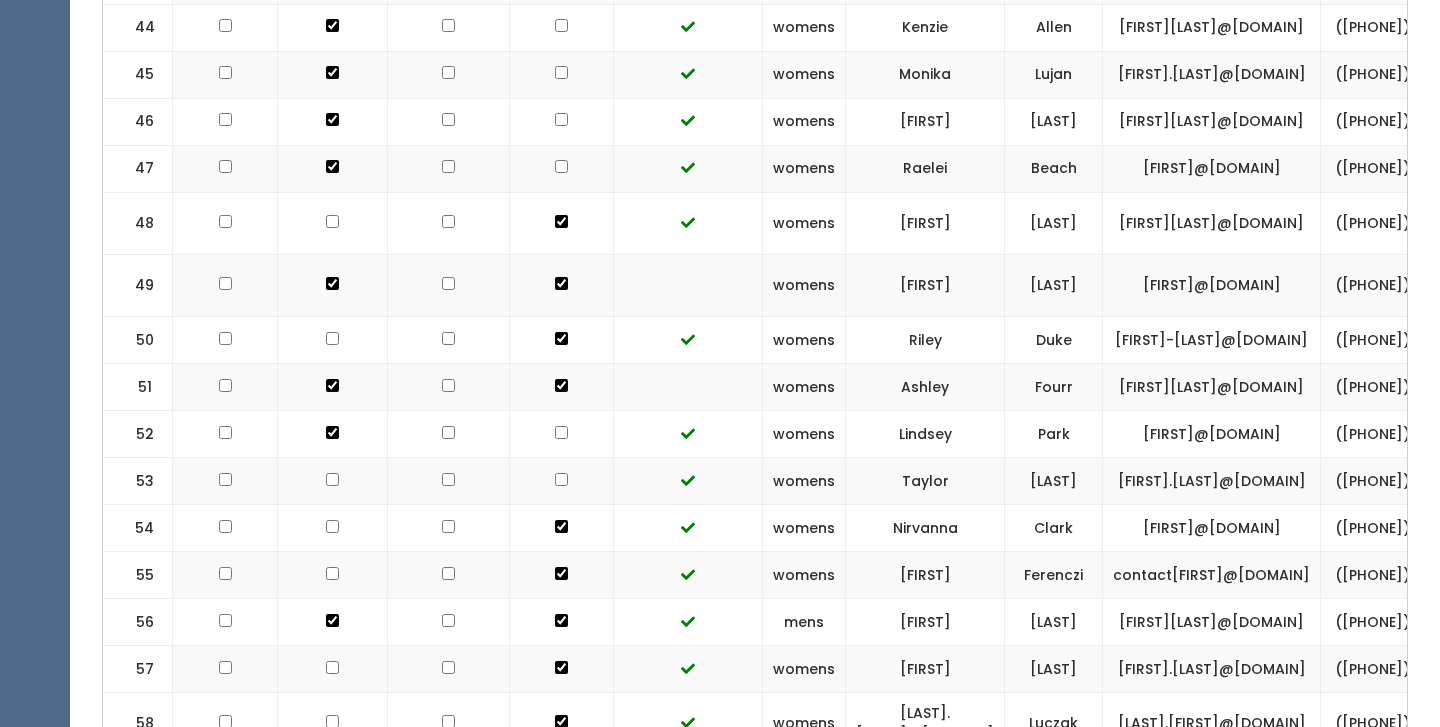 click at bounding box center [561, -2133] 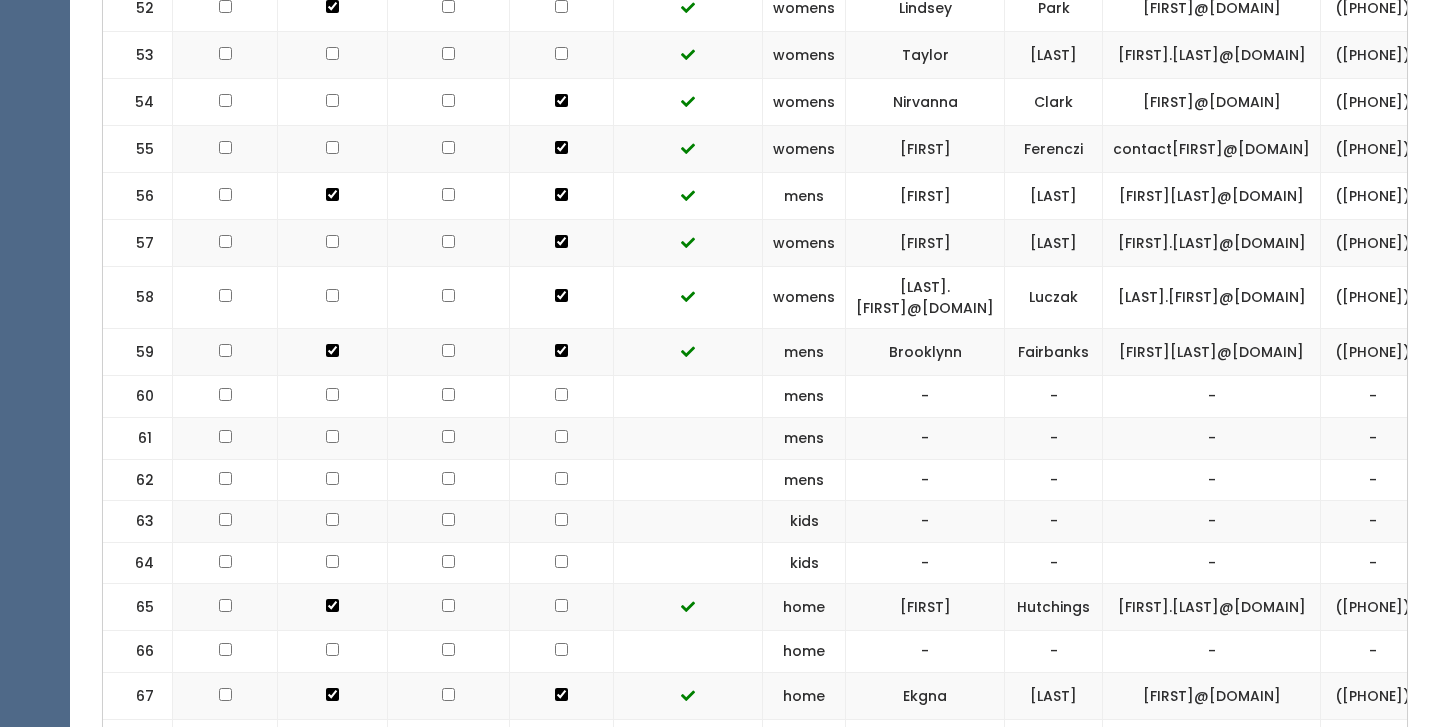 scroll, scrollTop: 3291, scrollLeft: 0, axis: vertical 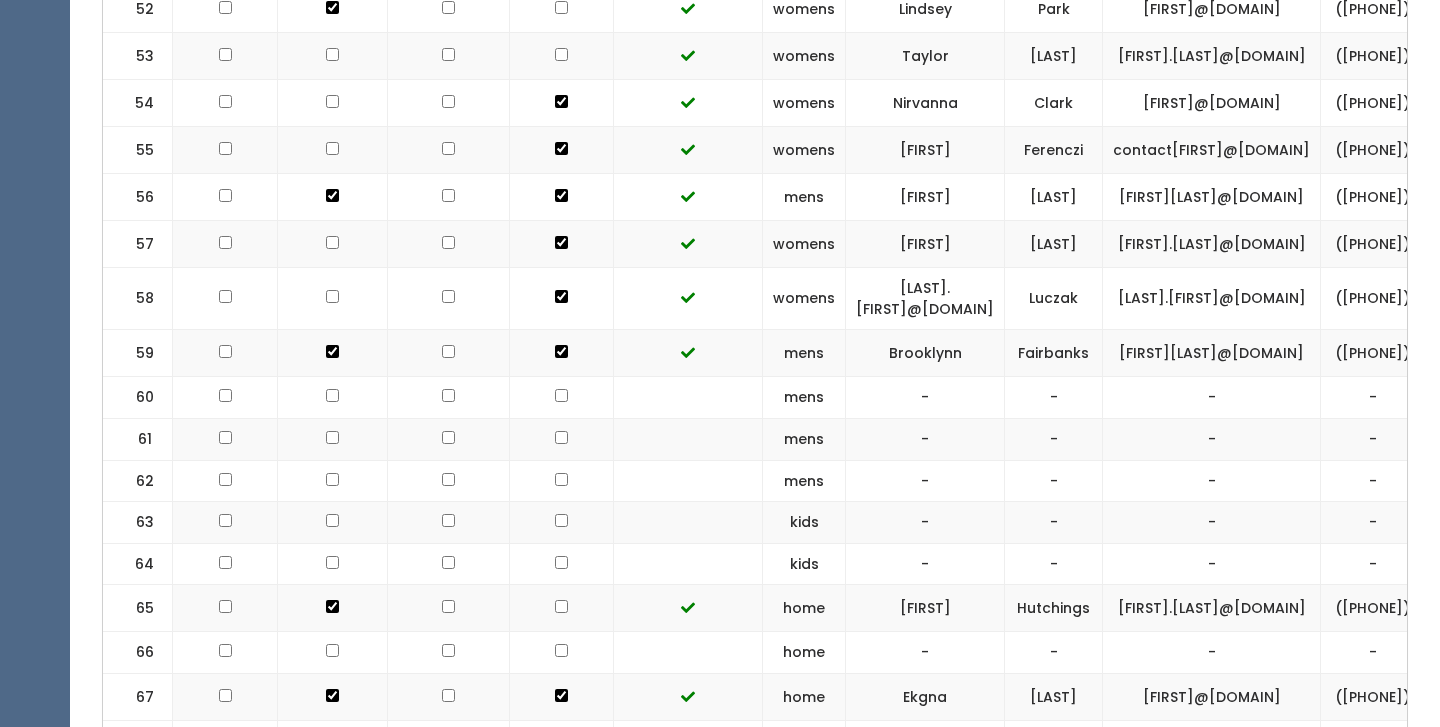 click at bounding box center [561, -2511] 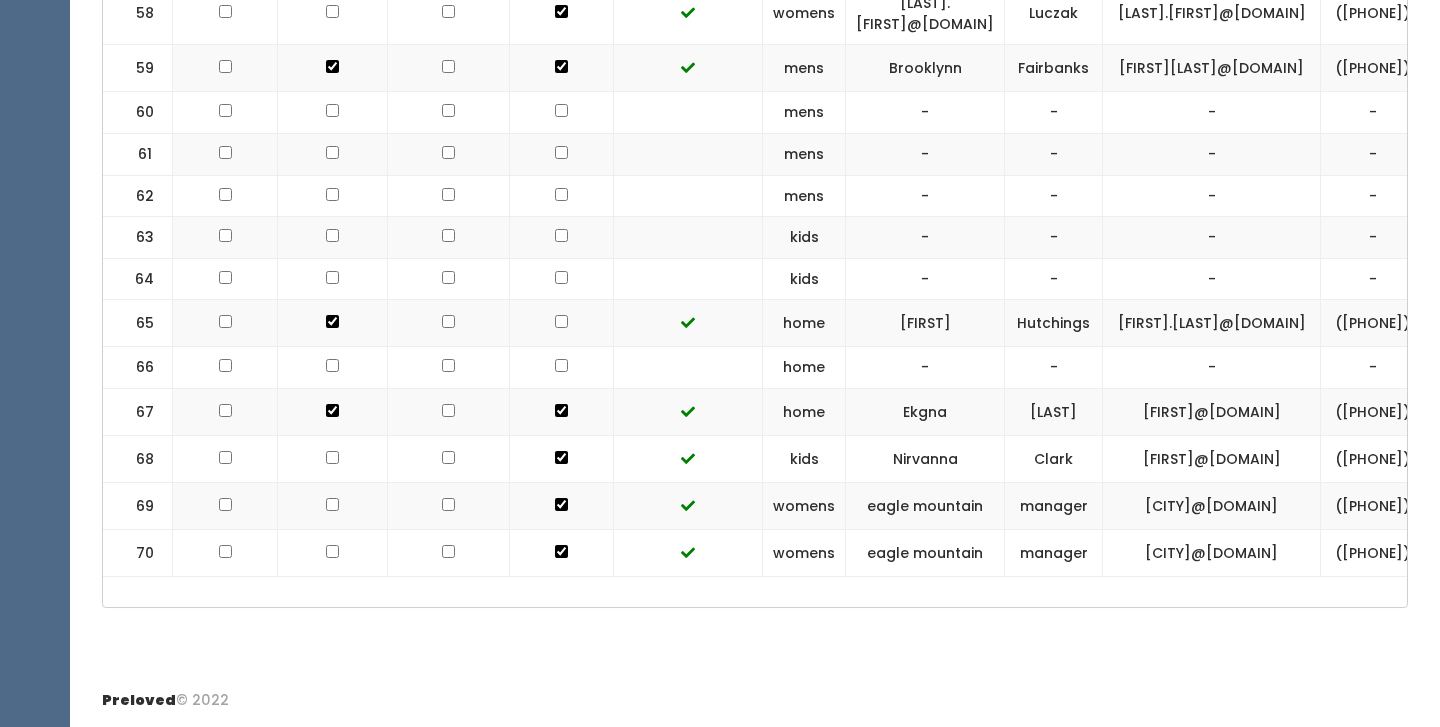 scroll, scrollTop: 4136, scrollLeft: 0, axis: vertical 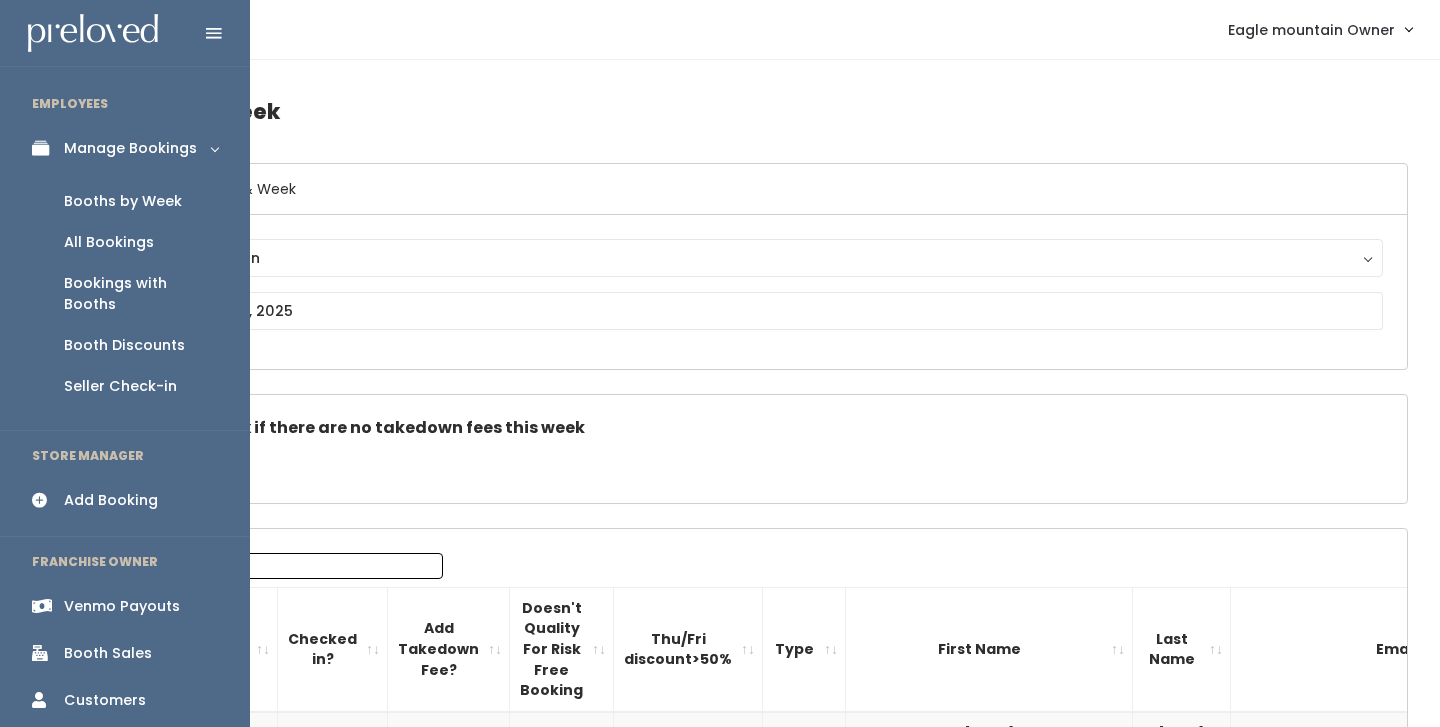 click at bounding box center [46, 606] 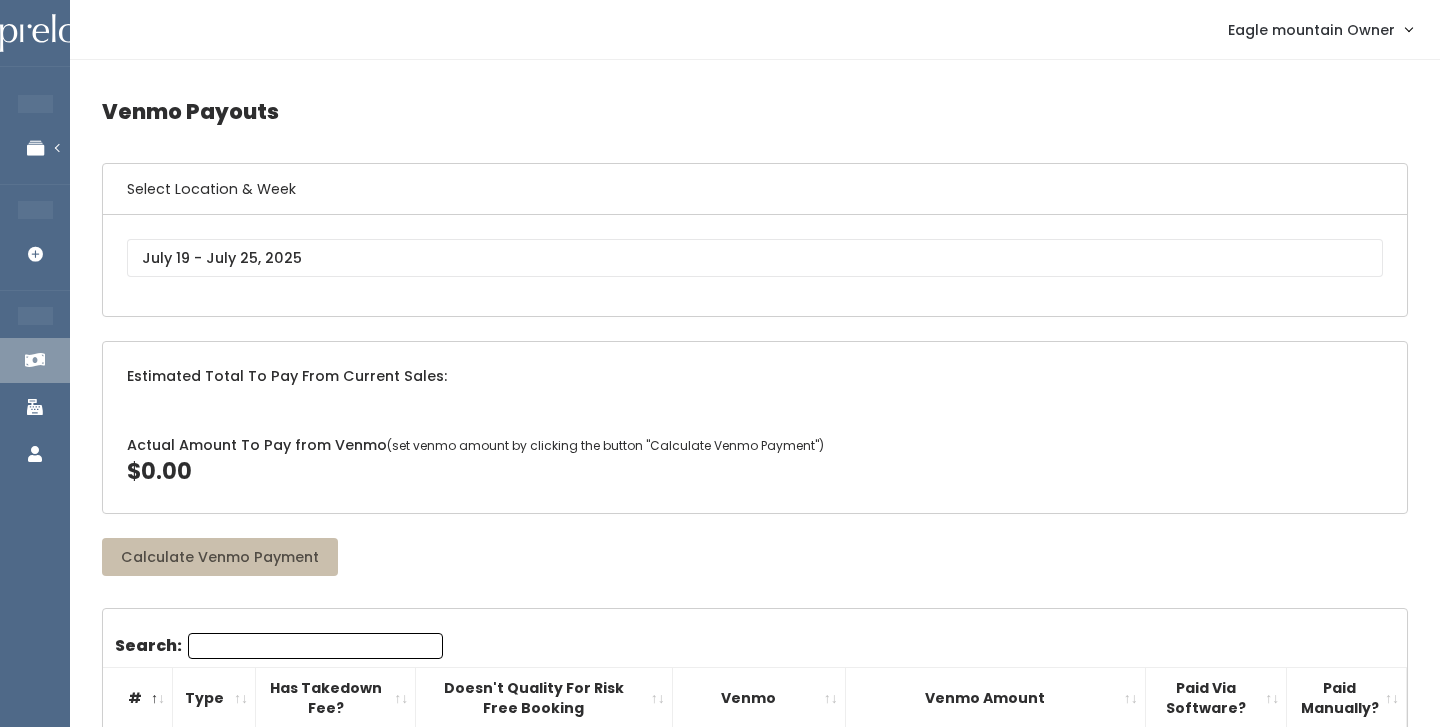 scroll, scrollTop: 0, scrollLeft: 0, axis: both 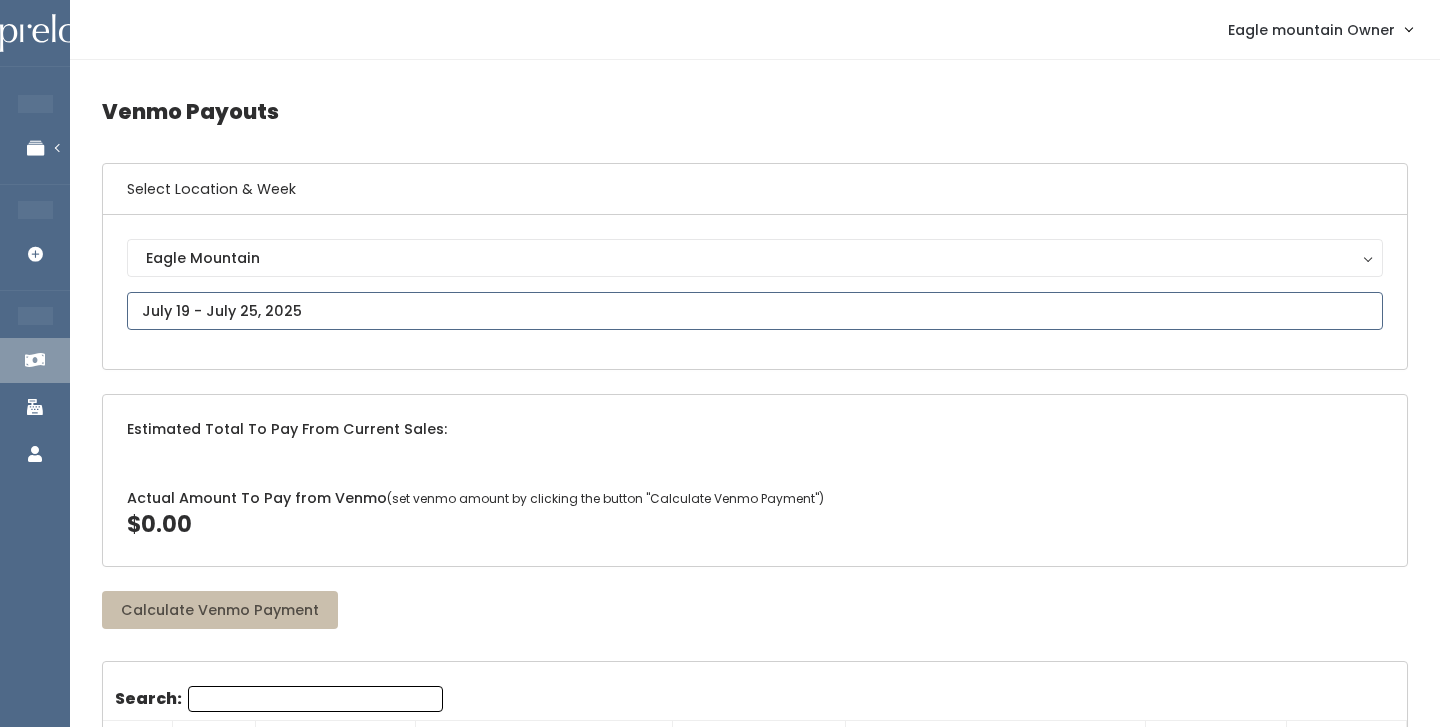 click on "EMPLOYEES
Manage Bookings
Booths by Week
All Bookings
Bookings with Booths
Booth Discounts
Seller Check-in
STORE MANAGER
Add Booking
FRANCHISE OWNER
Venmo Payouts
Booth Sales
Customers" at bounding box center (720, 2035) 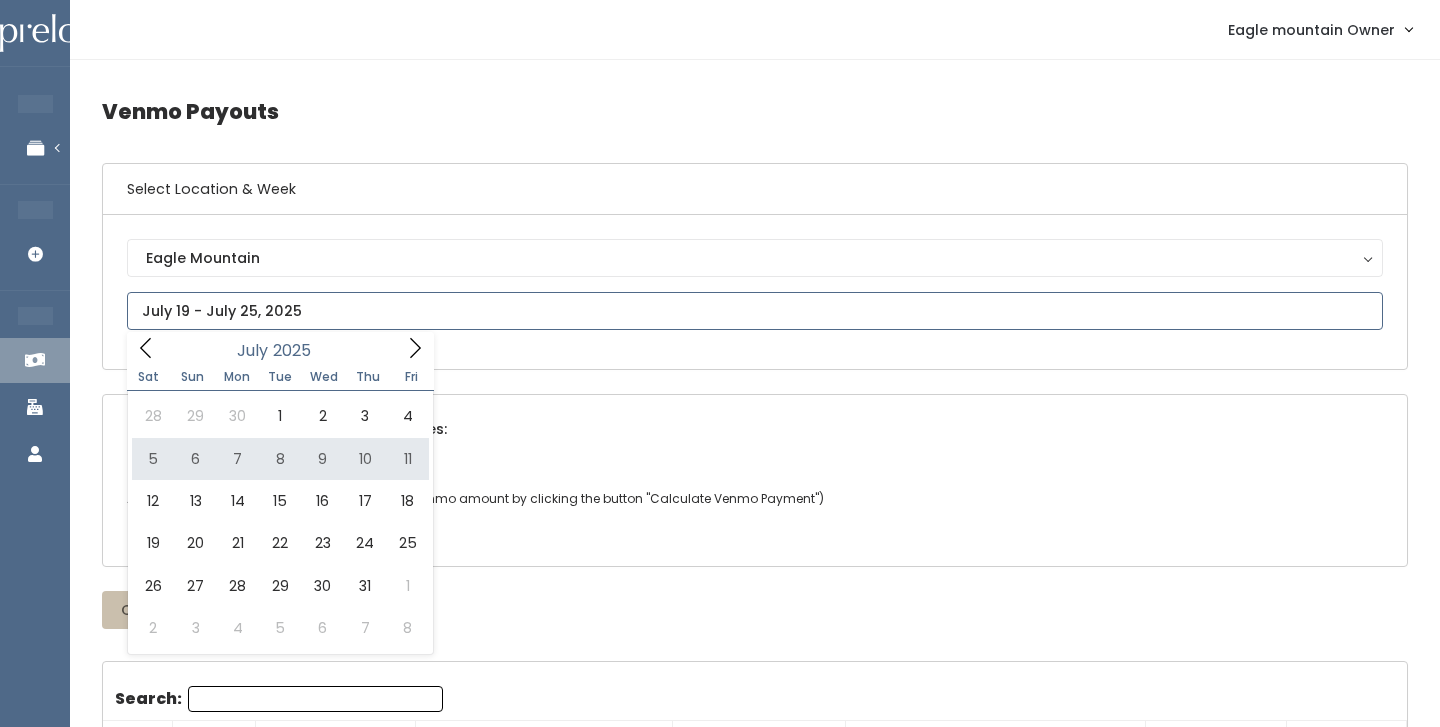 type on "[MONTH] [NUMBER] to [MONTH] [NUMBER]" 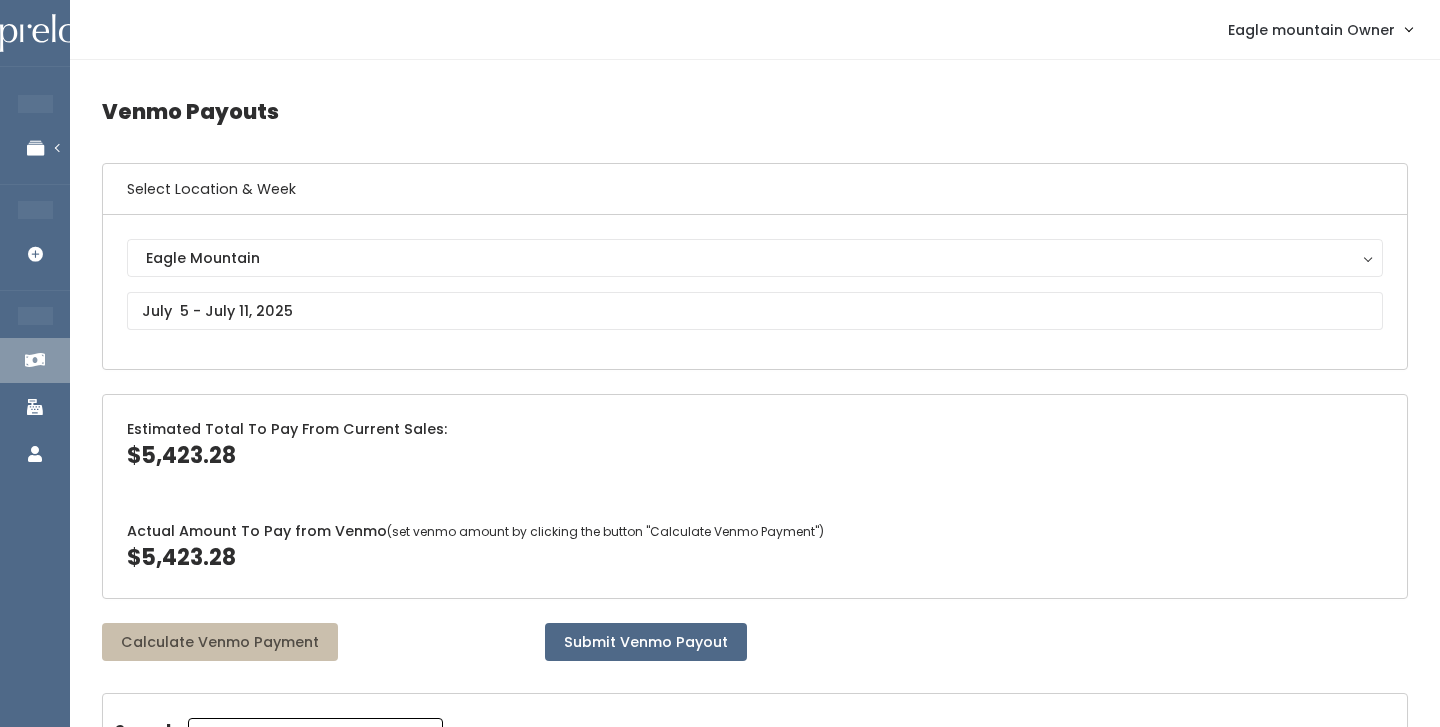 scroll, scrollTop: 0, scrollLeft: 0, axis: both 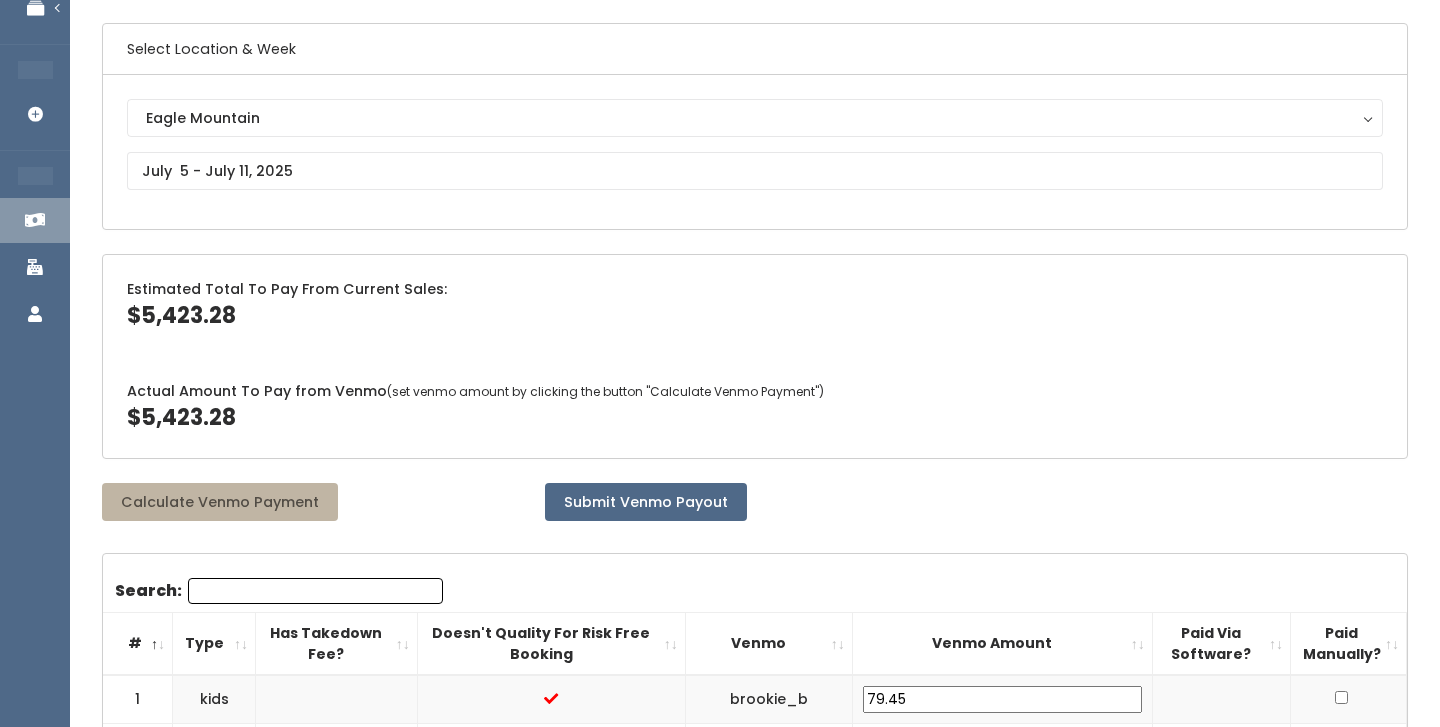 click on "Calculate Venmo Payment" at bounding box center (220, 502) 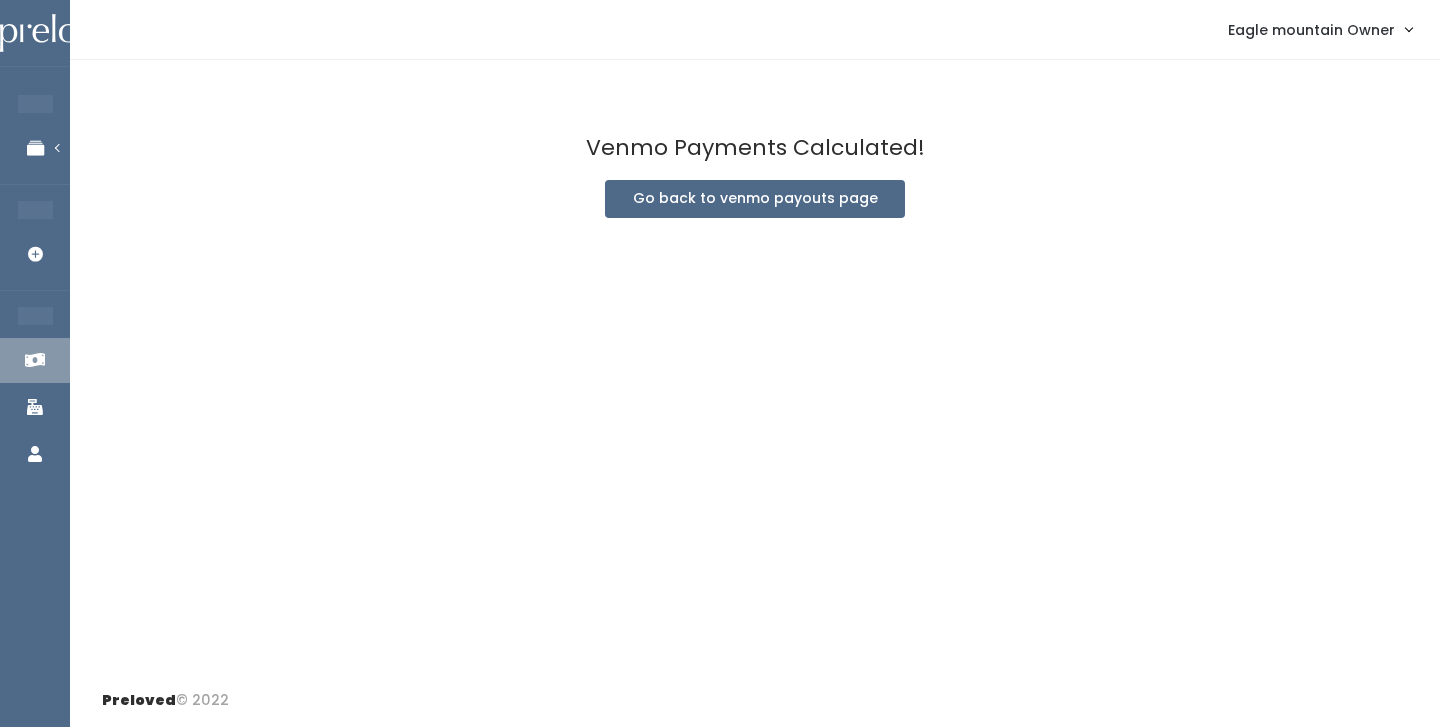 scroll, scrollTop: 0, scrollLeft: 0, axis: both 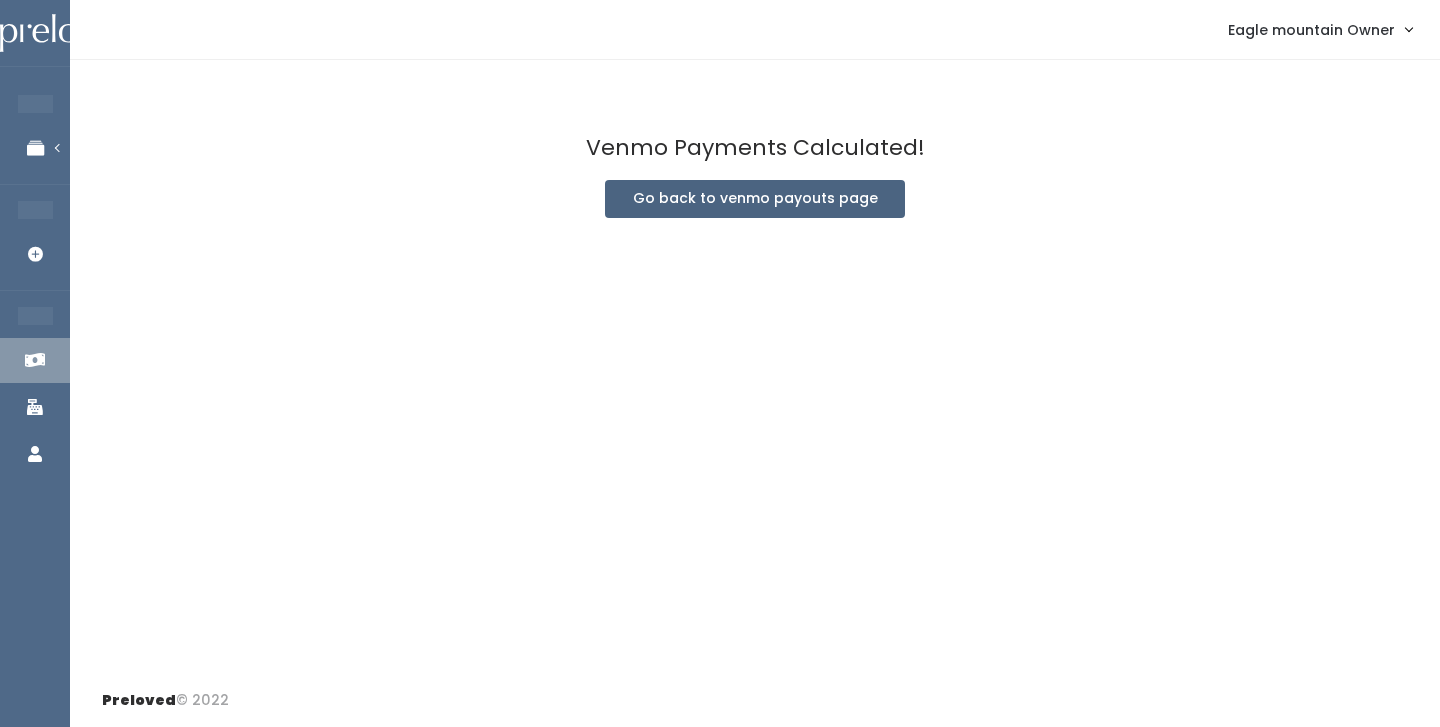 click on "Go back to venmo payouts page" at bounding box center [755, 199] 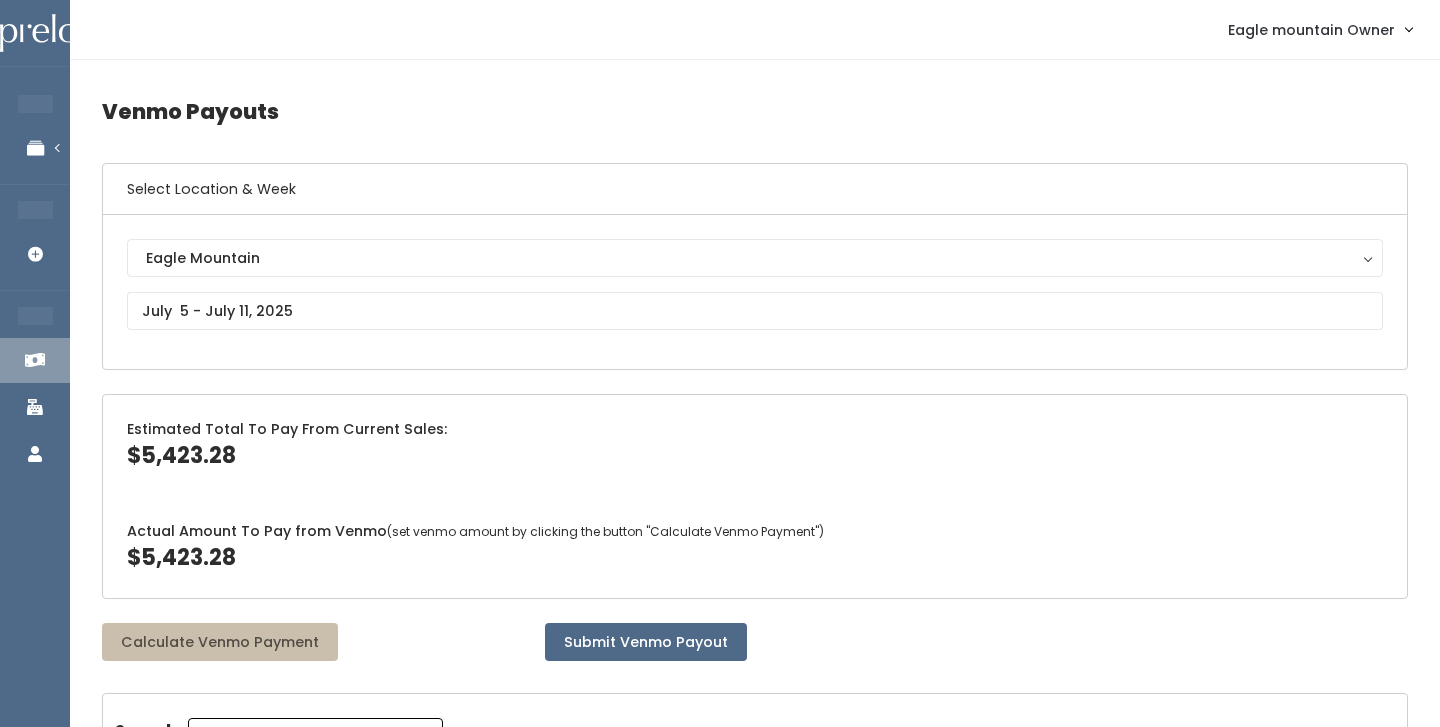 scroll, scrollTop: 0, scrollLeft: 0, axis: both 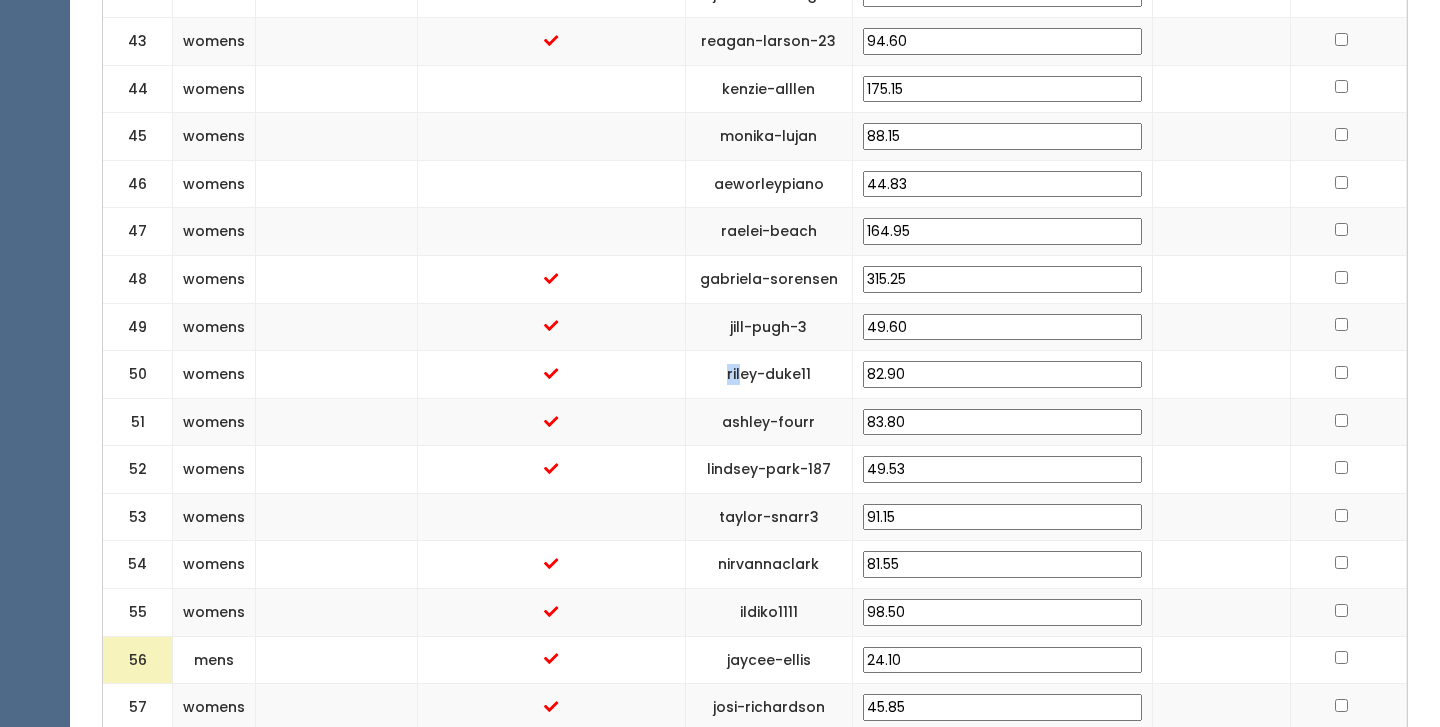 drag, startPoint x: 729, startPoint y: 388, endPoint x: 743, endPoint y: 401, distance: 19.104973 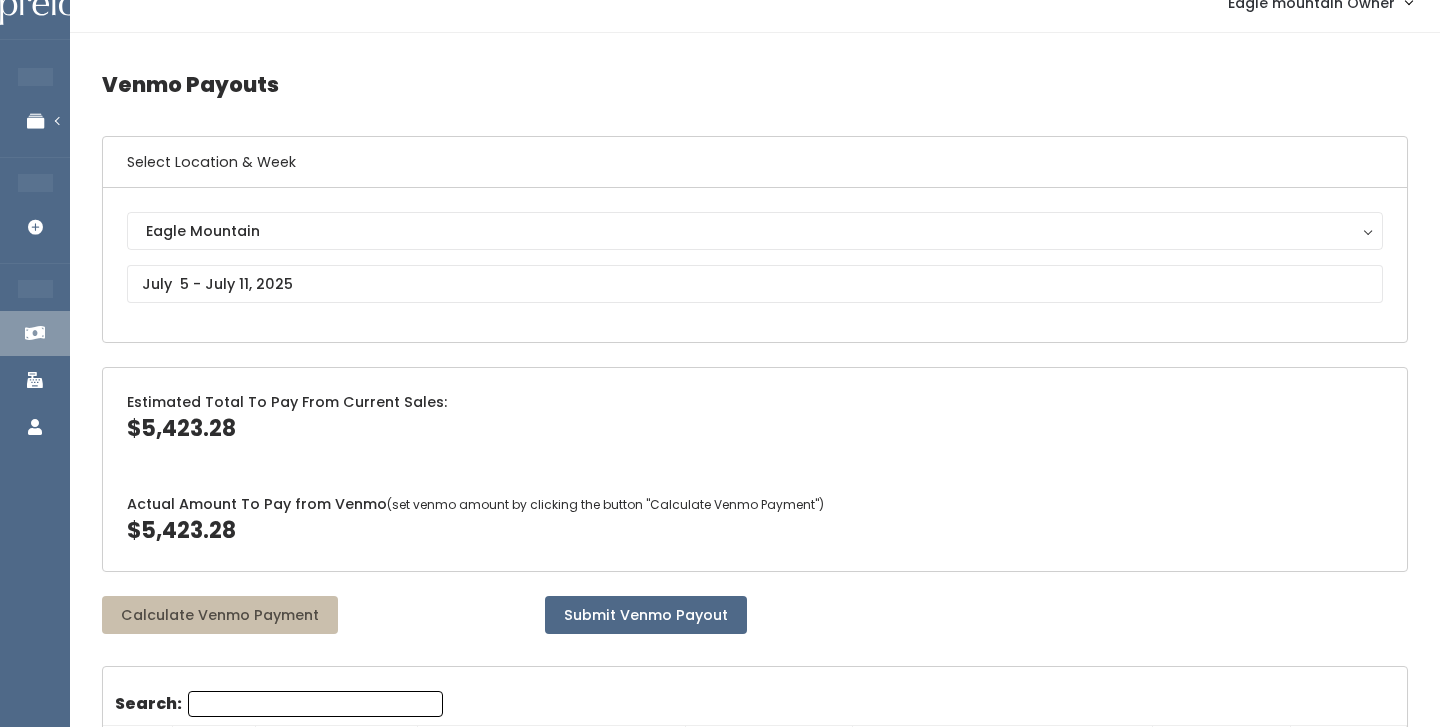 scroll, scrollTop: 89, scrollLeft: 0, axis: vertical 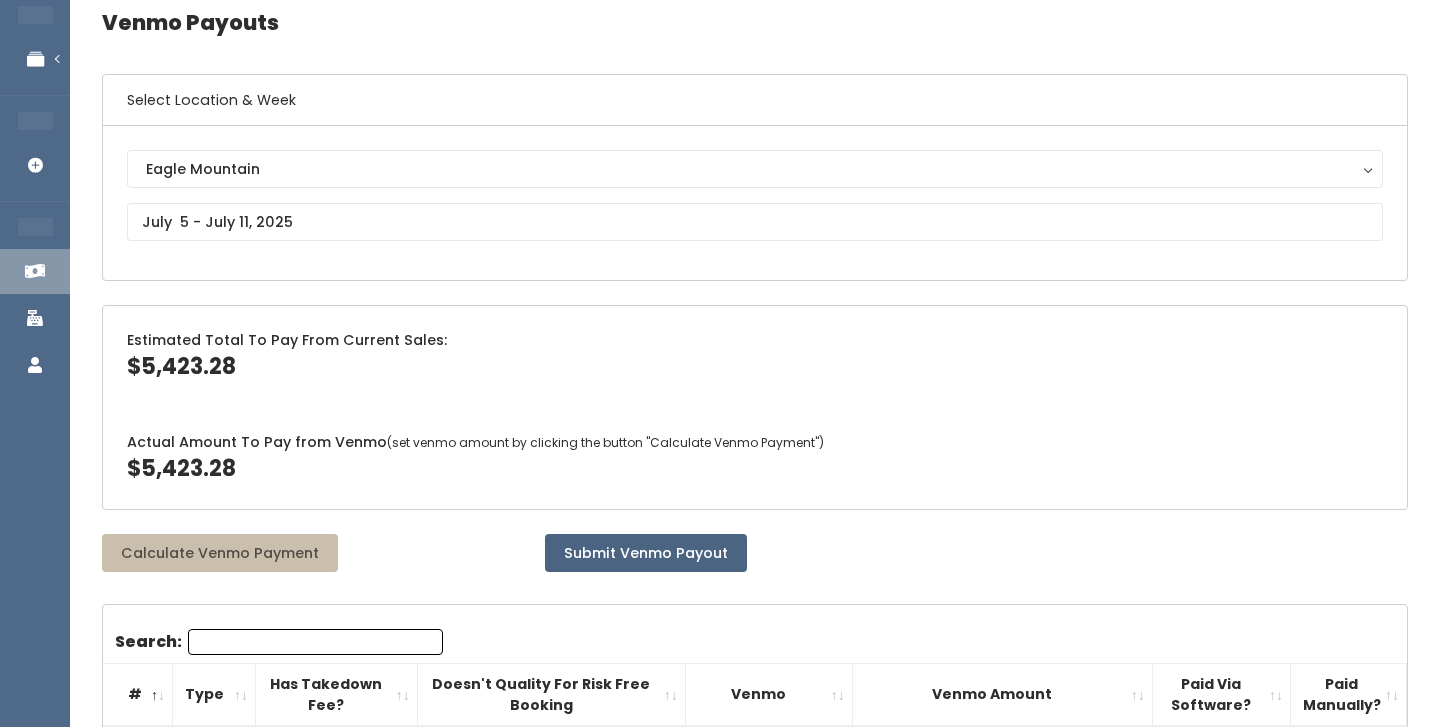 click on "Submit Venmo Payout" at bounding box center (646, 553) 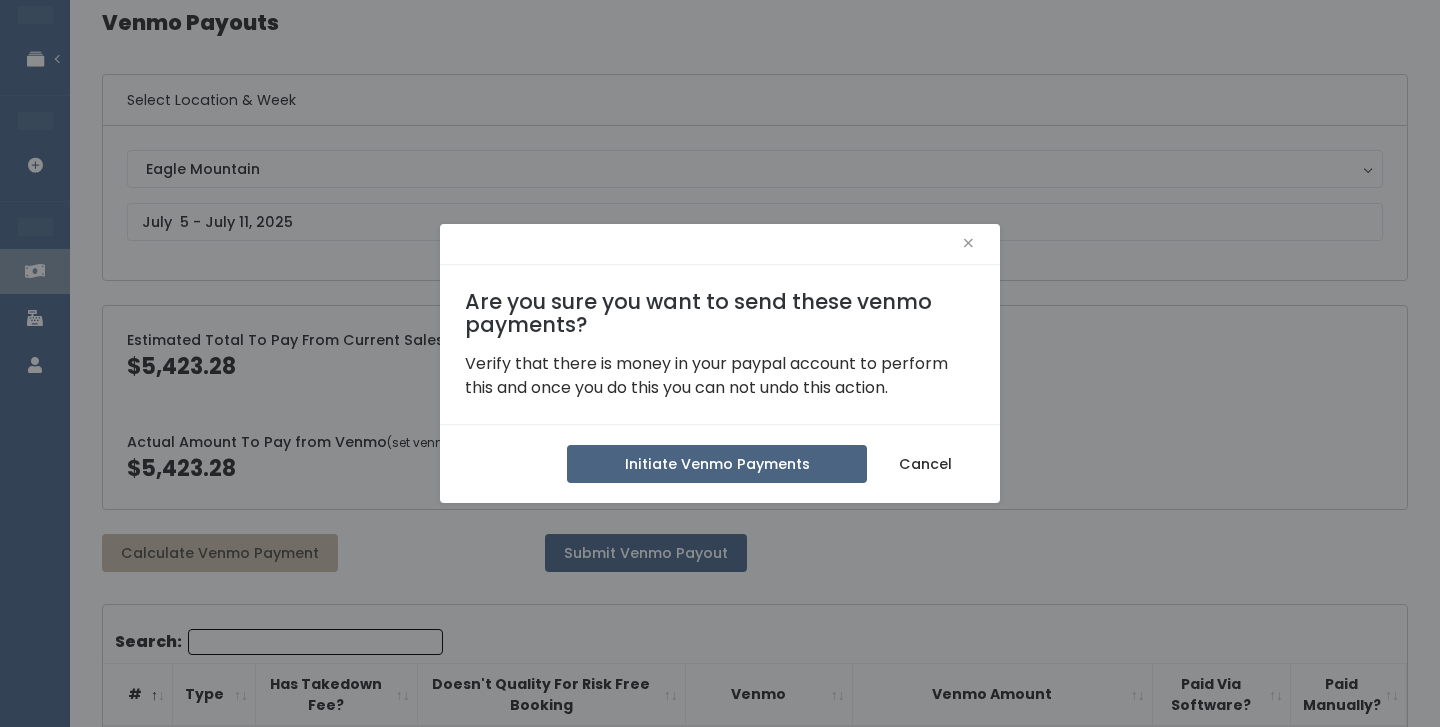 click on "Initiate Venmo Payments" at bounding box center [717, 464] 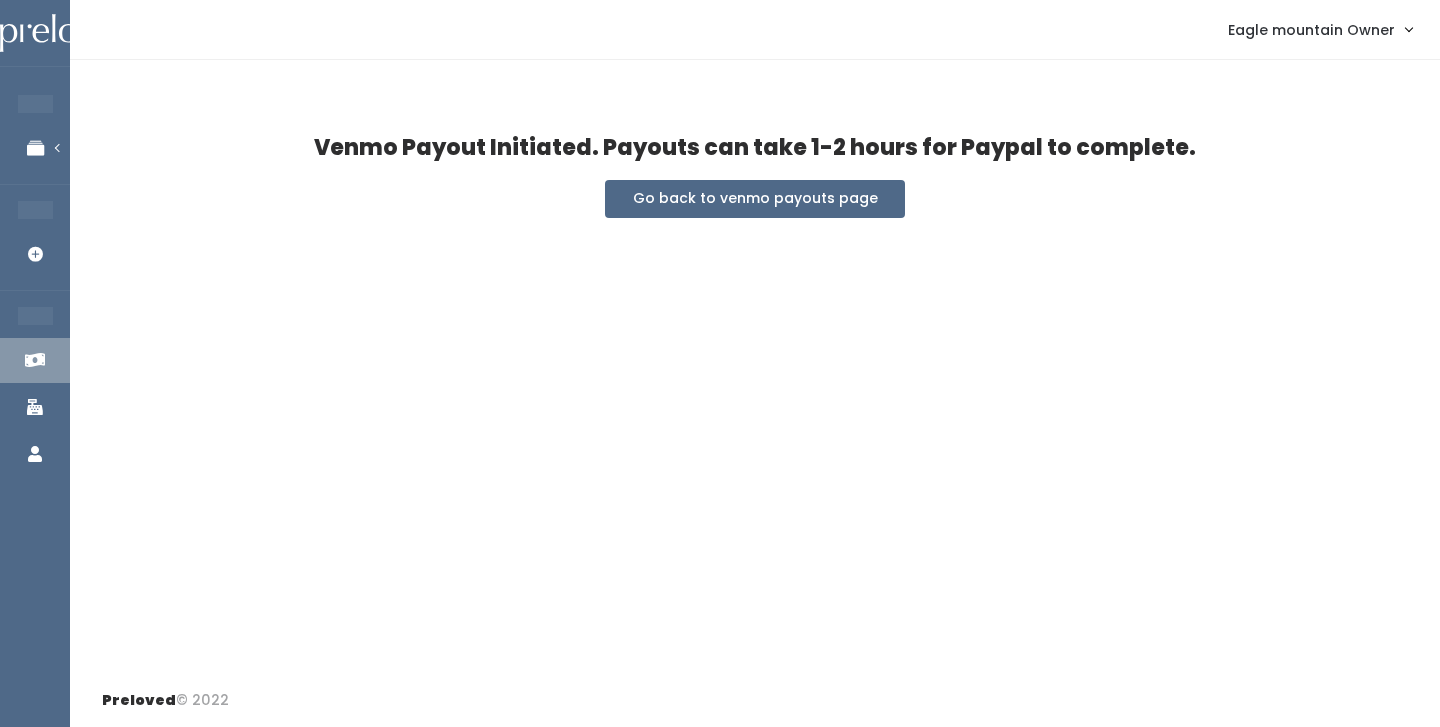 scroll, scrollTop: 0, scrollLeft: 0, axis: both 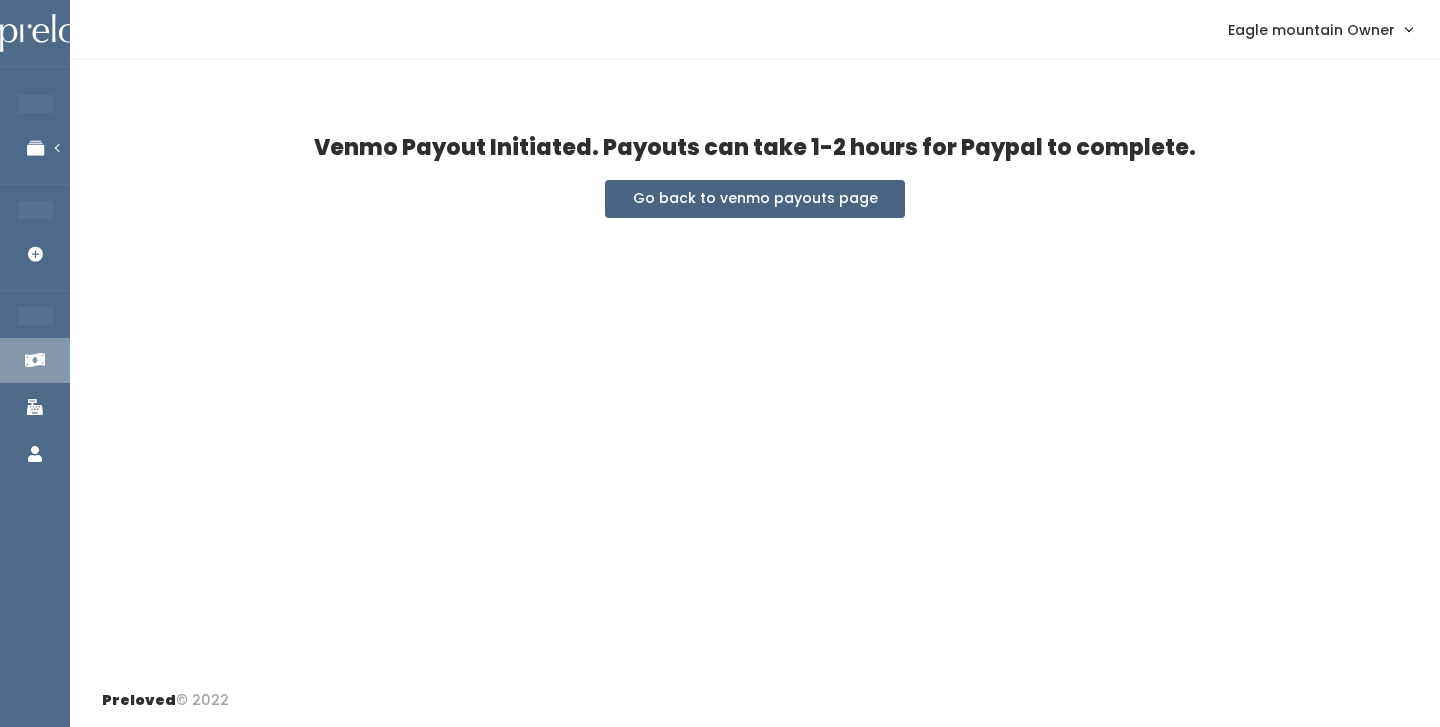 click on "Go back to venmo payouts page" at bounding box center [755, 199] 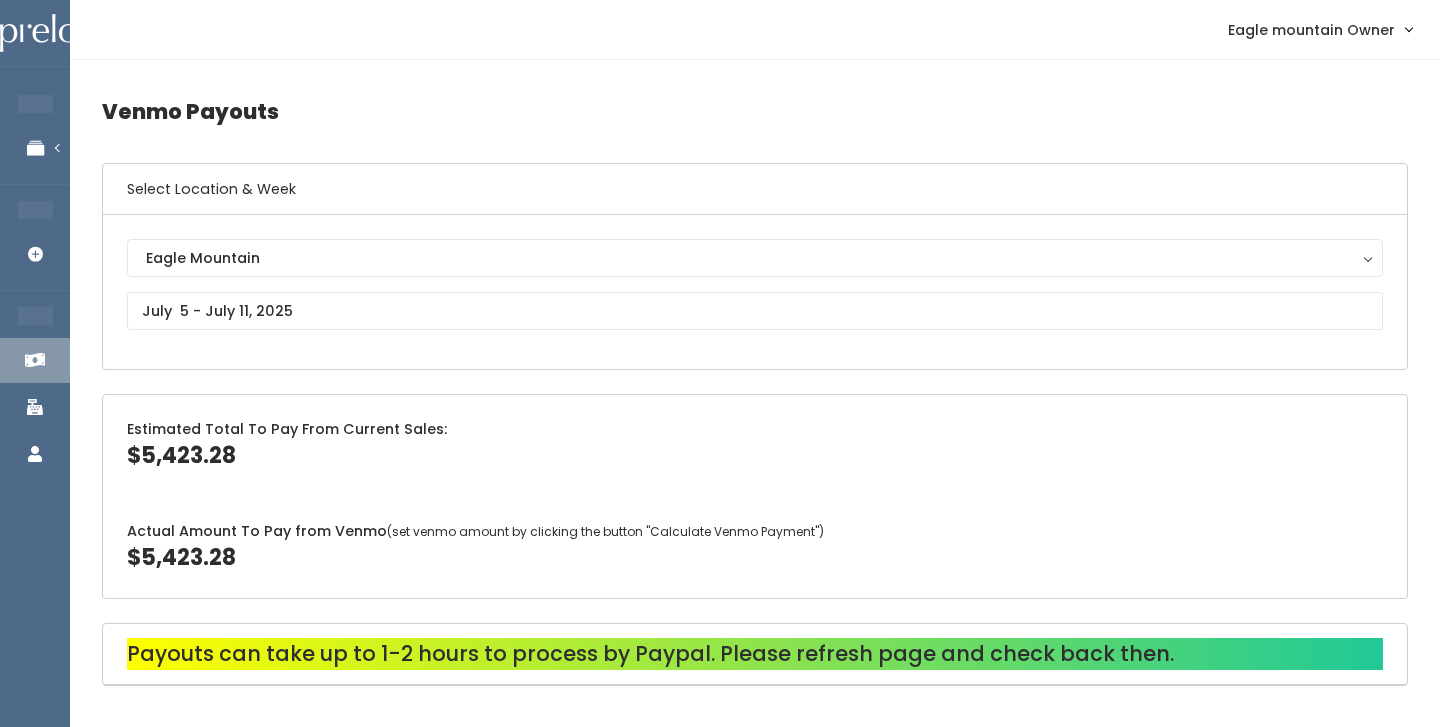 scroll, scrollTop: 0, scrollLeft: 0, axis: both 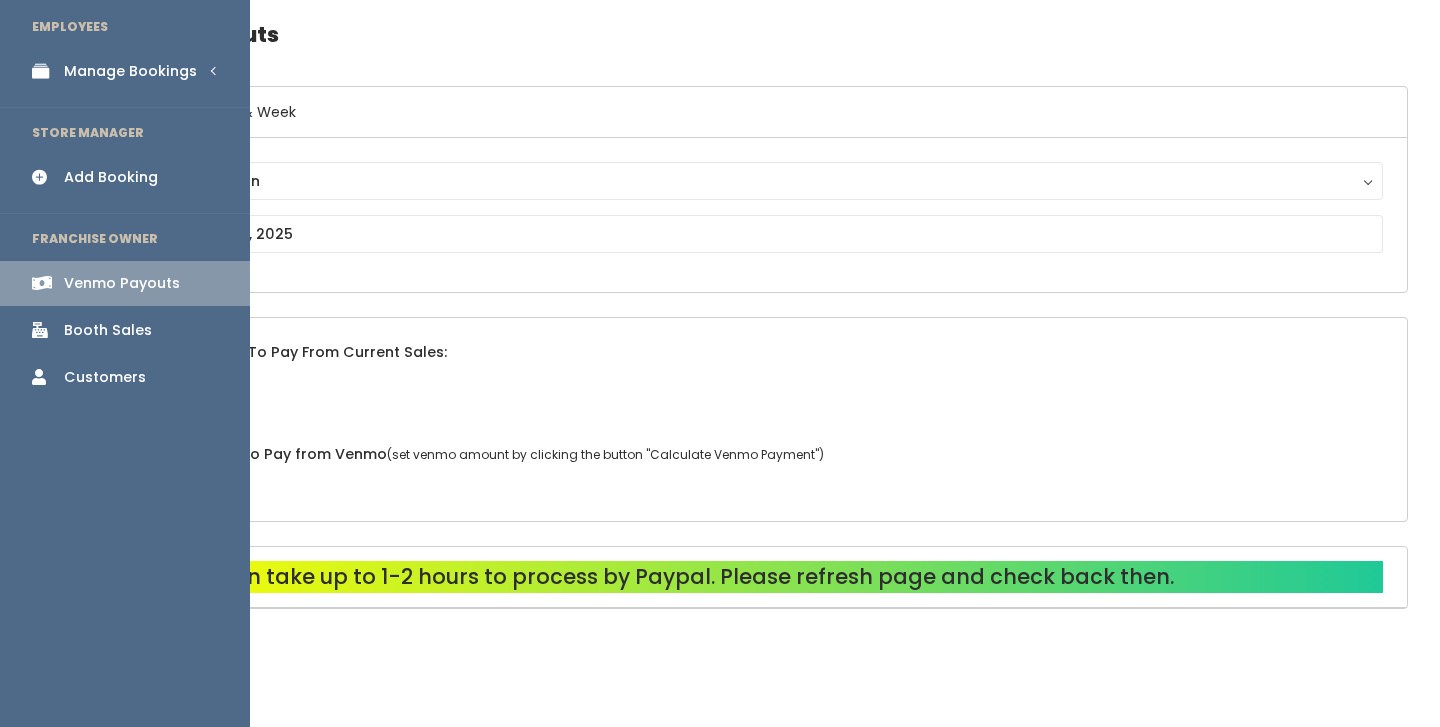 click on "Booth Sales" at bounding box center [125, 330] 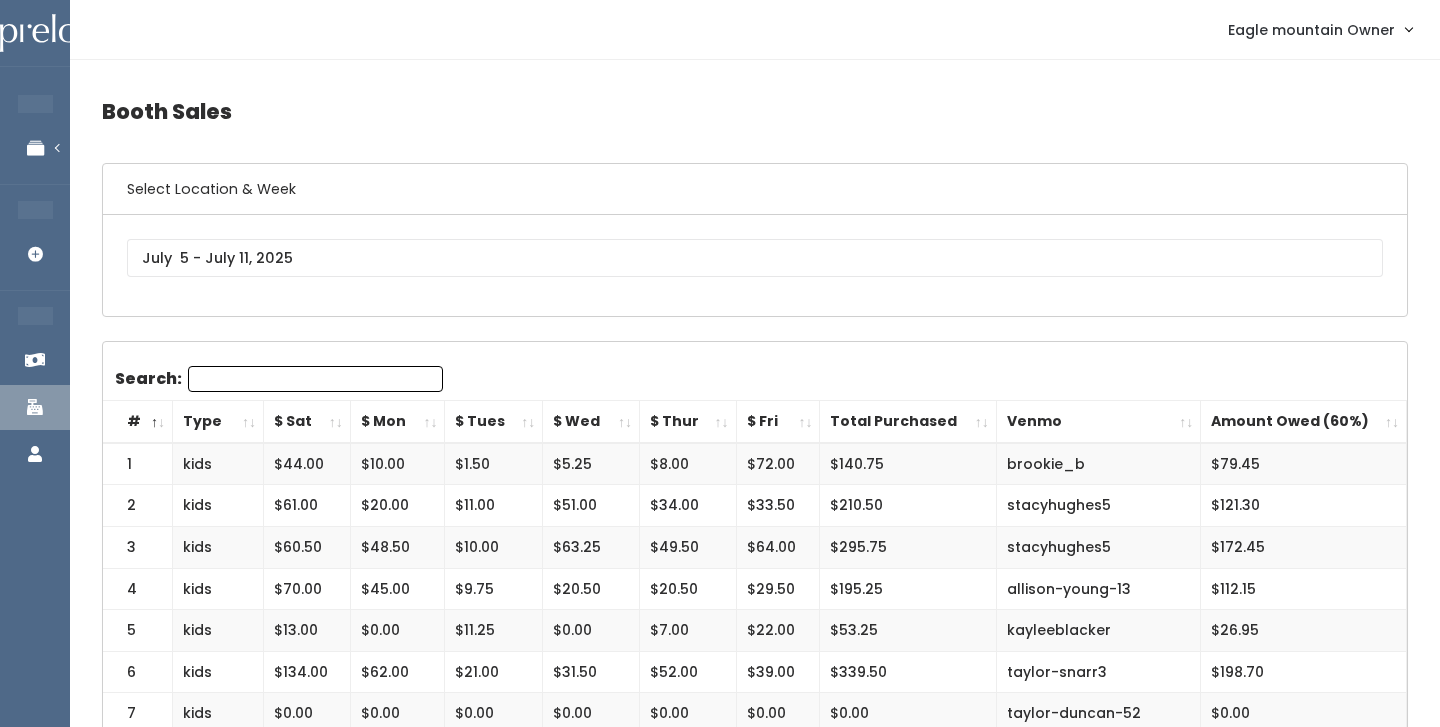scroll, scrollTop: 0, scrollLeft: 0, axis: both 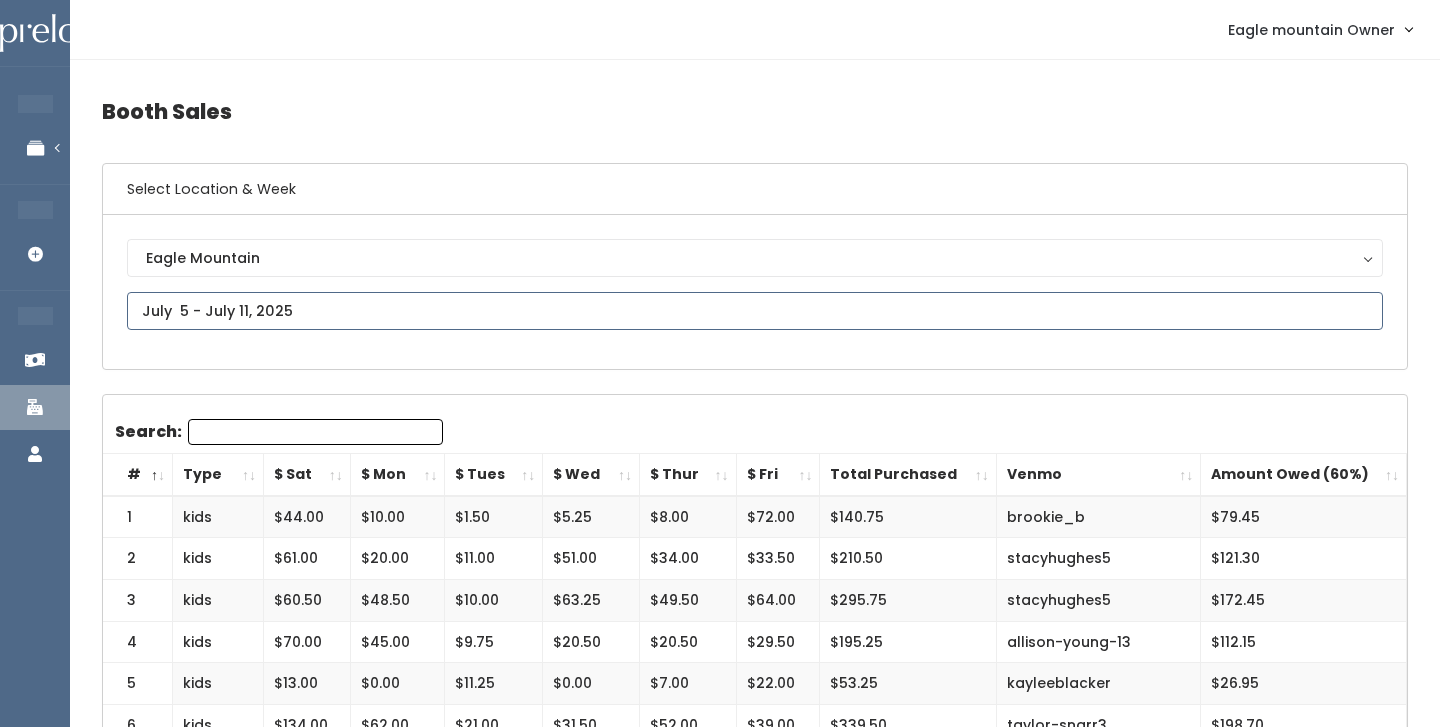 click on "EMPLOYEES
Manage Bookings
Booths by Week
All Bookings
Bookings with Booths
Booth Discounts
Seller Check-in
STORE MANAGER
Add Booking
FRANCHISE OWNER
Venmo Payouts
Booth Sales
Customers" at bounding box center [720, 1778] 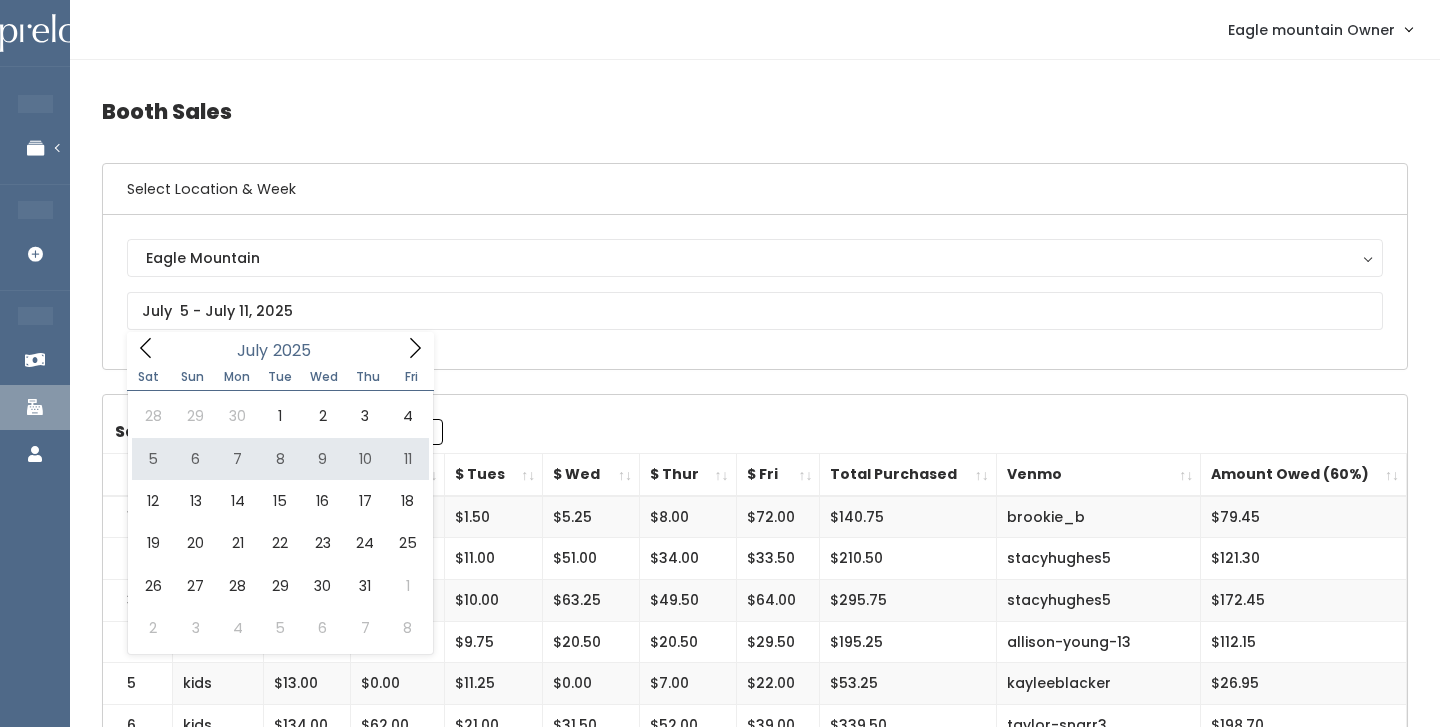 click on "Search:
# Type $ Sat $ Mon $ Tues $ Wed $ Thur $ Fri Total Purchased Venmo Amount Owed (60%)
1
kids
$44.00
$10.00
$1.50
$5.25
$8.00 2 3" at bounding box center [755, 1916] 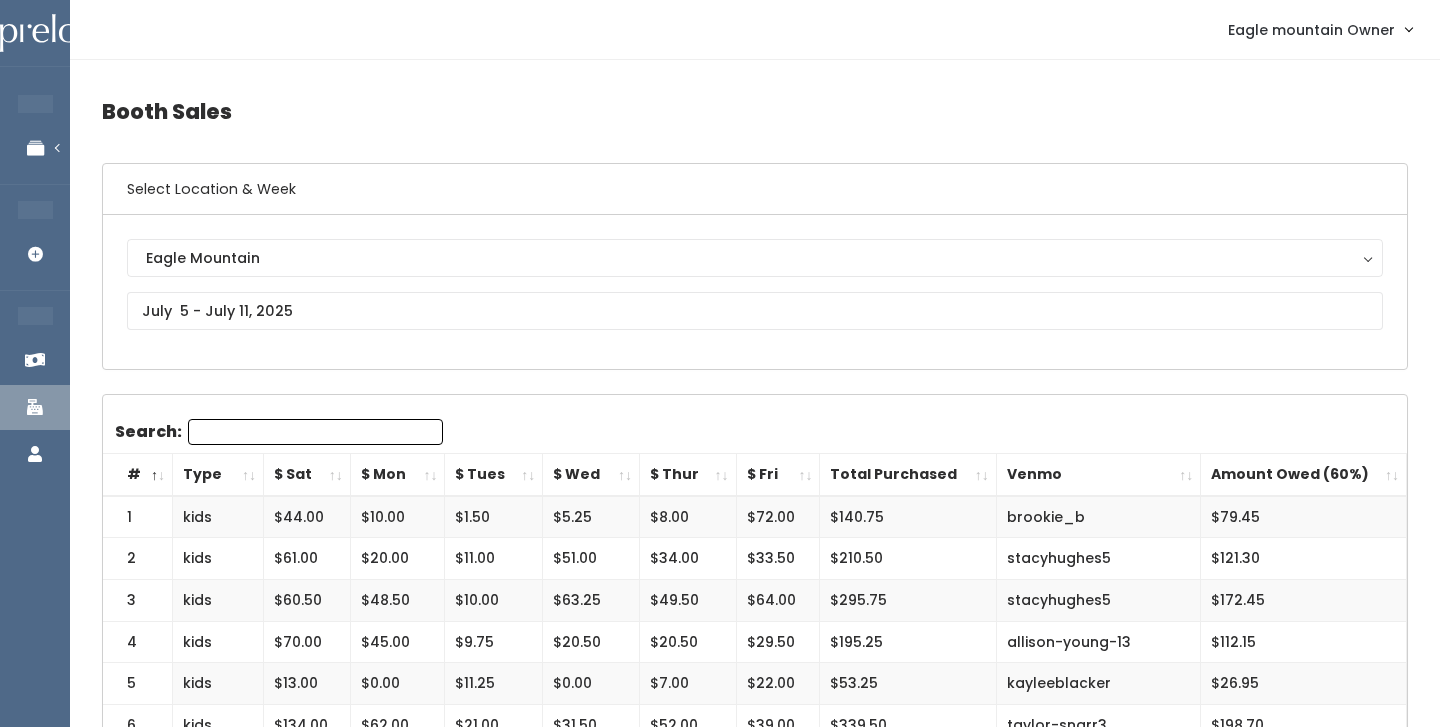 click on "Amount Owed (60%)" at bounding box center [1304, 475] 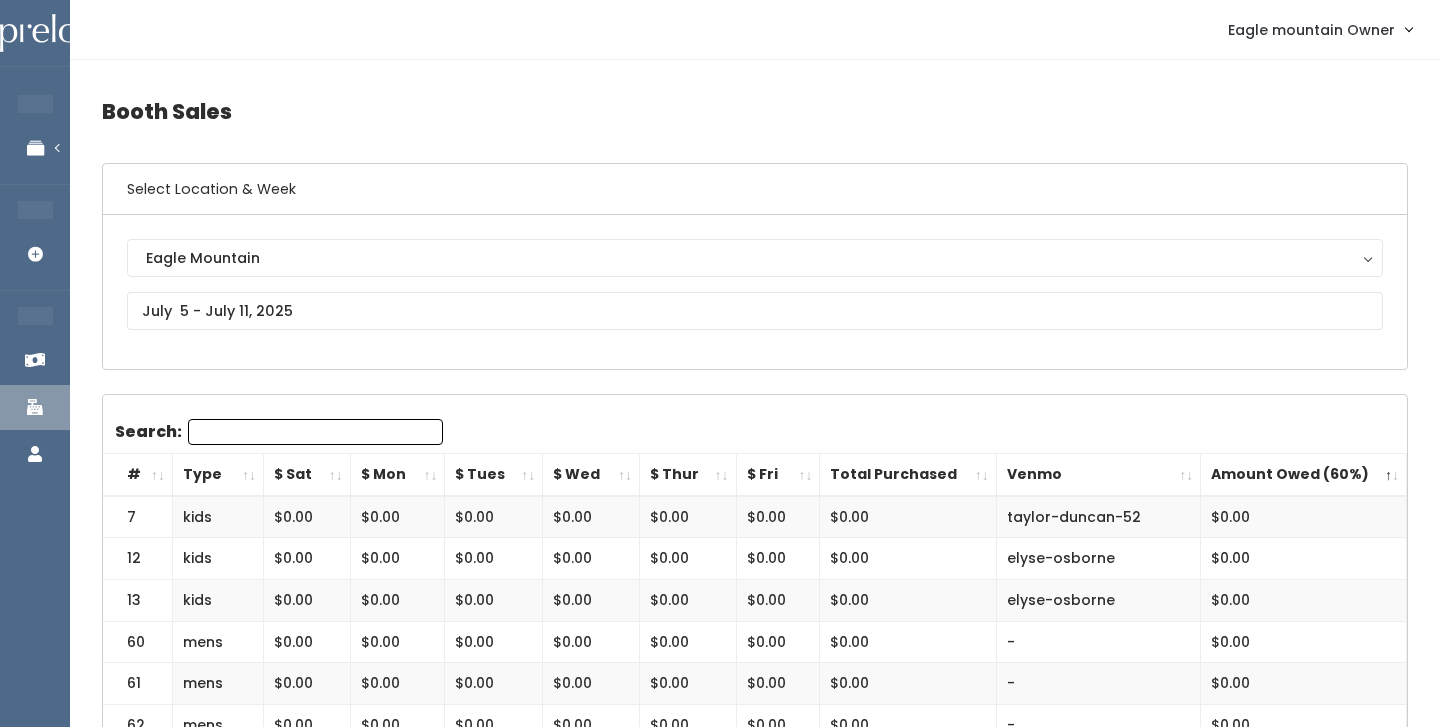 click on "Amount Owed (60%)" at bounding box center (1304, 475) 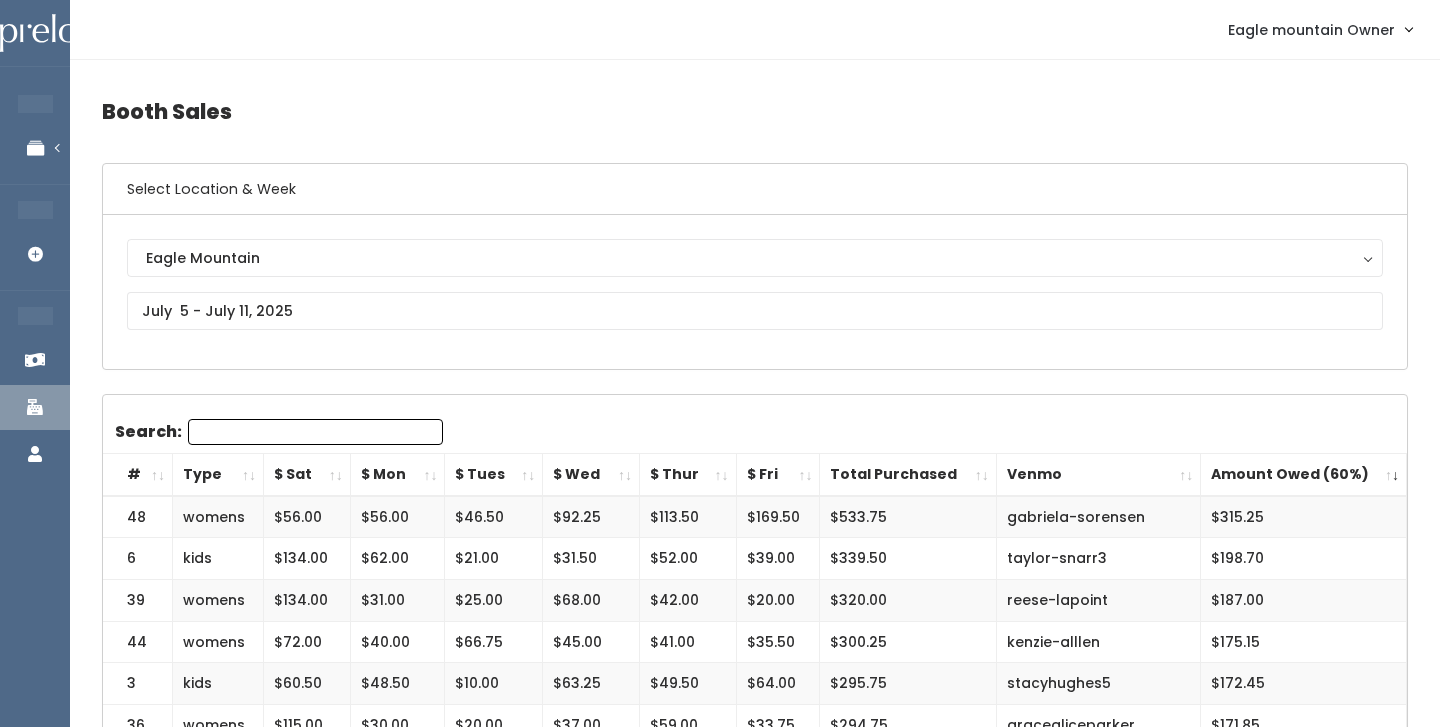 scroll, scrollTop: 0, scrollLeft: 0, axis: both 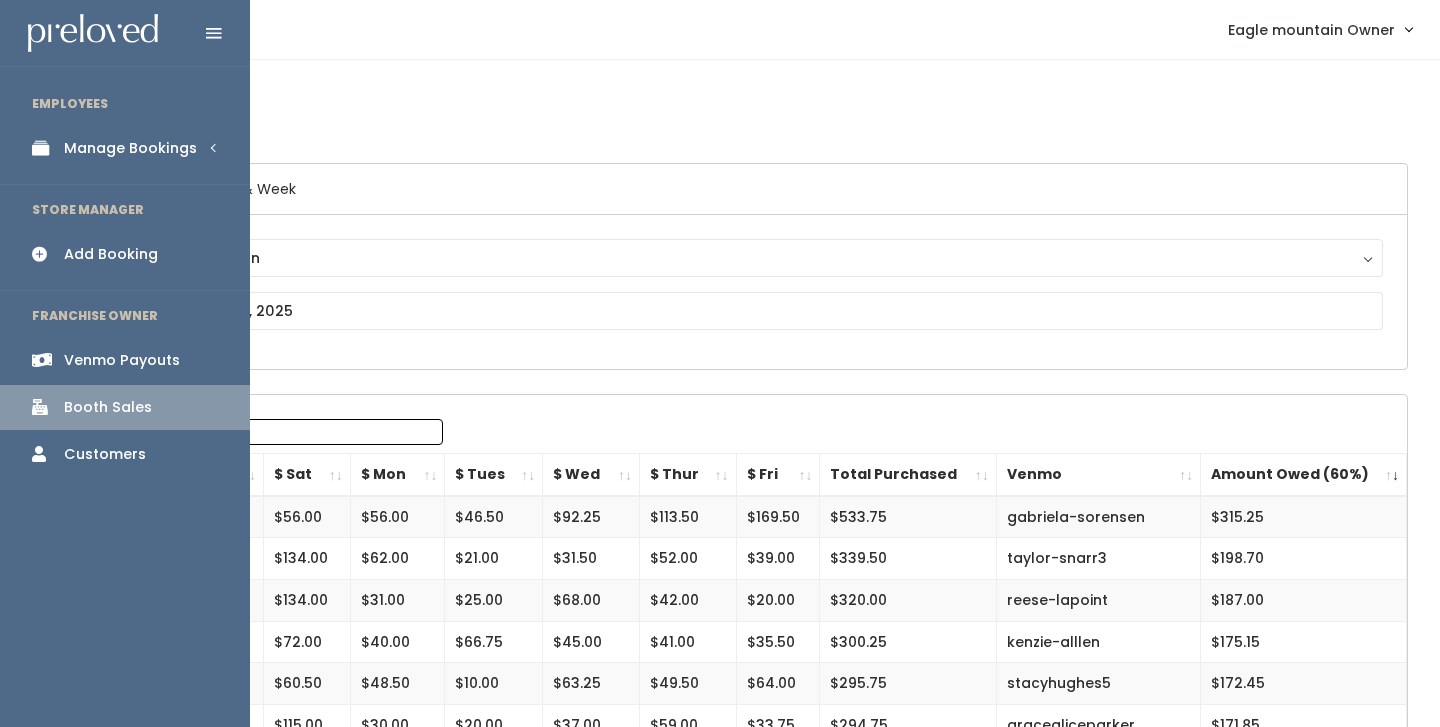 click at bounding box center [46, 148] 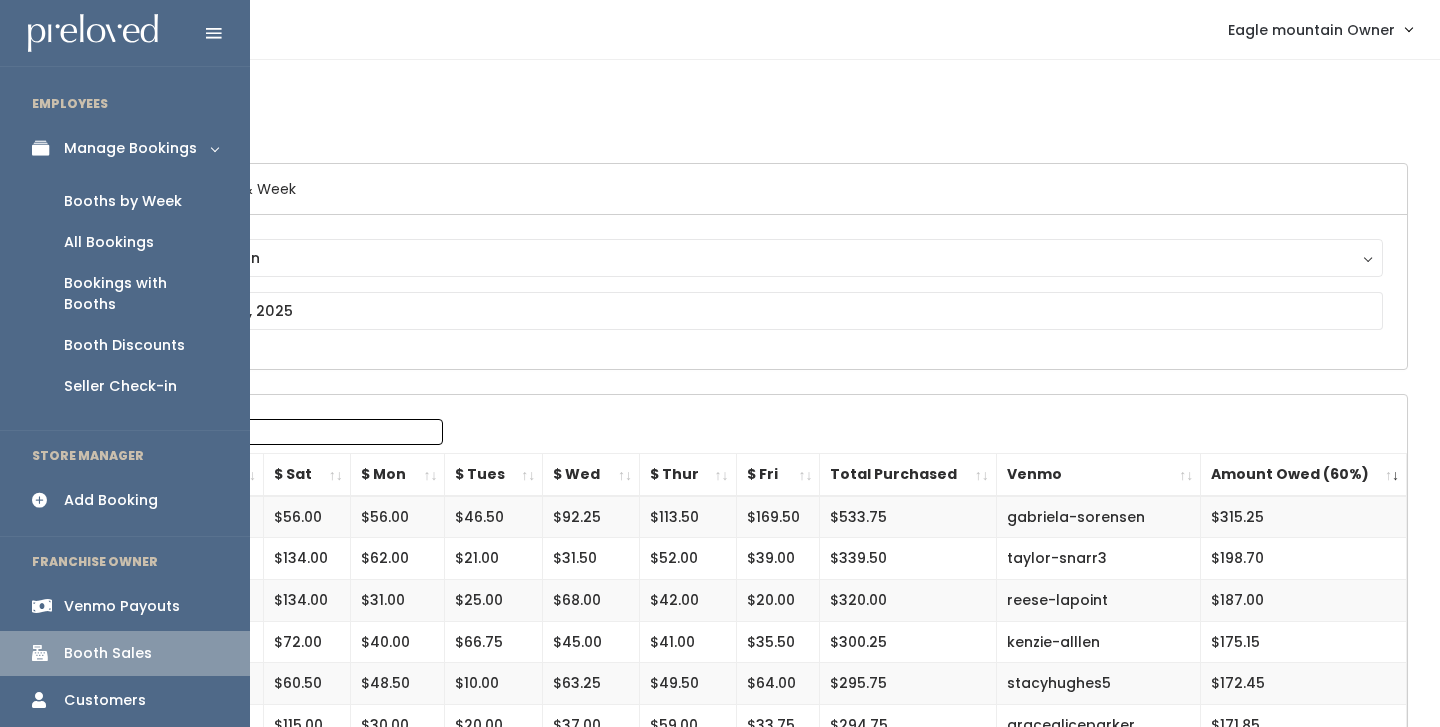 click on "All Bookings" at bounding box center [125, 242] 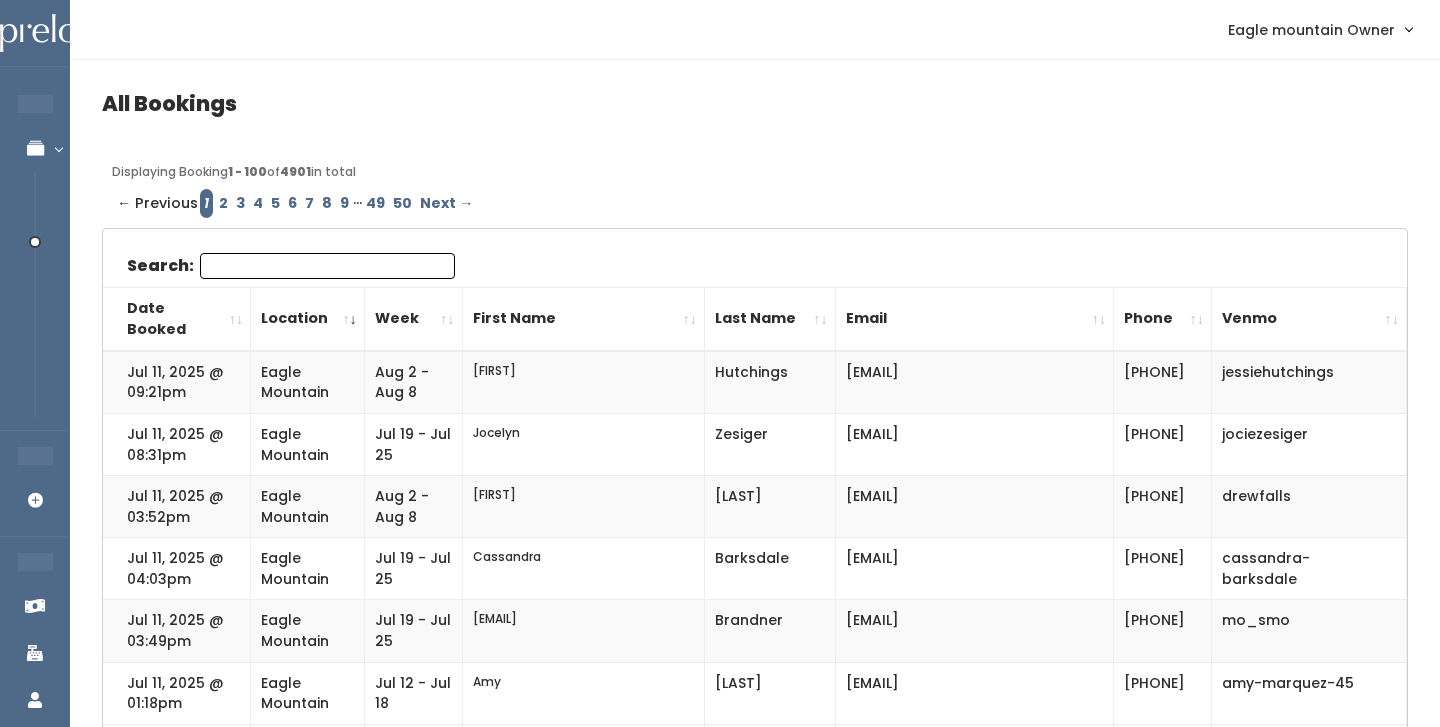 scroll, scrollTop: 0, scrollLeft: 0, axis: both 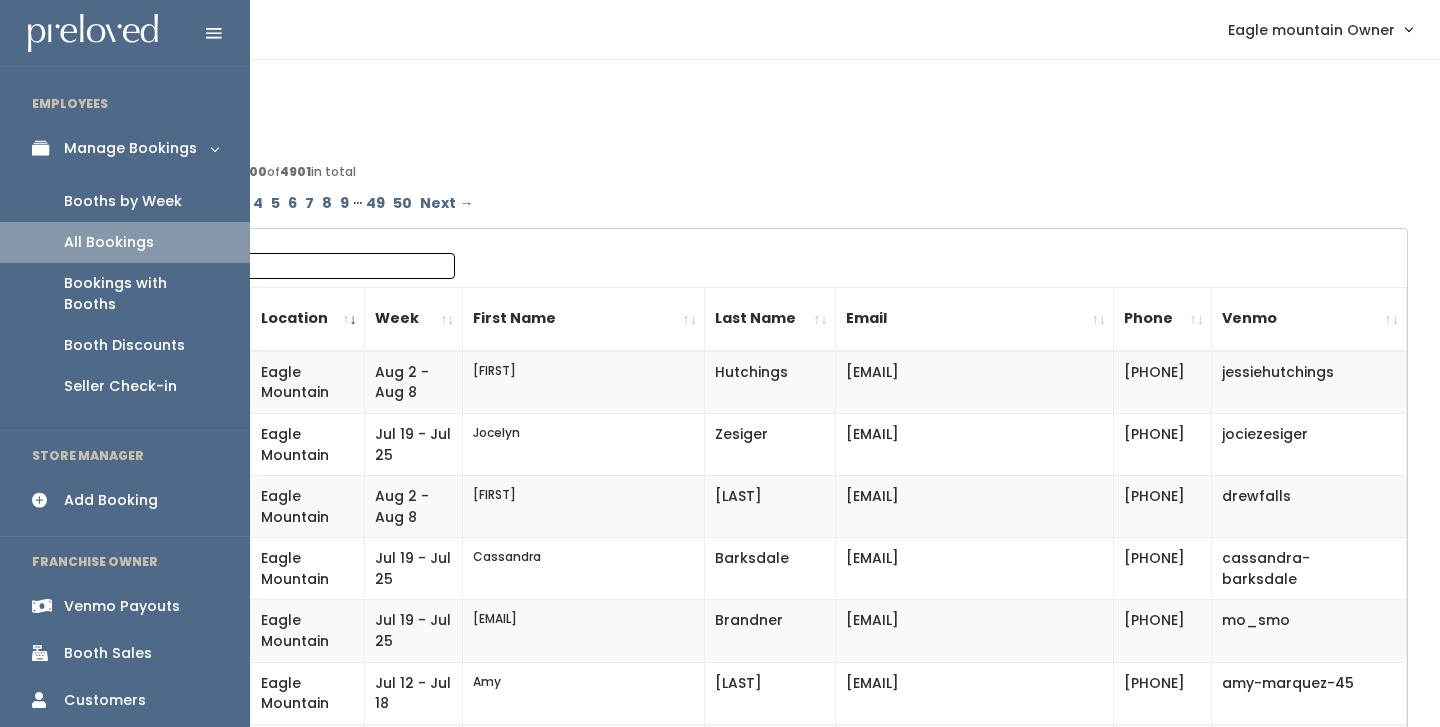 click on "Booths by Week" at bounding box center [123, 201] 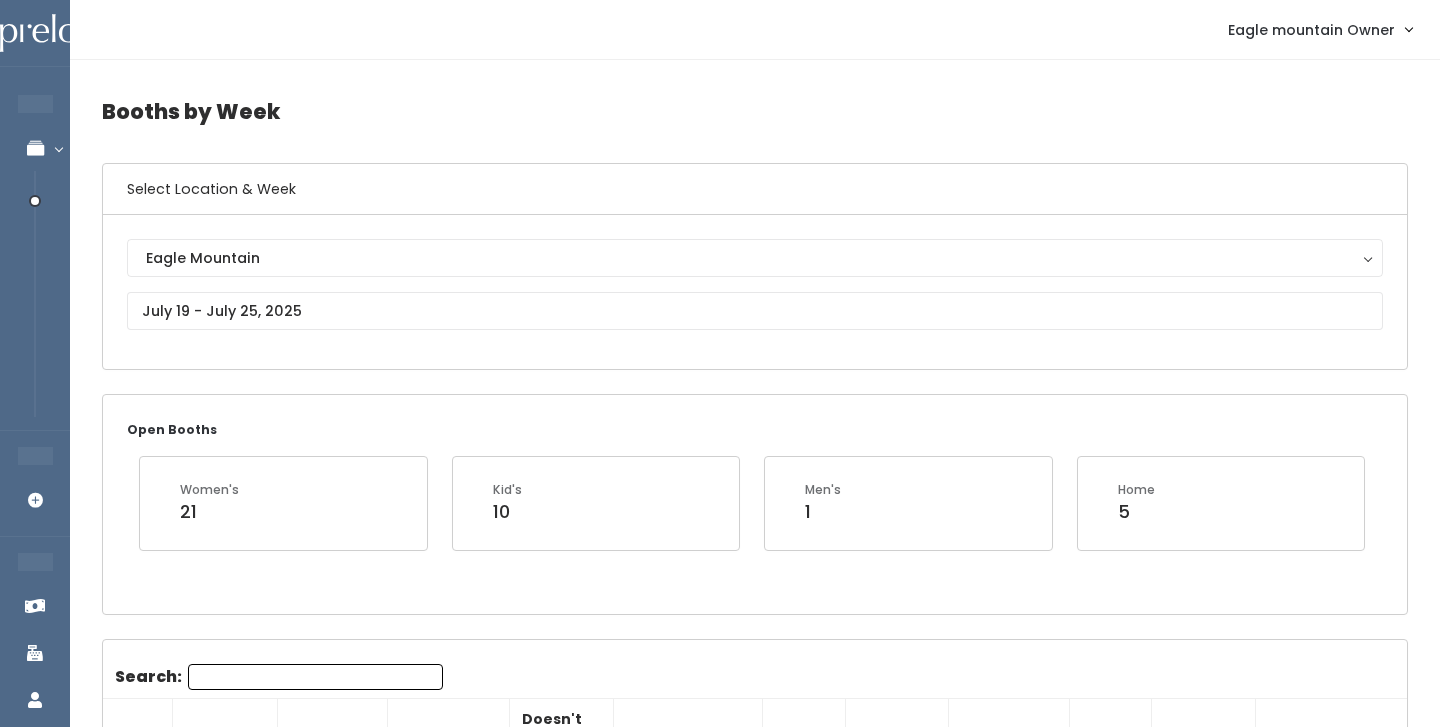 scroll, scrollTop: 0, scrollLeft: 0, axis: both 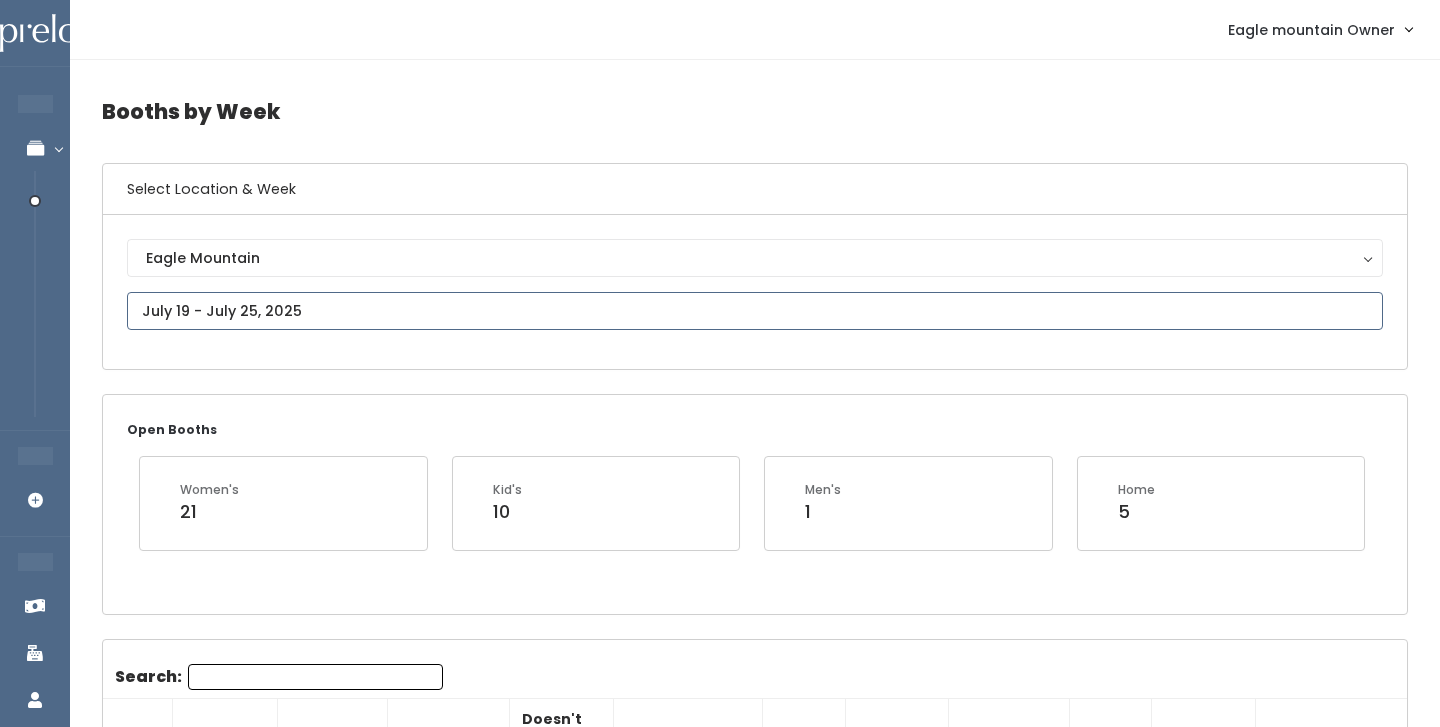 click at bounding box center [755, 311] 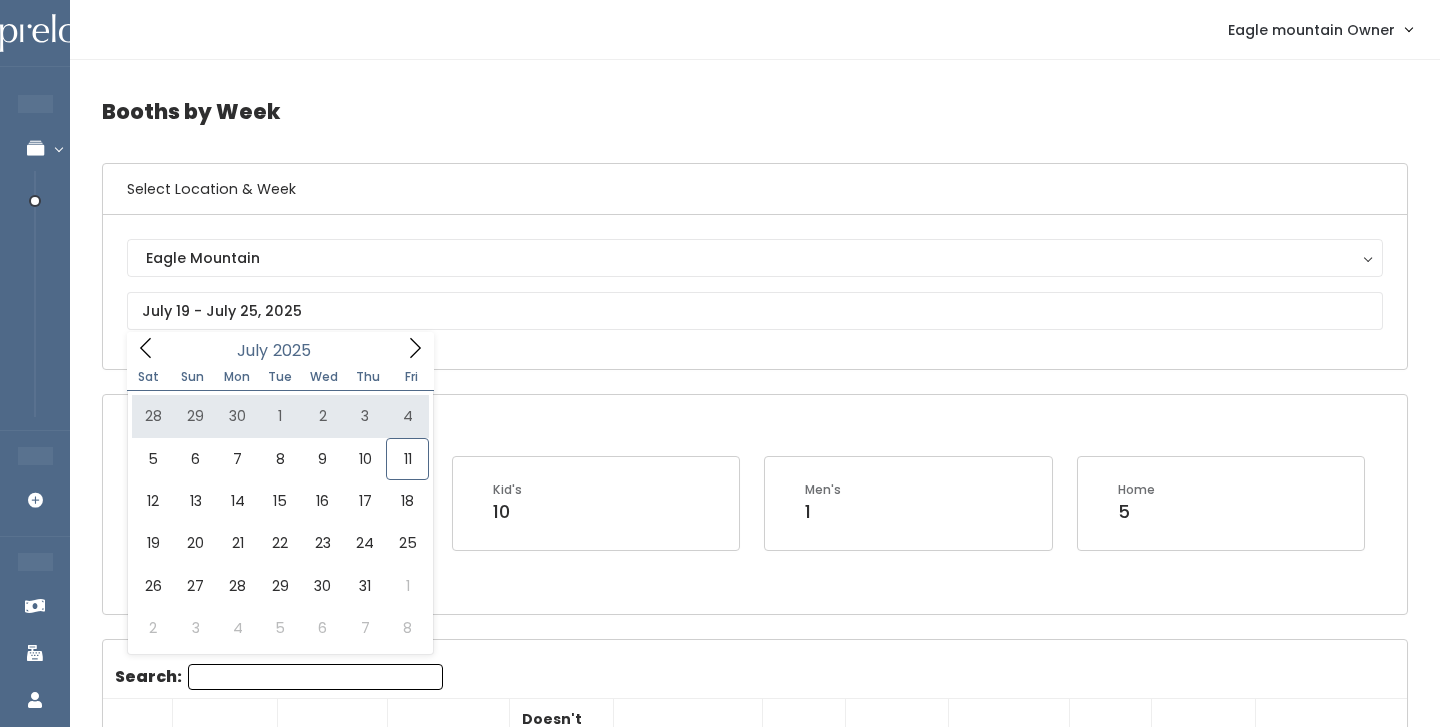 click on "Open Booths
Women's
21
Kid's
10
Men's
1
Home
5" at bounding box center [755, 504] 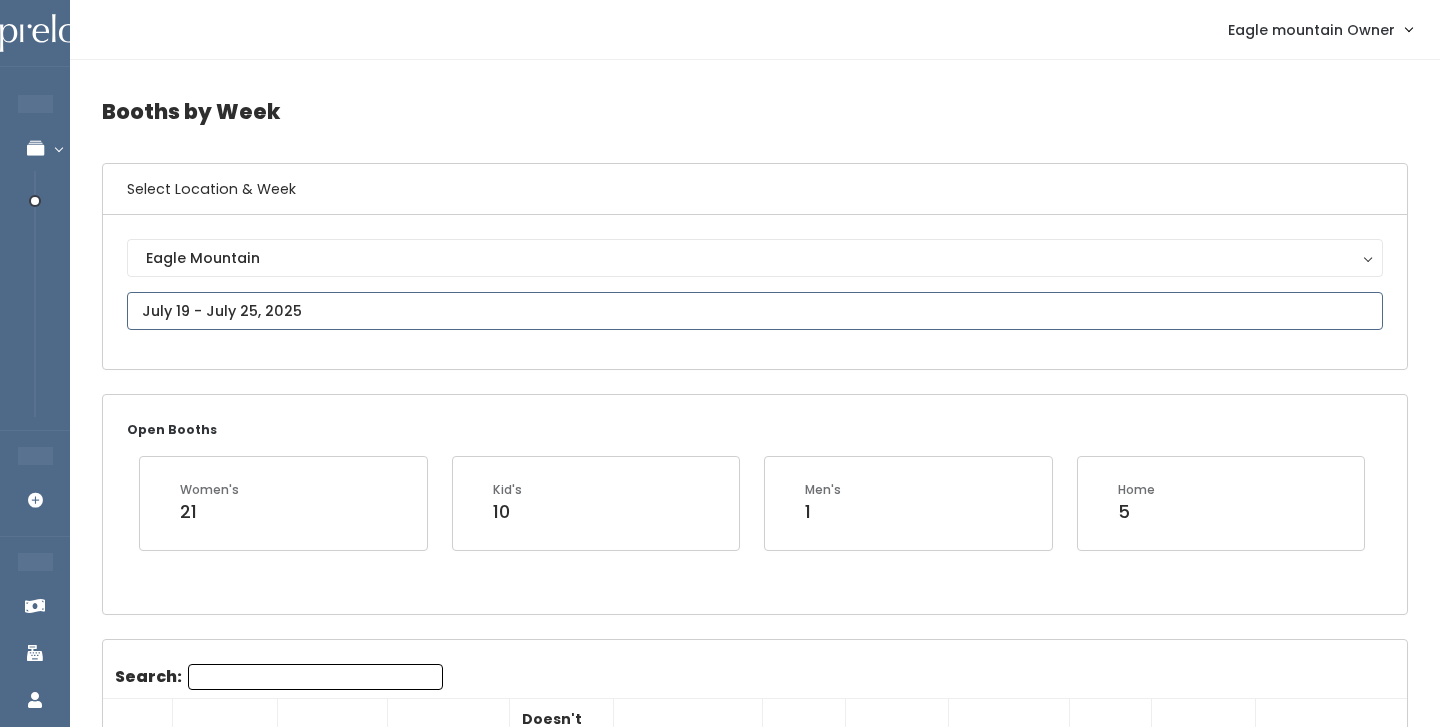 click at bounding box center (755, 311) 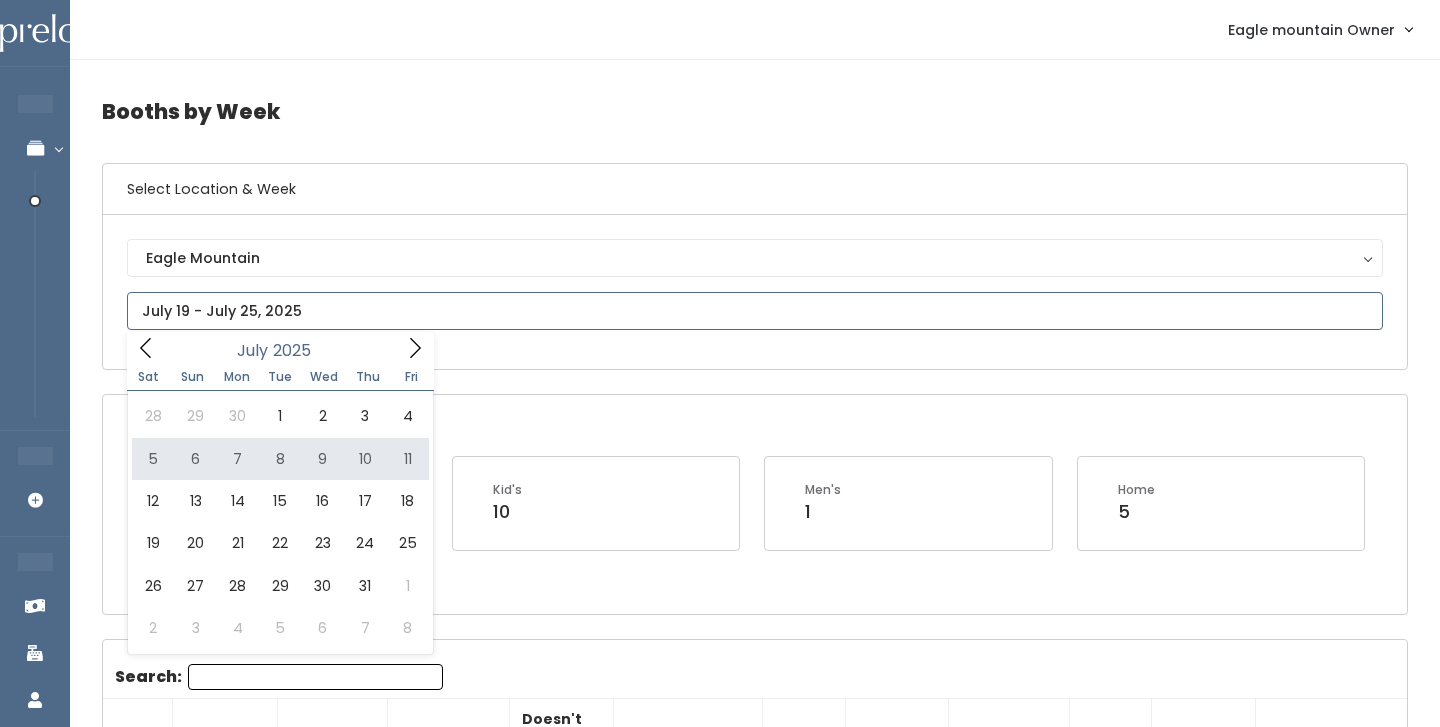 type on "July 5 to July 11" 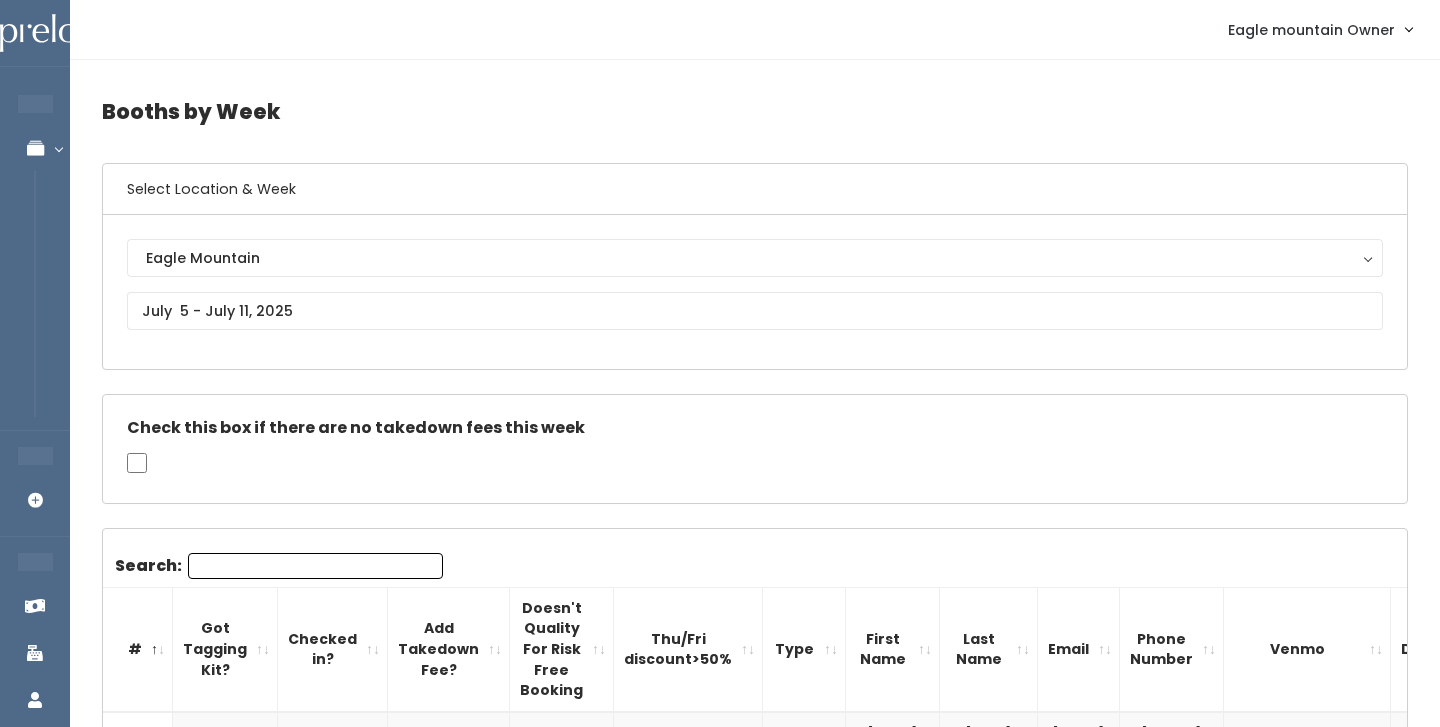 scroll, scrollTop: 0, scrollLeft: 0, axis: both 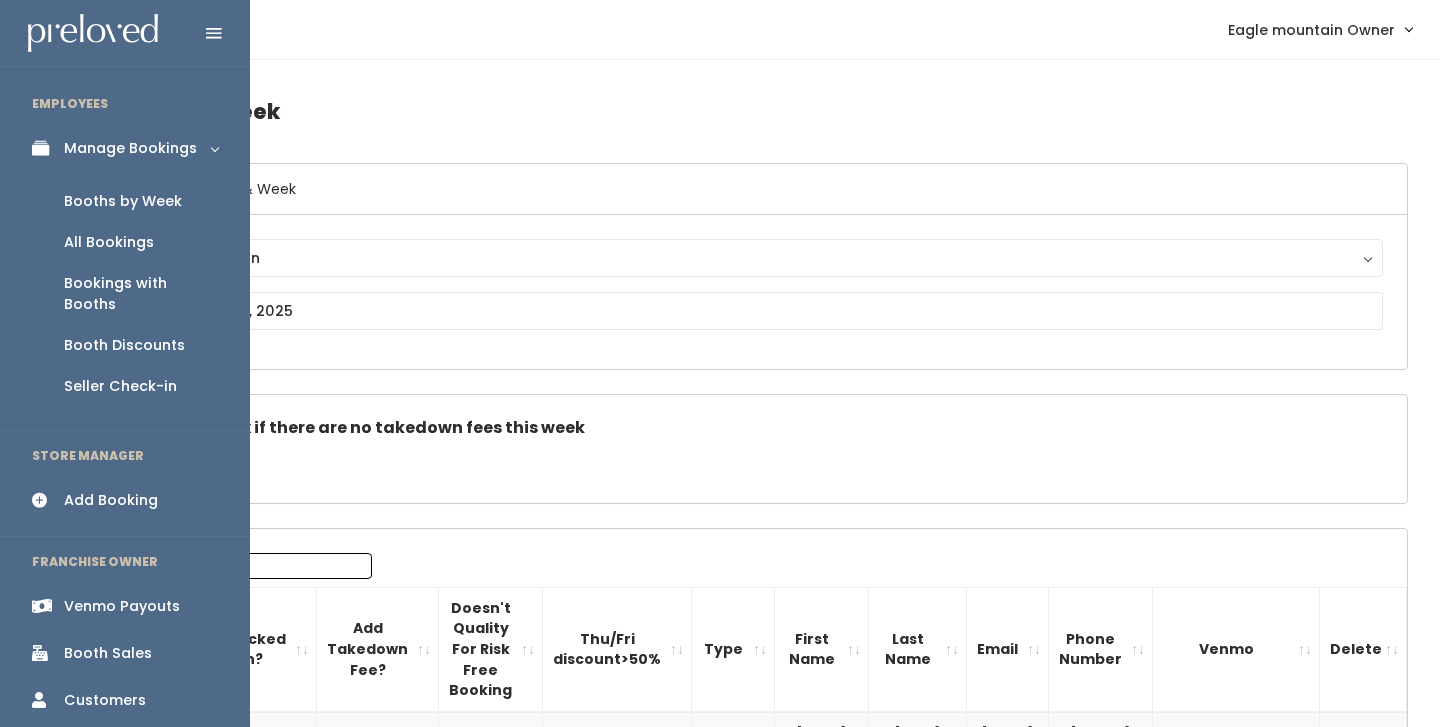 click on "Venmo Payouts" at bounding box center (122, 606) 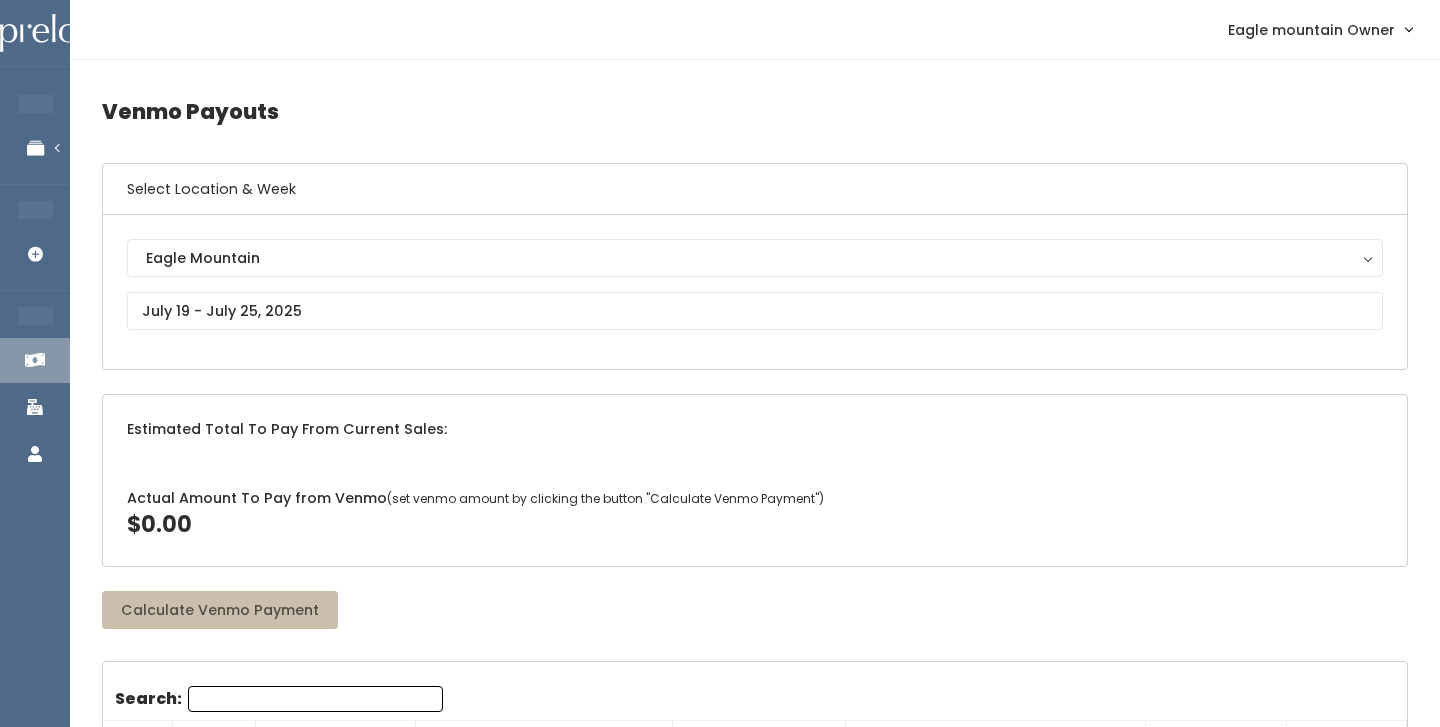 scroll, scrollTop: 0, scrollLeft: 0, axis: both 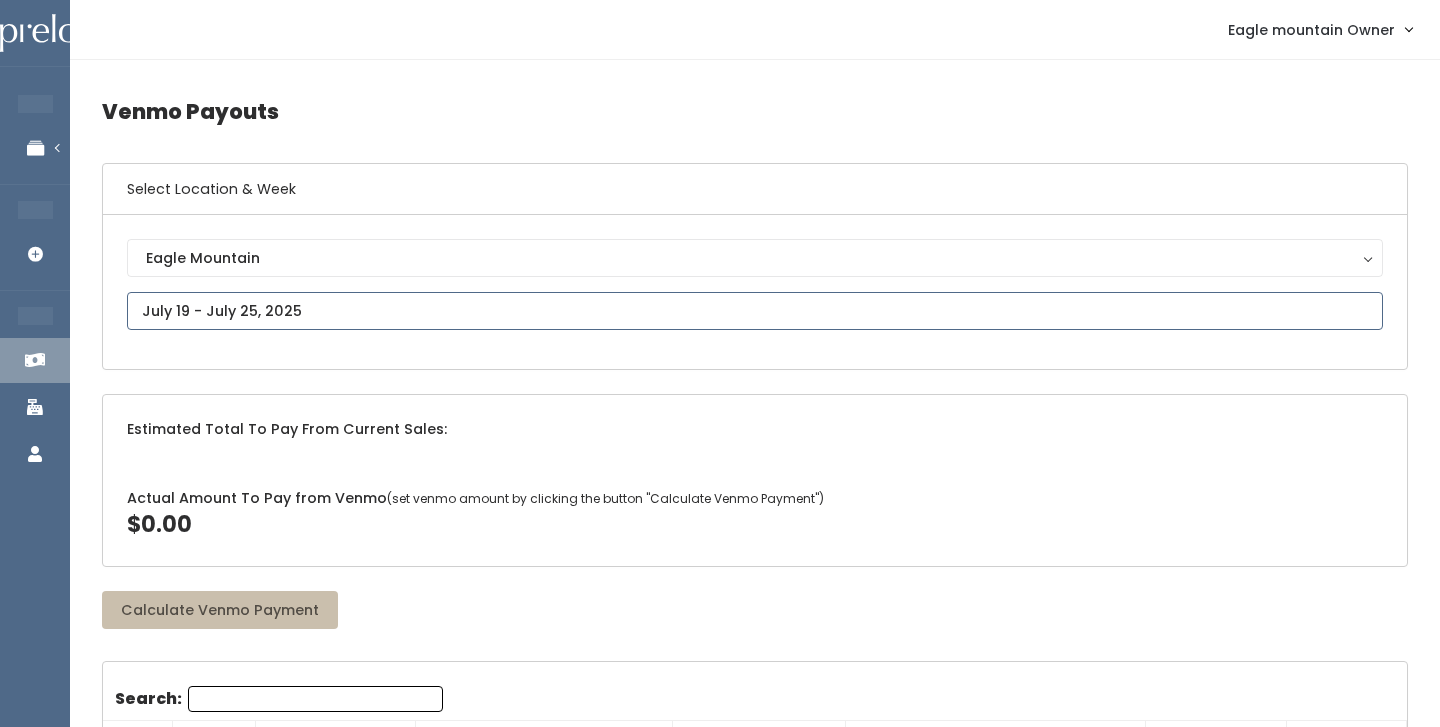 click on "EMPLOYEES
Manage Bookings
Booths by Week
All Bookings
Bookings with Booths
Booth Discounts
Seller Check-in
STORE MANAGER
Add Booking
FRANCHISE OWNER
Venmo Payouts
Booth Sales
Customers" at bounding box center (720, 2035) 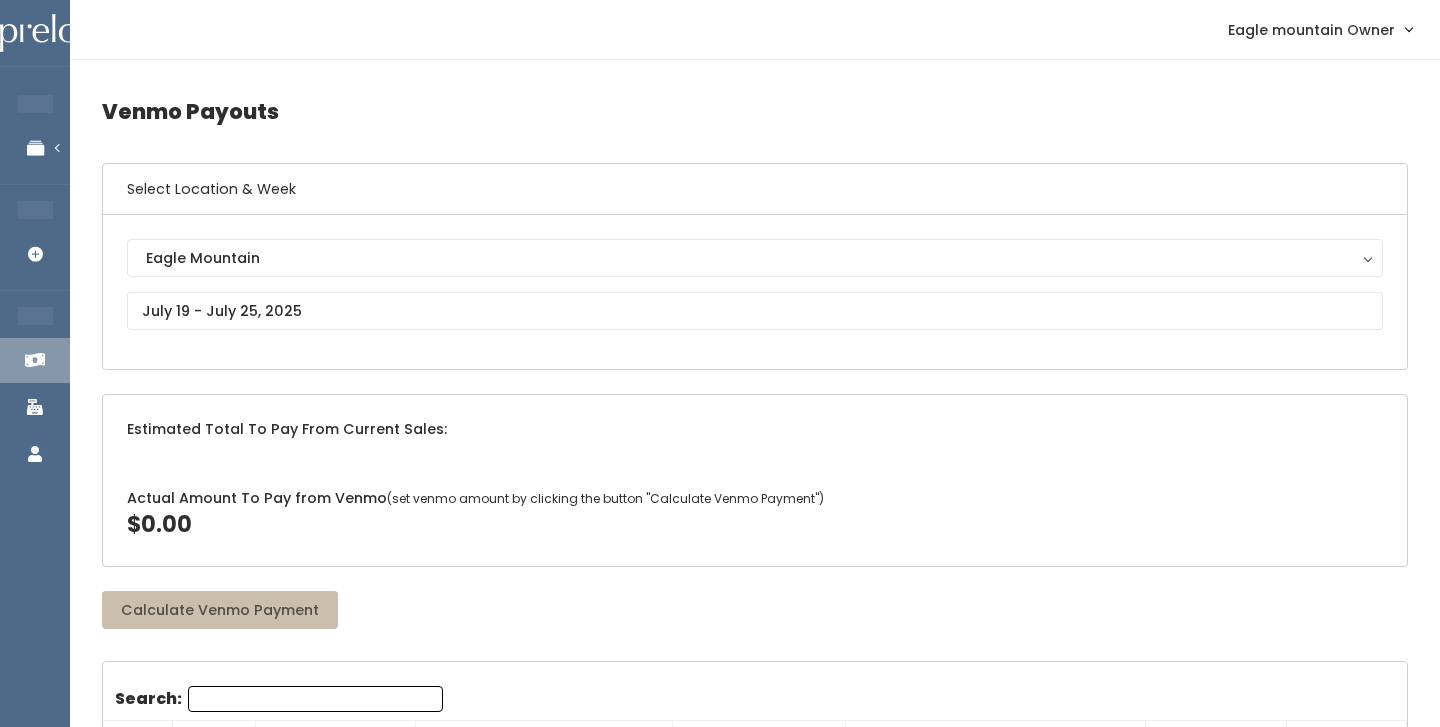 drag, startPoint x: 751, startPoint y: 506, endPoint x: 769, endPoint y: 504, distance: 18.110771 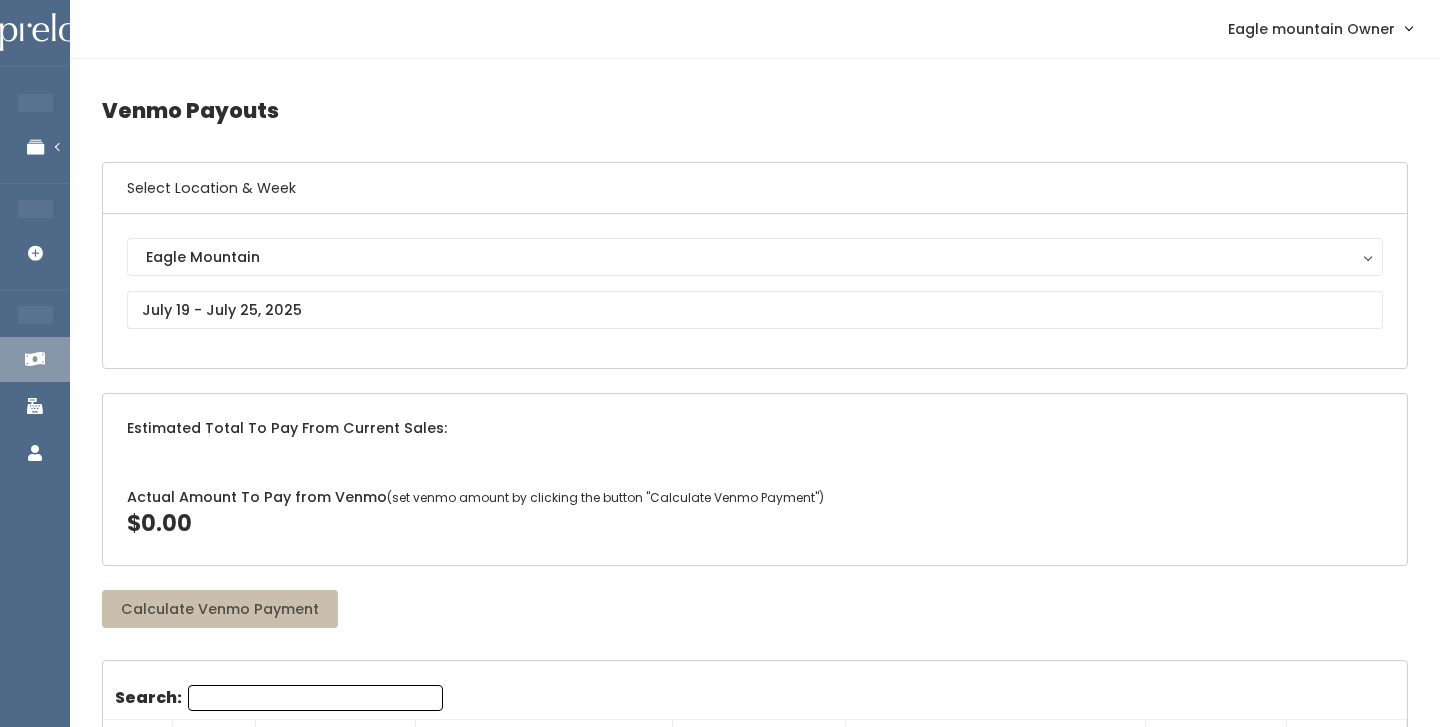click on "(set venmo amount by clicking the button "Calculate Venmo Payment")" at bounding box center (605, 497) 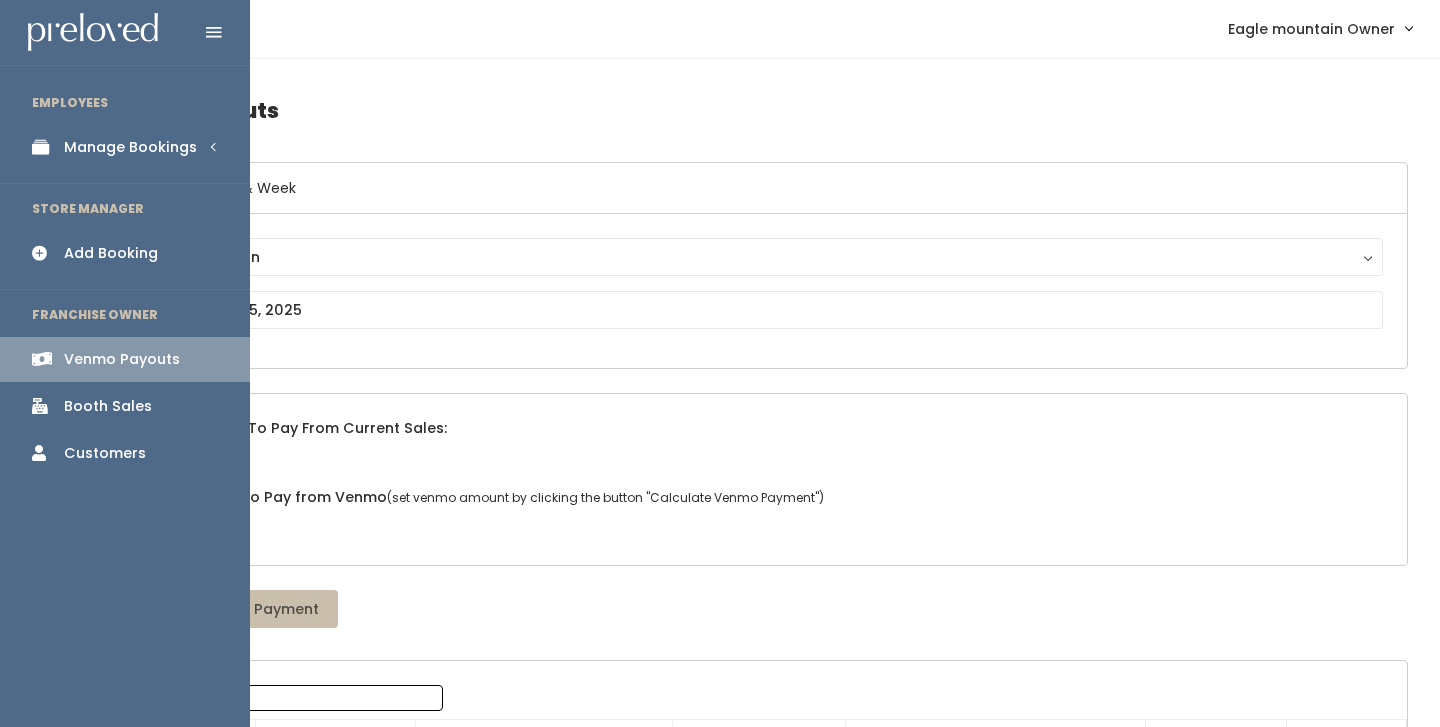 click on "Manage Bookings" at bounding box center [130, 147] 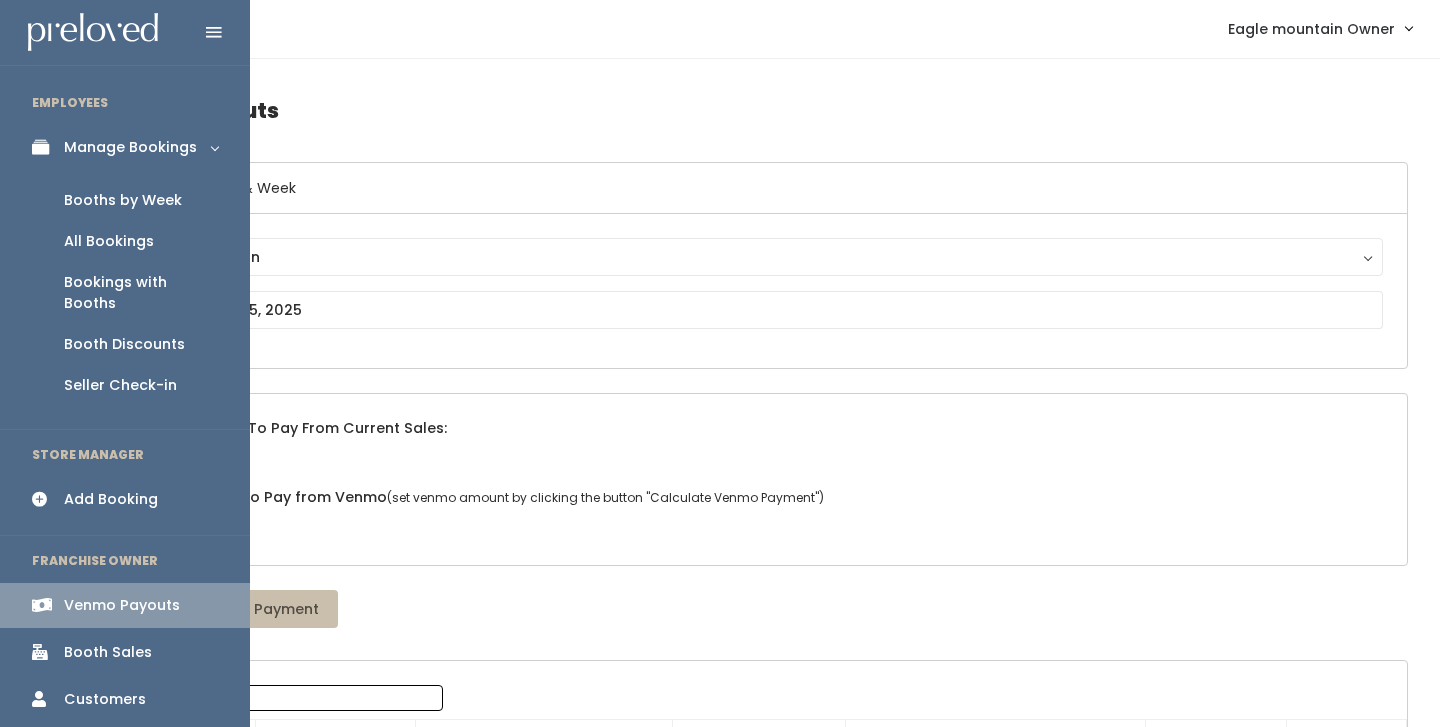 click on "Booths by Week" at bounding box center (125, 200) 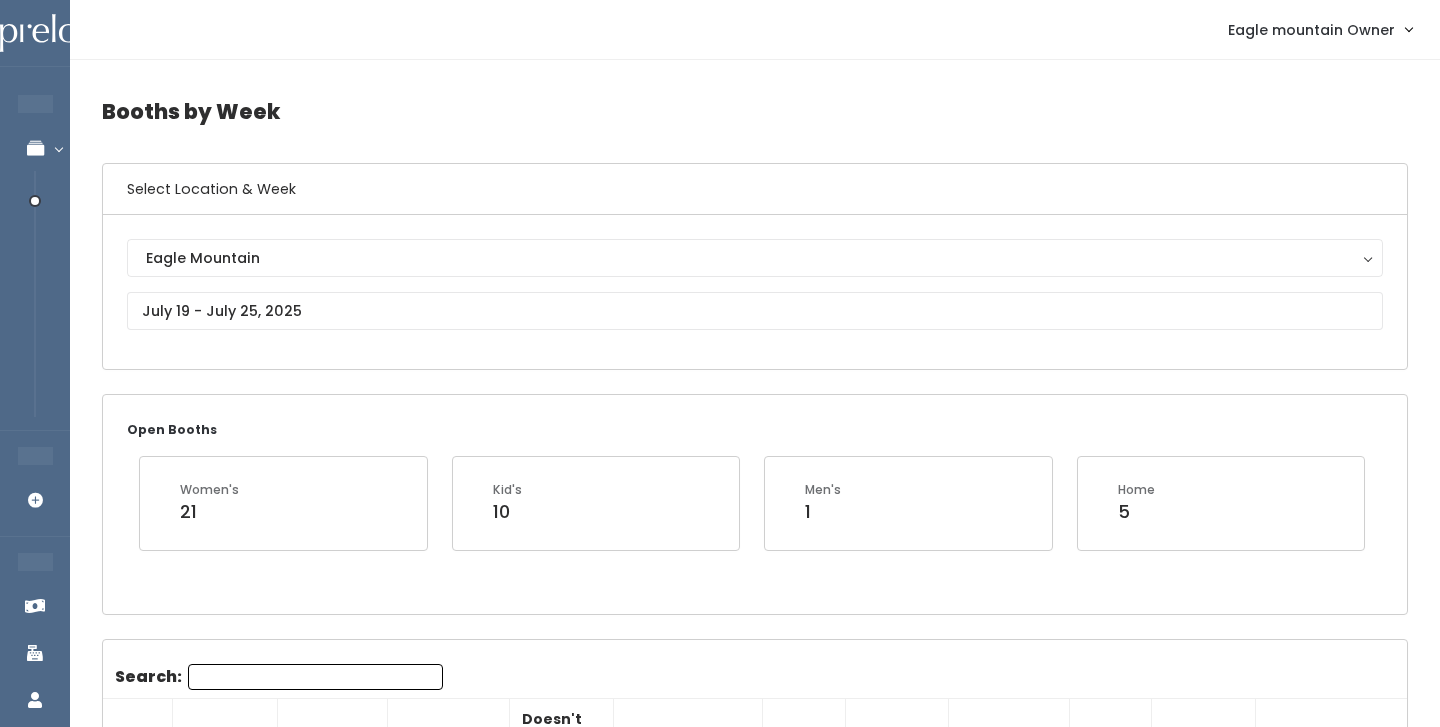 scroll, scrollTop: 0, scrollLeft: 0, axis: both 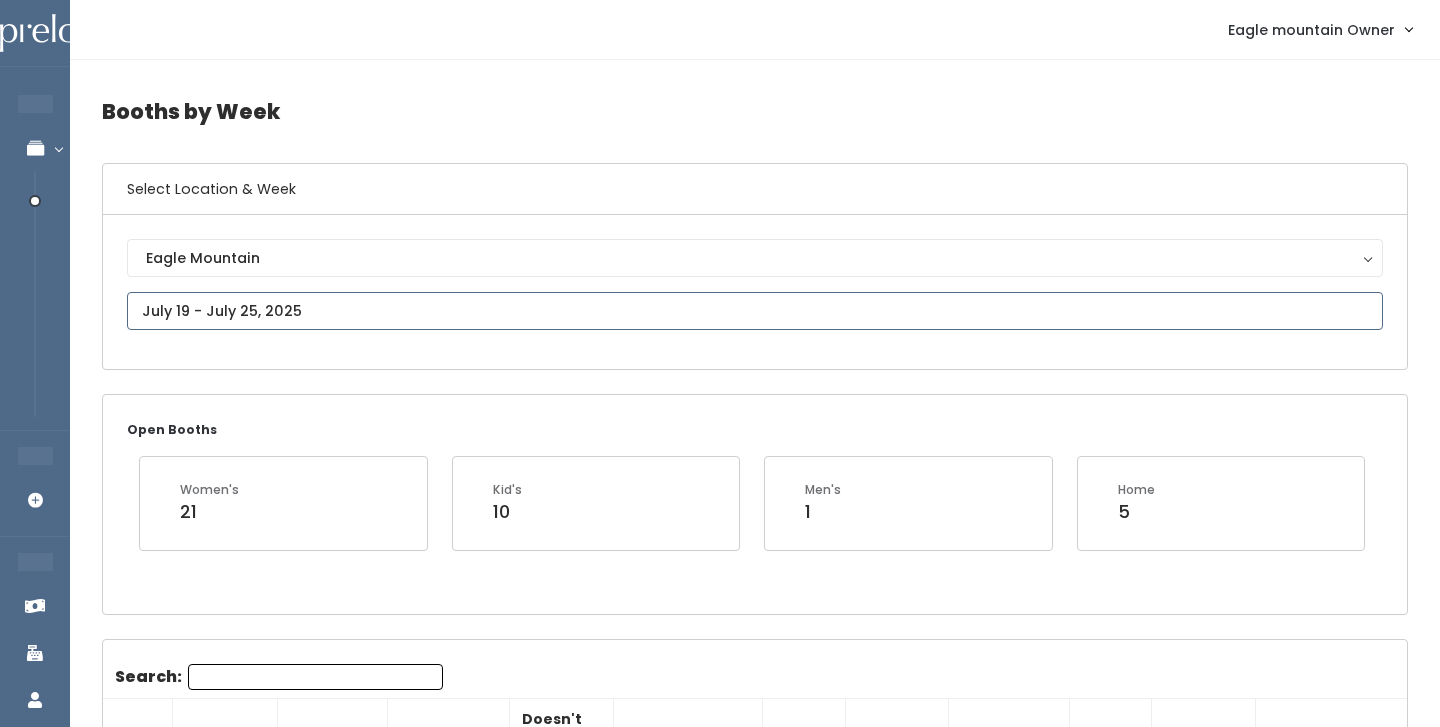 click at bounding box center [755, 311] 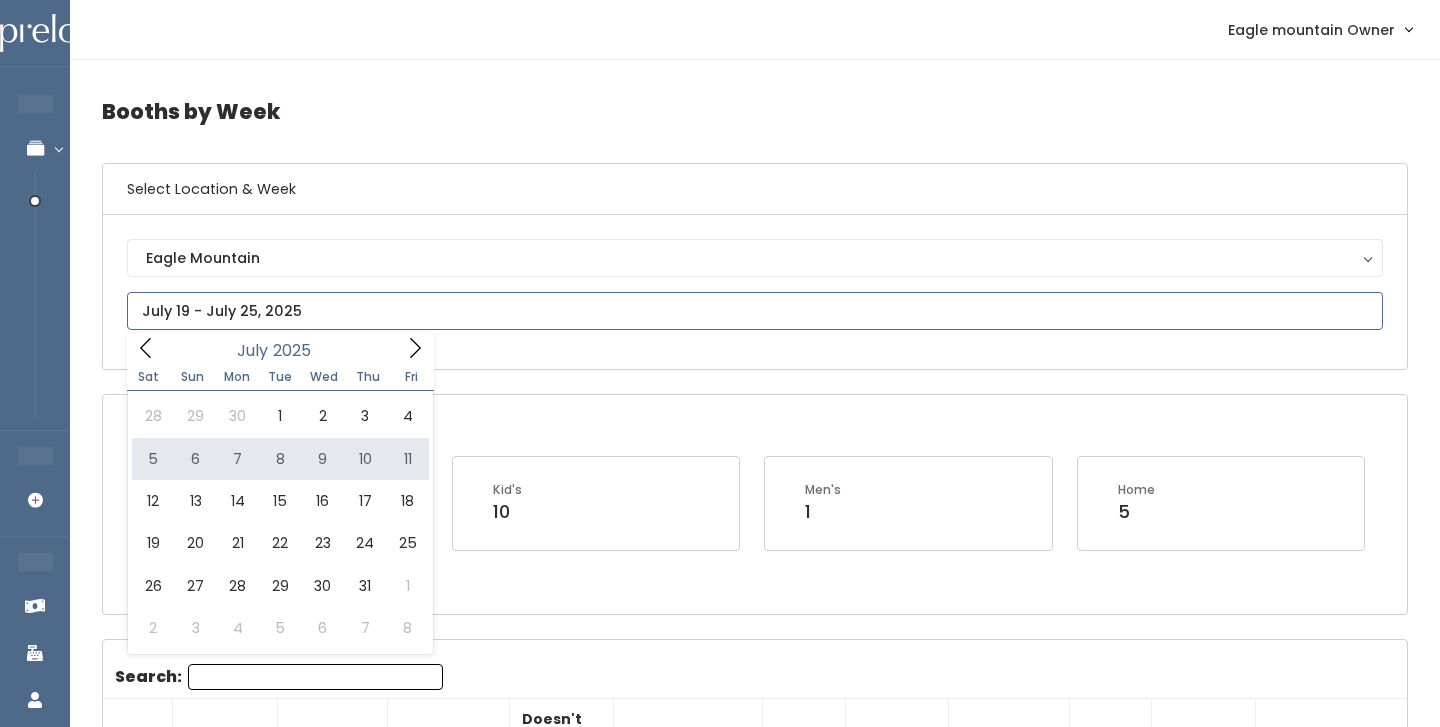 type on "July 5 to July 11" 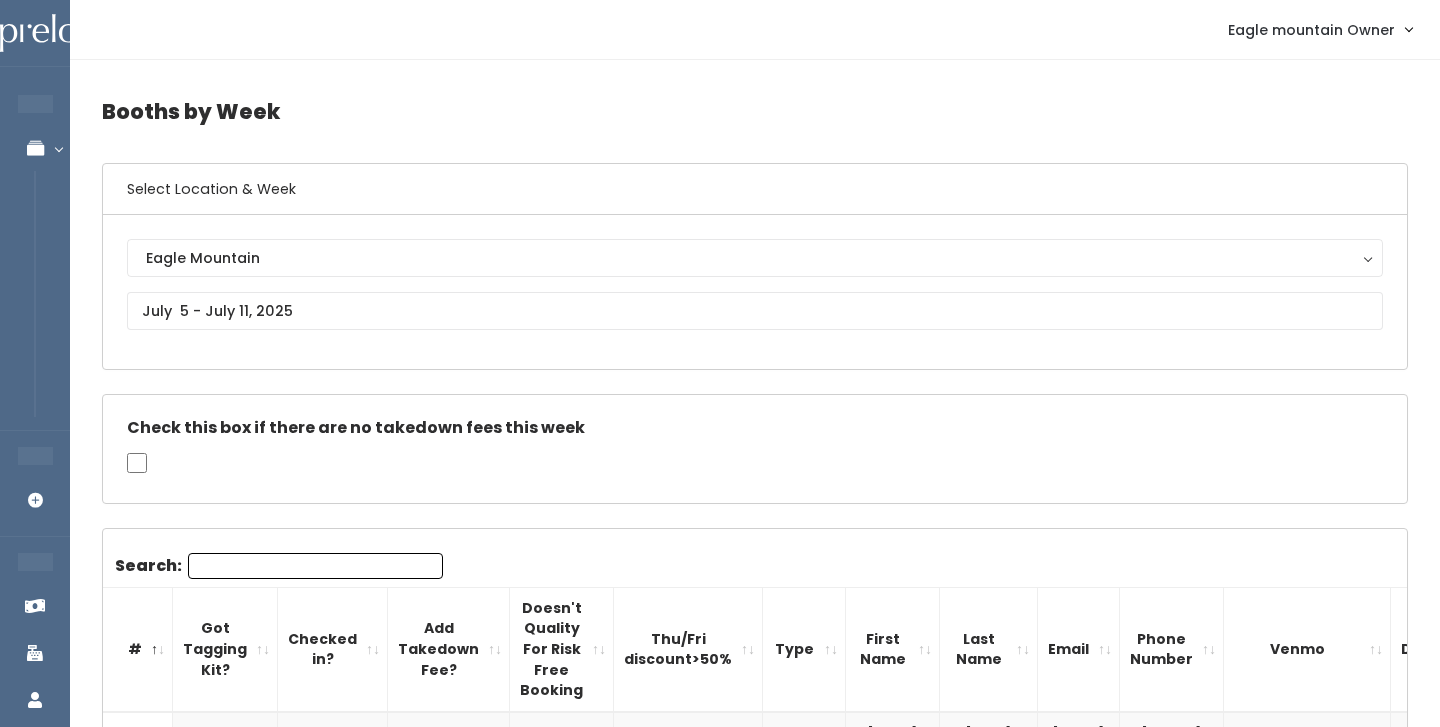 scroll, scrollTop: 0, scrollLeft: 0, axis: both 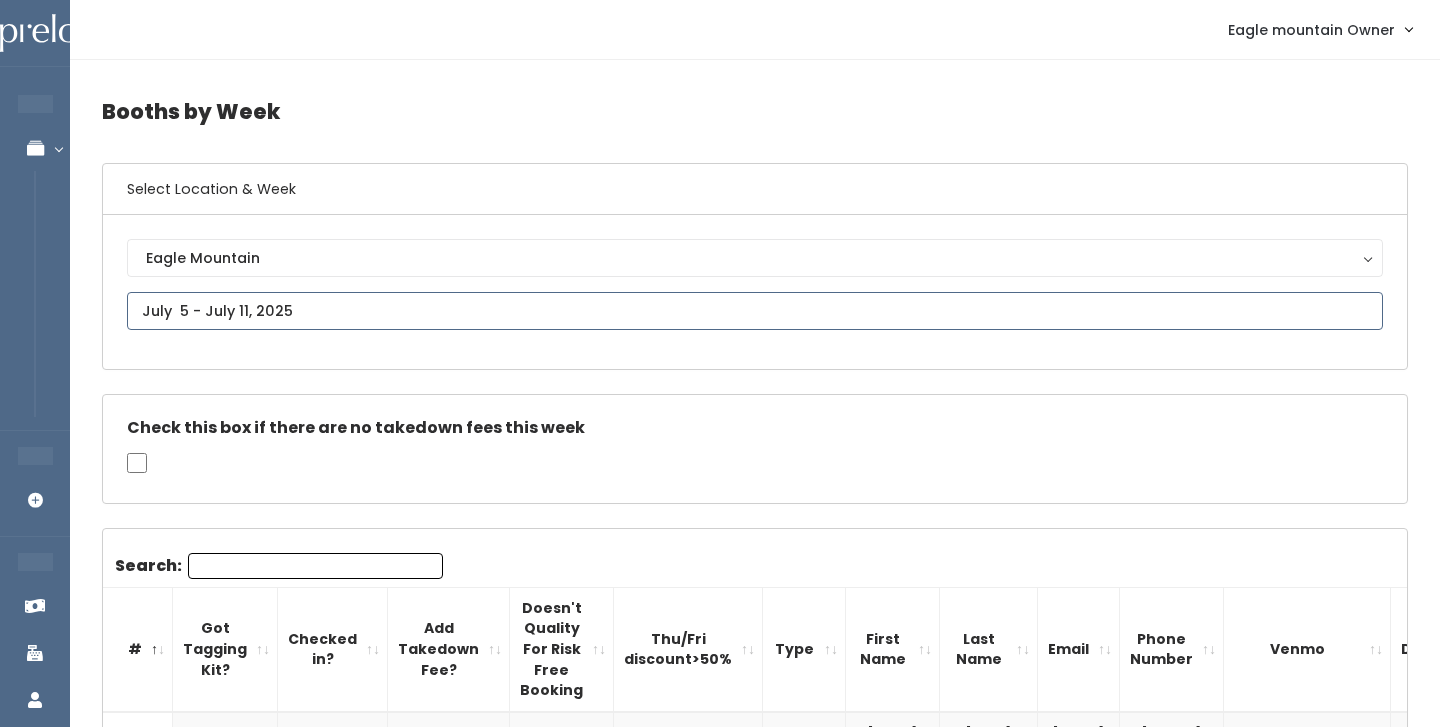 click at bounding box center (755, 311) 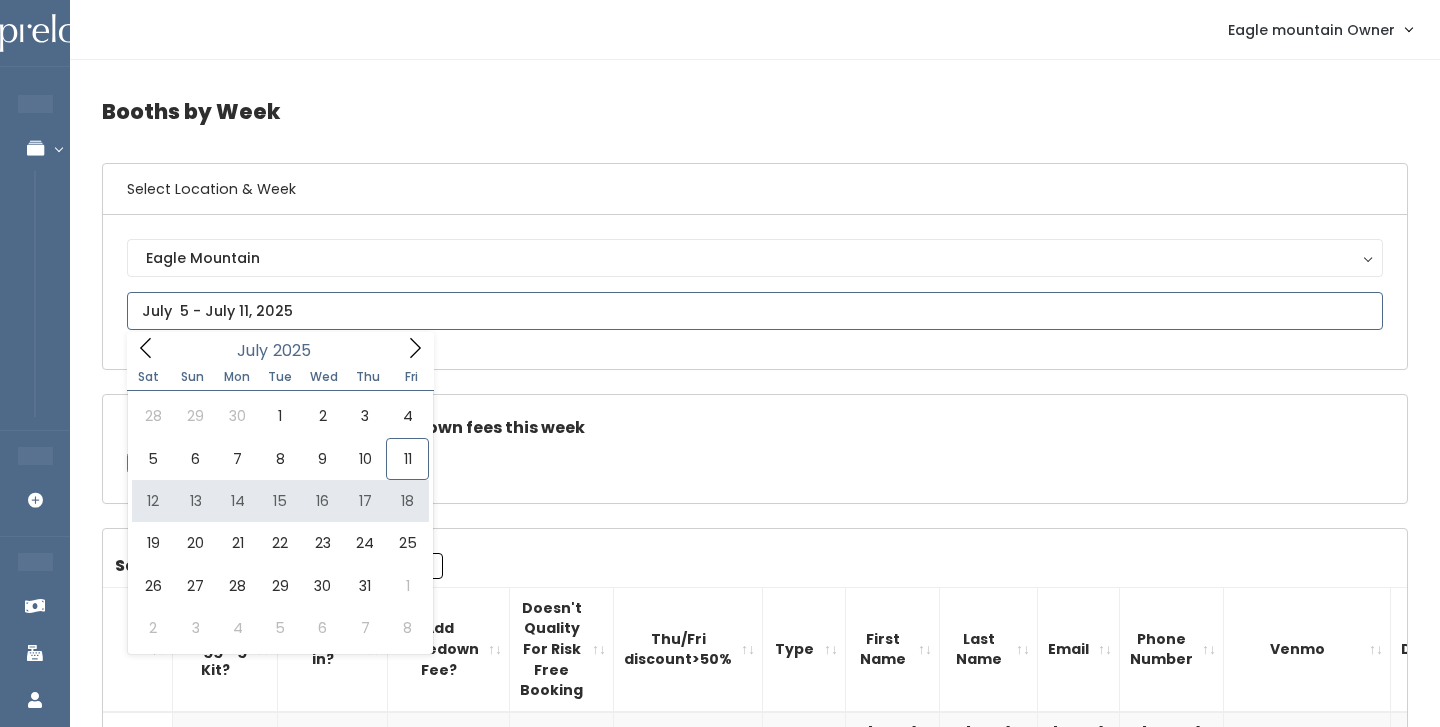 type on "[DATE] to [DATE]" 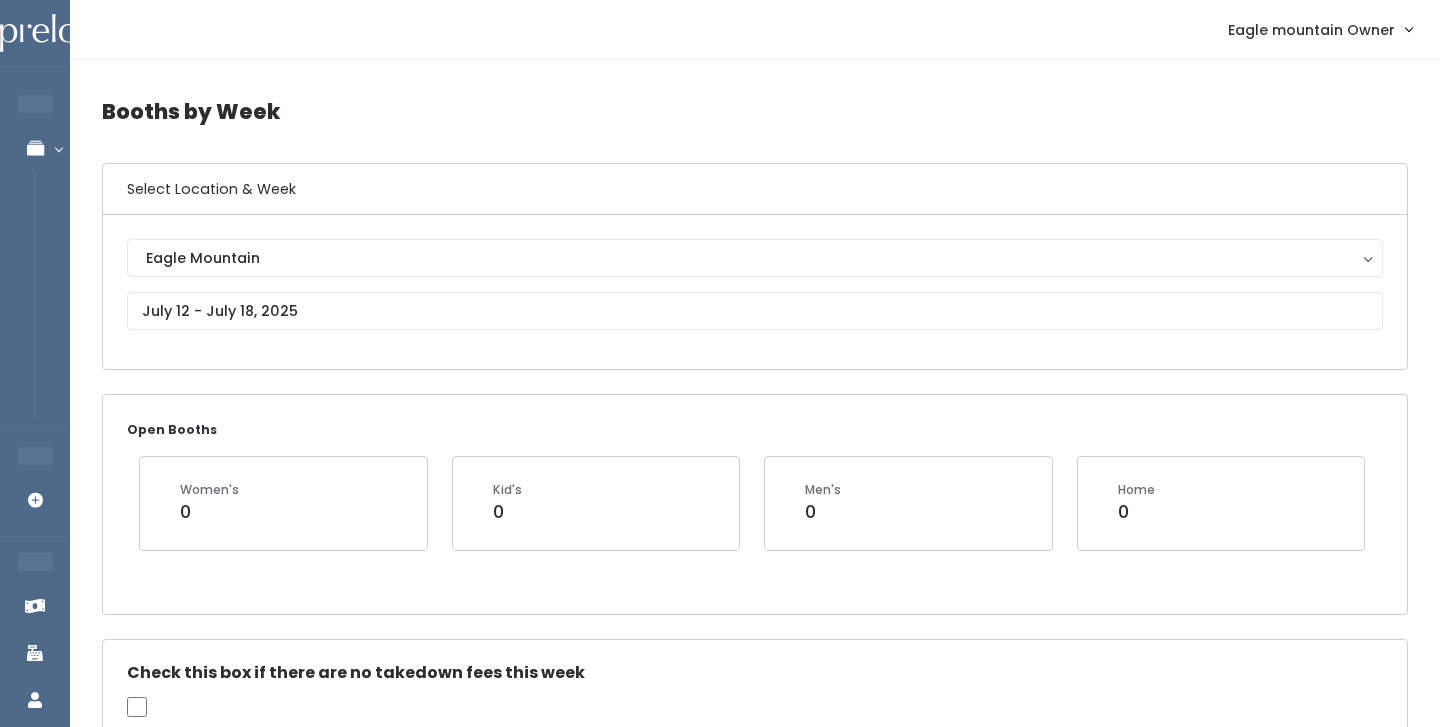 scroll, scrollTop: 0, scrollLeft: 0, axis: both 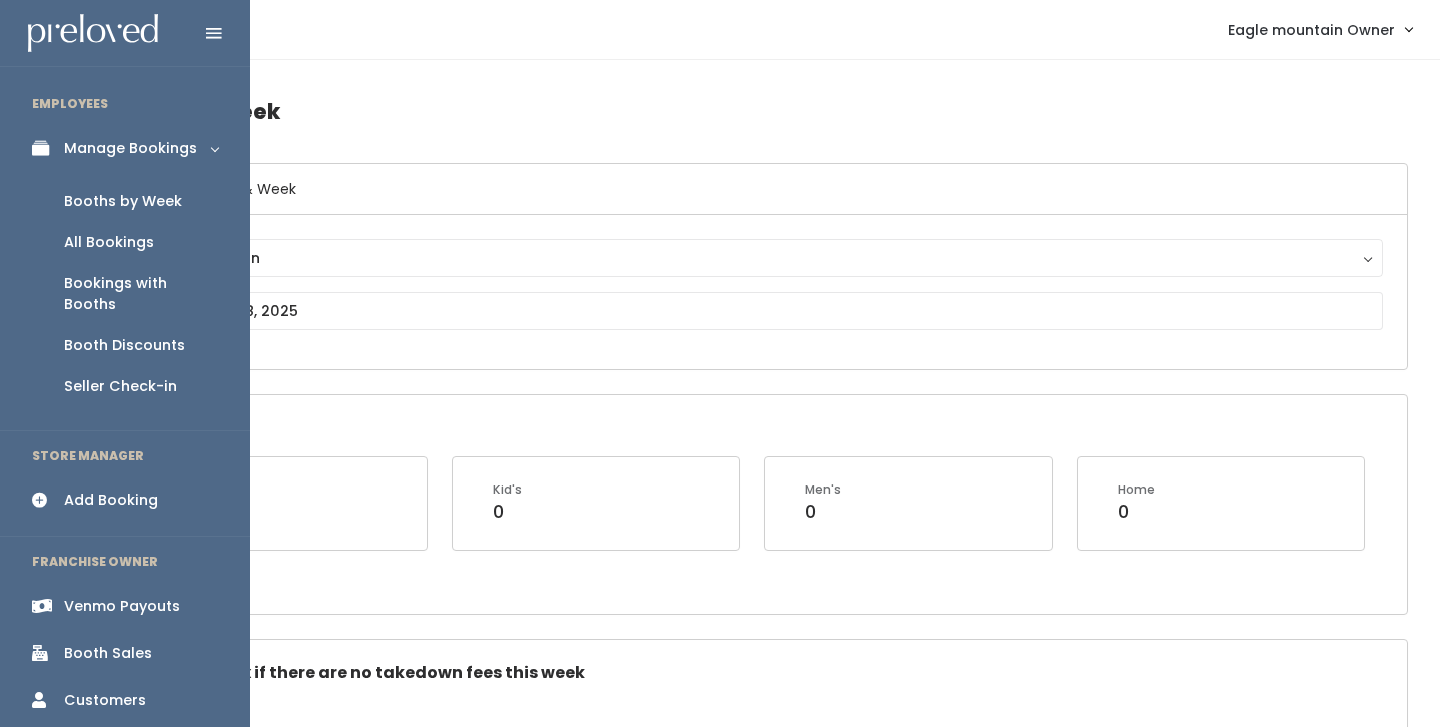 click on "Venmo Payouts" at bounding box center (125, 606) 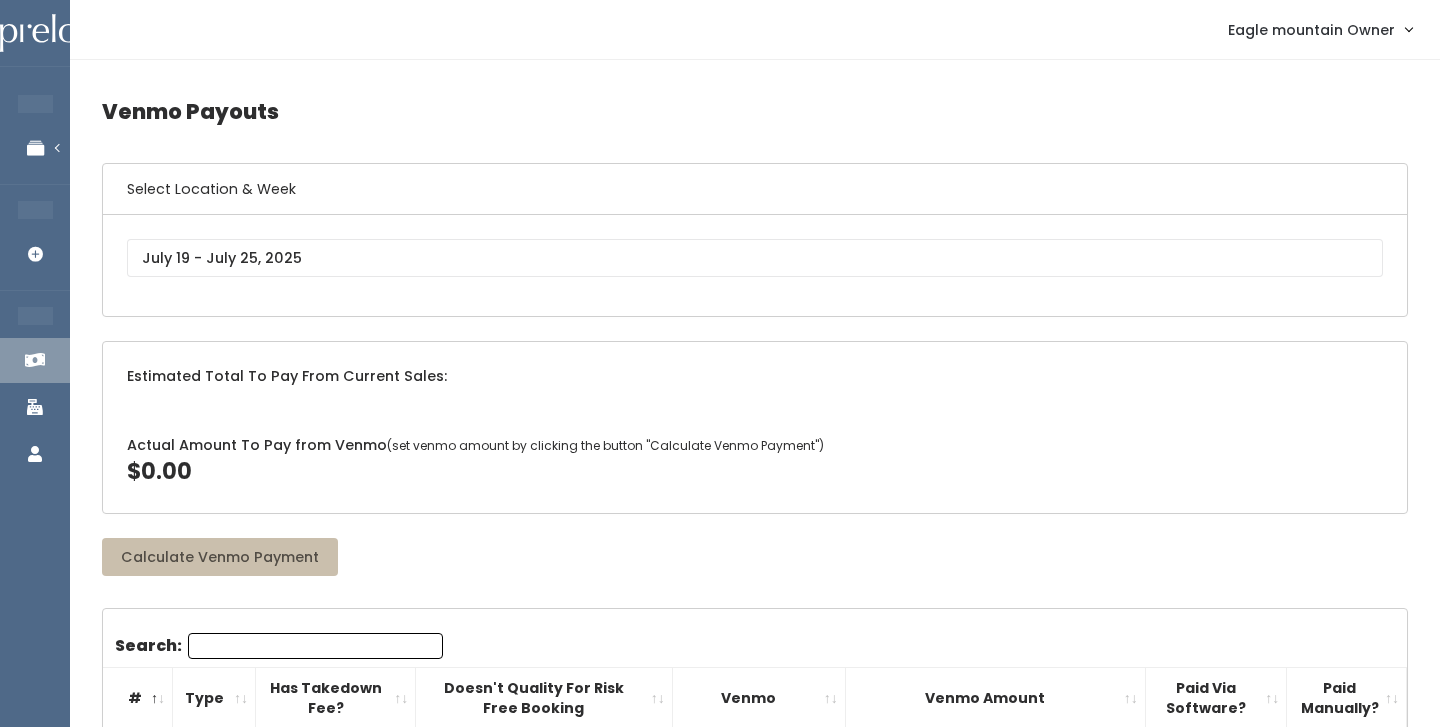 scroll, scrollTop: 0, scrollLeft: 0, axis: both 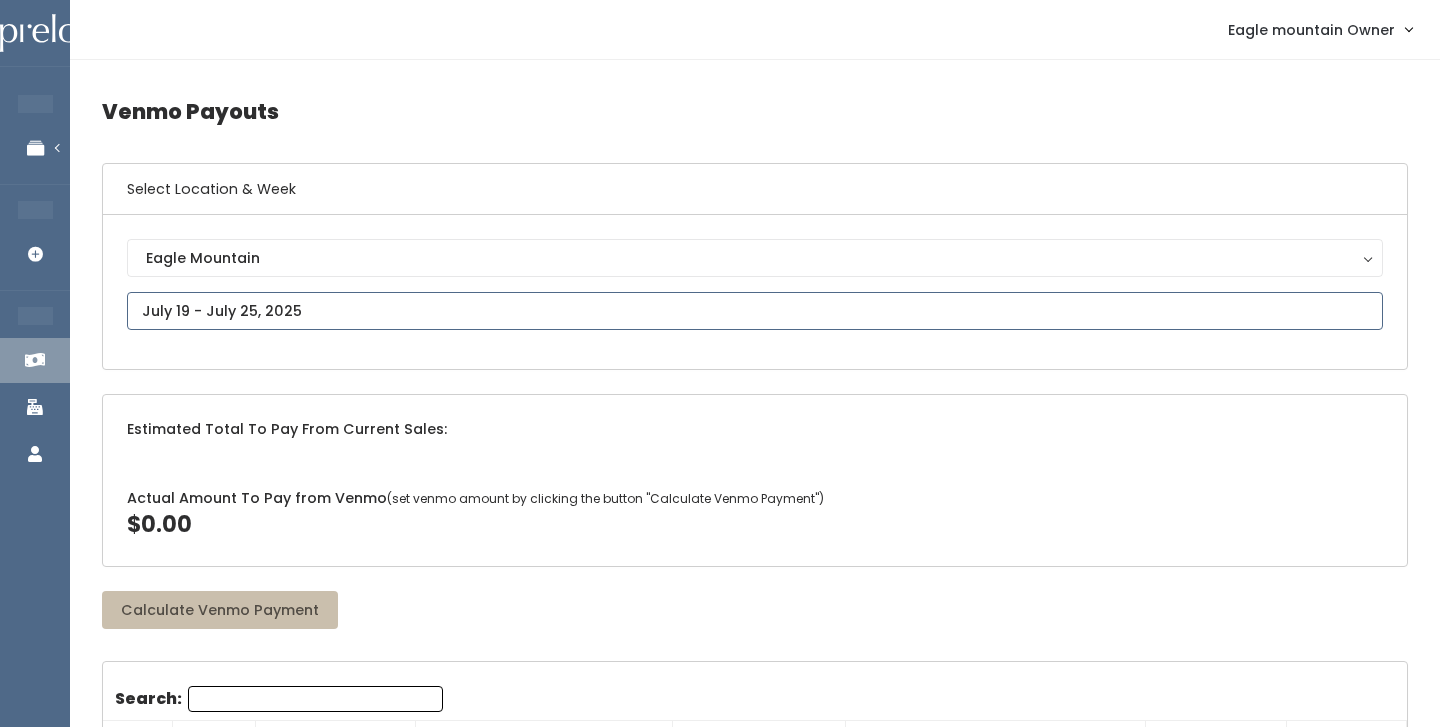 click on "EMPLOYEES
Manage Bookings
Booths by Week
All Bookings
Bookings with Booths
Booth Discounts
Seller Check-in
STORE MANAGER
Add Booking
FRANCHISE OWNER
Venmo Payouts
Booth Sales
Customers" 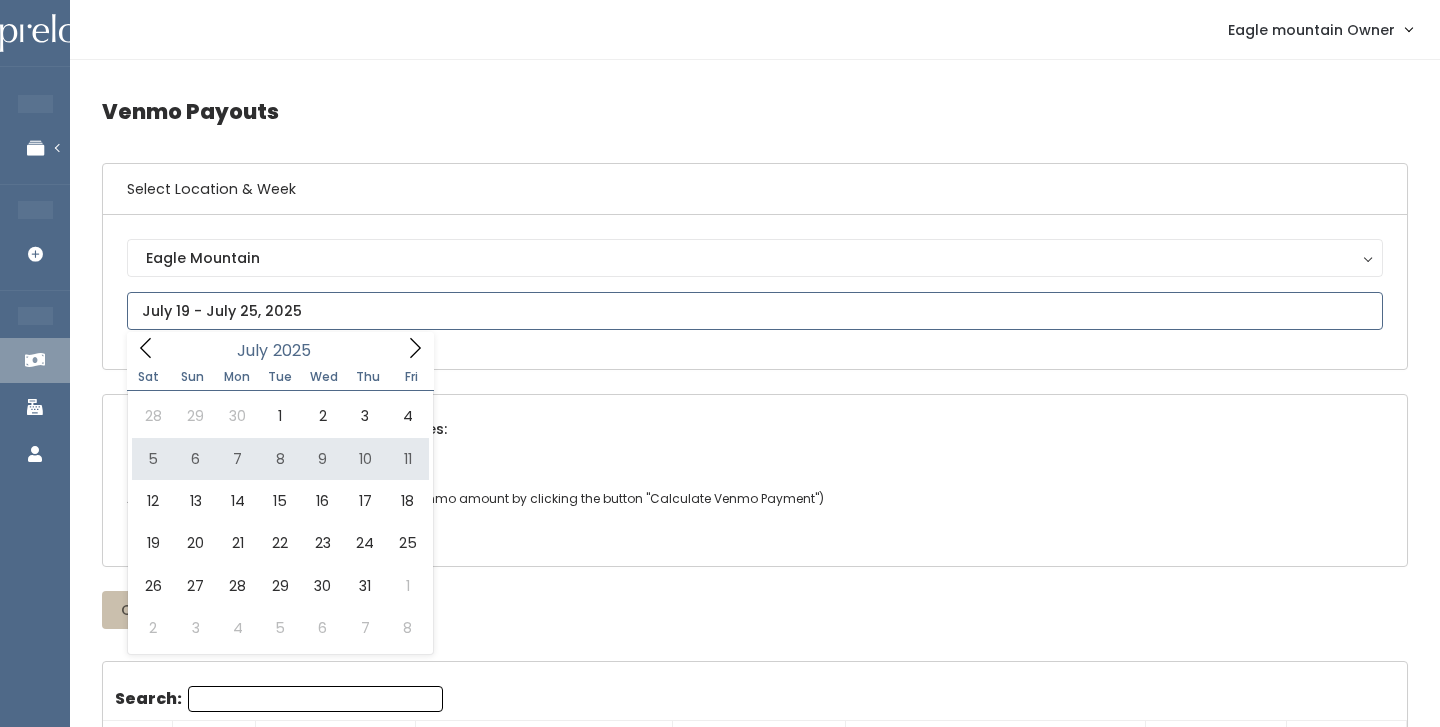 type on "July 5 to July 11" 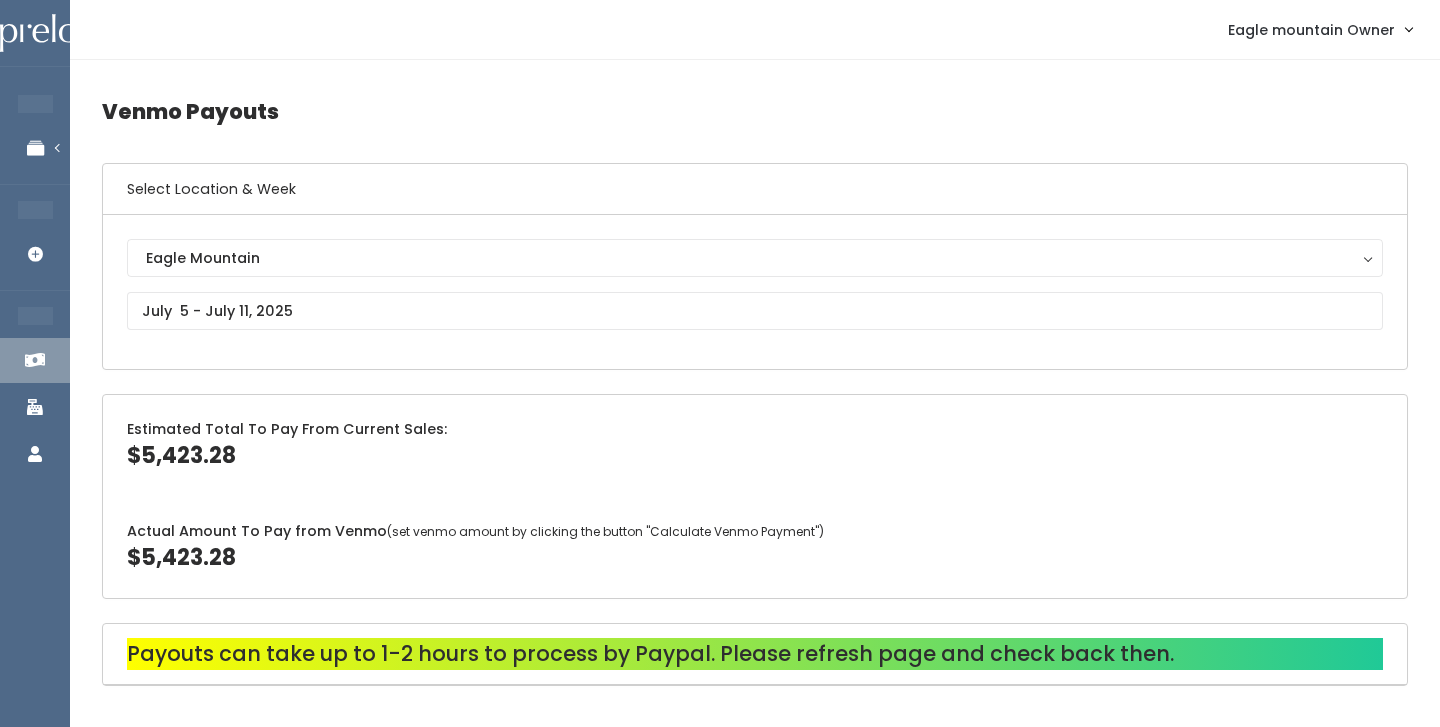 scroll, scrollTop: 0, scrollLeft: 0, axis: both 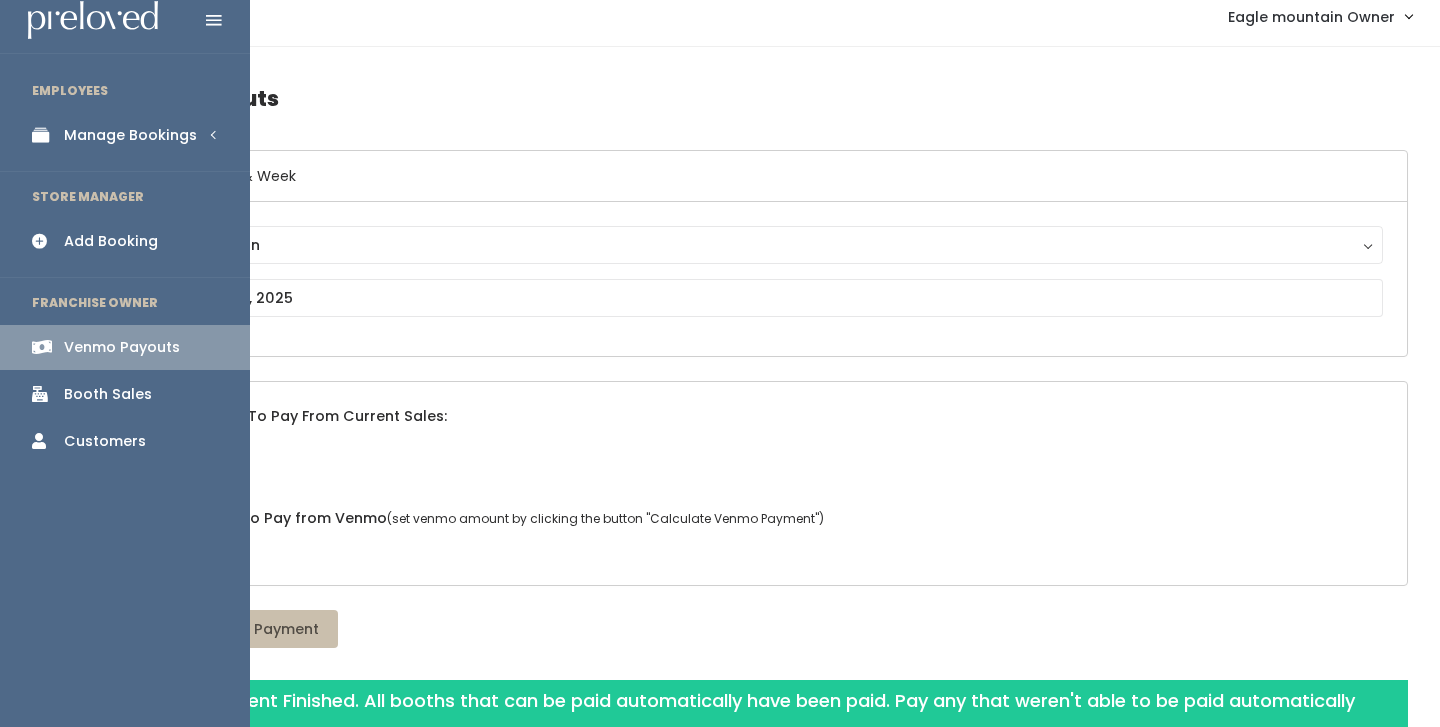 click on "Manage Bookings" at bounding box center (130, 135) 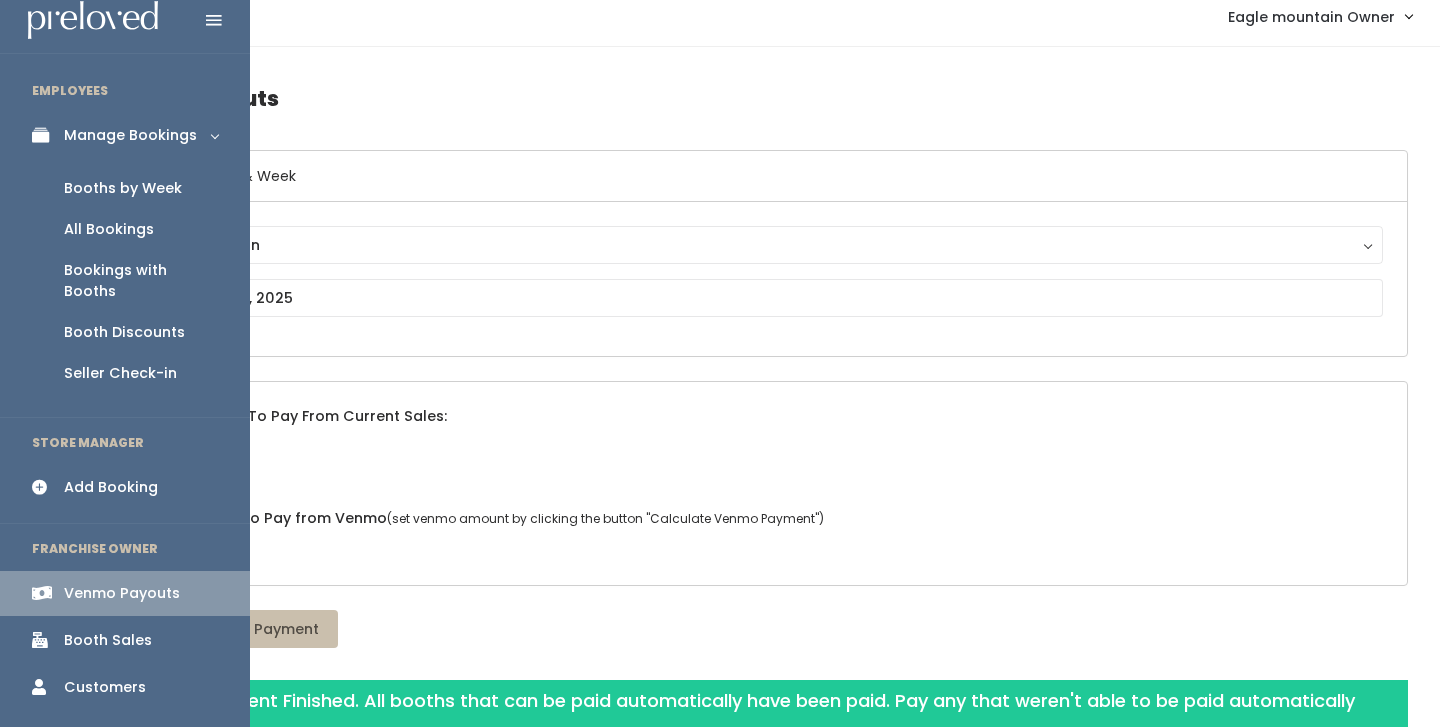 click on "Booths by Week" at bounding box center [125, 188] 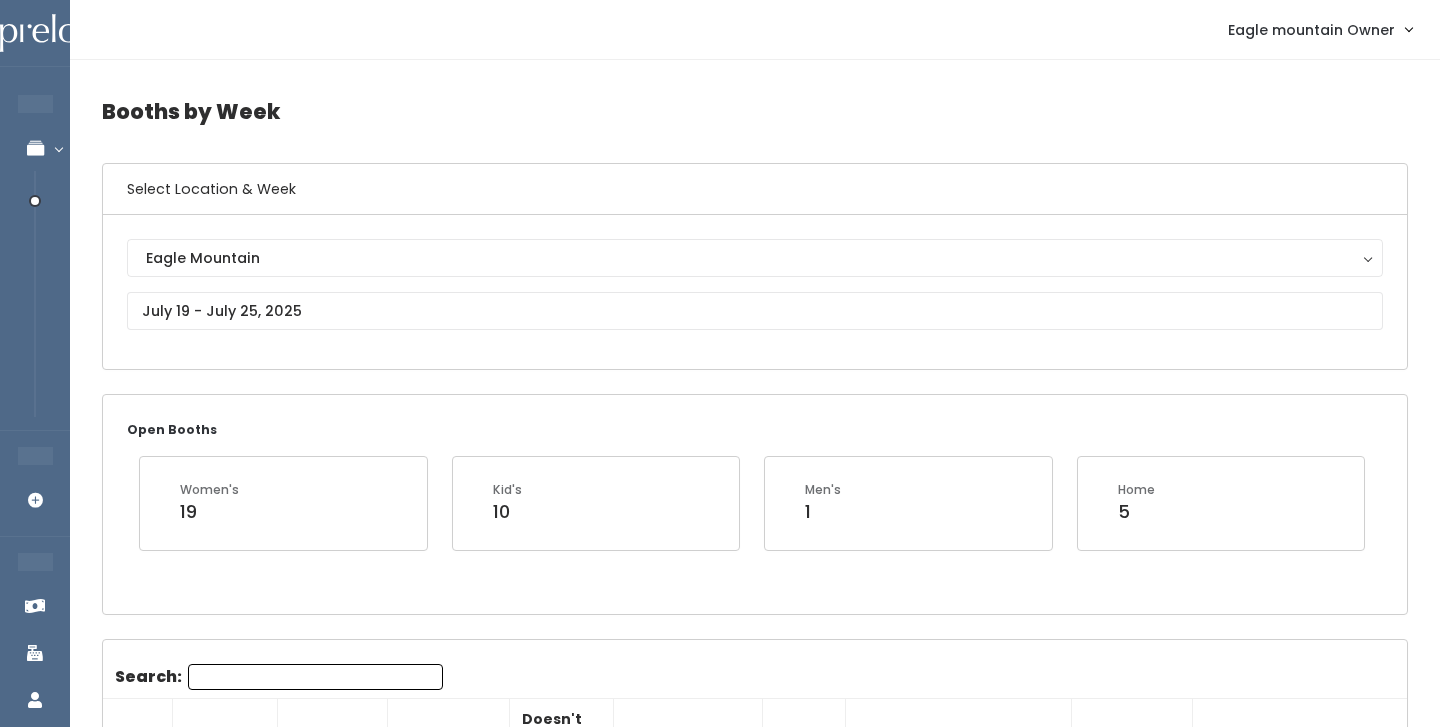 scroll, scrollTop: 789, scrollLeft: 0, axis: vertical 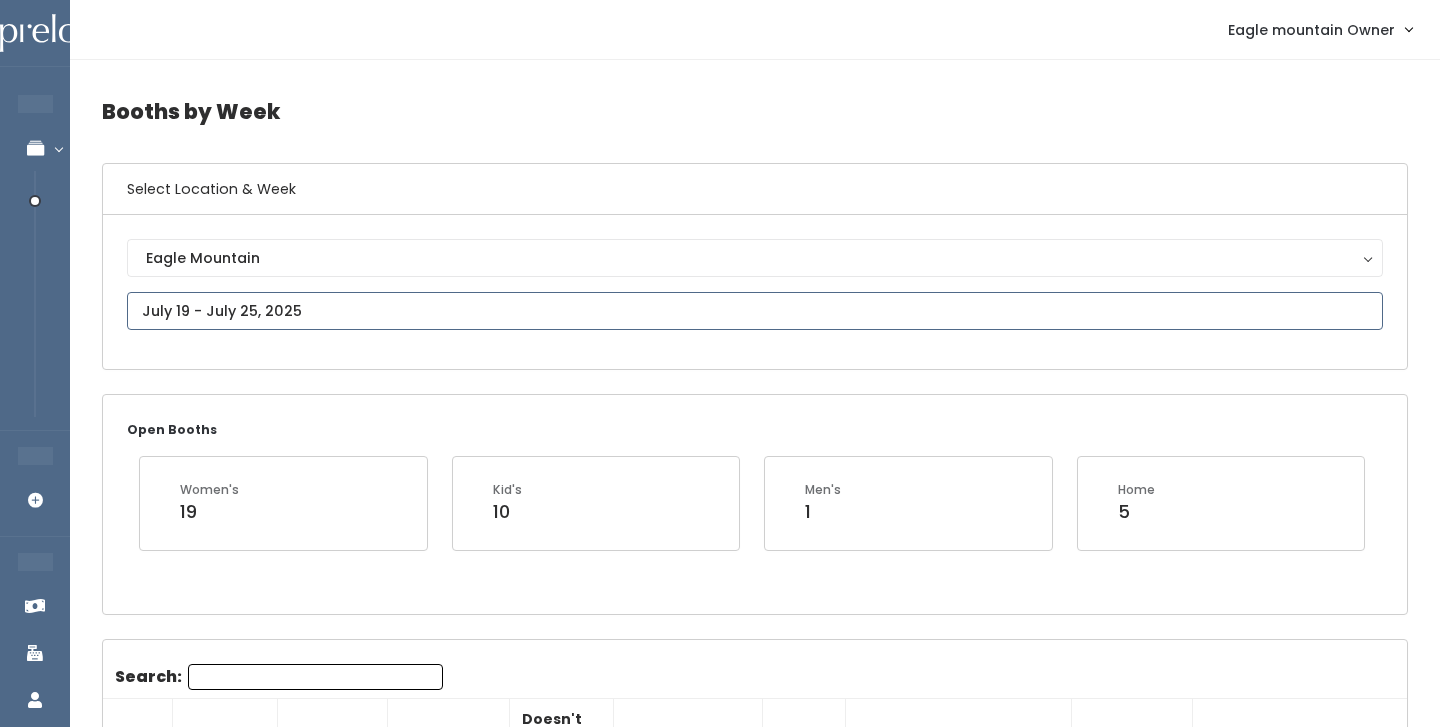 click on "EMPLOYEES
Manage Bookings
Booths by Week
All Bookings
Bookings with Booths
Booth Discounts
Seller Check-in
STORE MANAGER
Add Booking
FRANCHISE OWNER
Venmo Payouts
Booth Sales
Customers" at bounding box center [720, 2052] 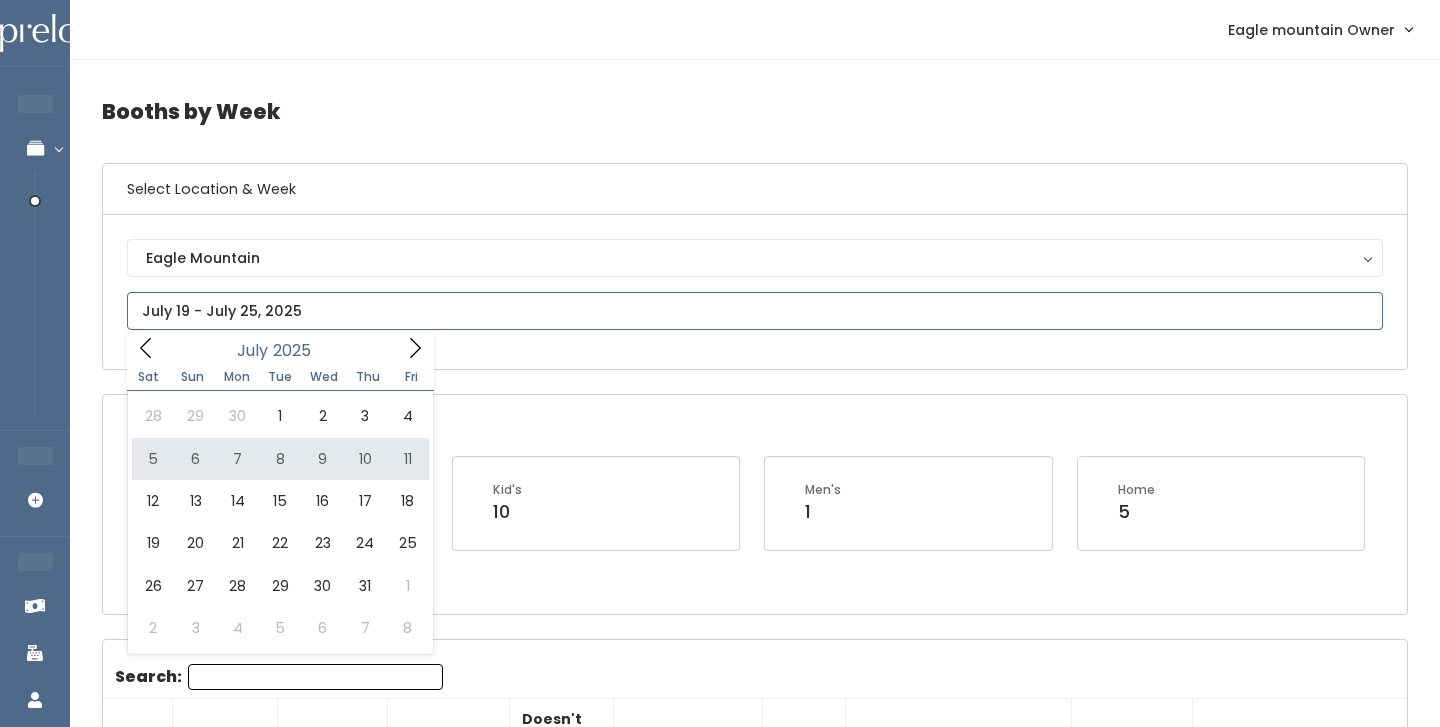 type on "[DATE] to [DATE]" 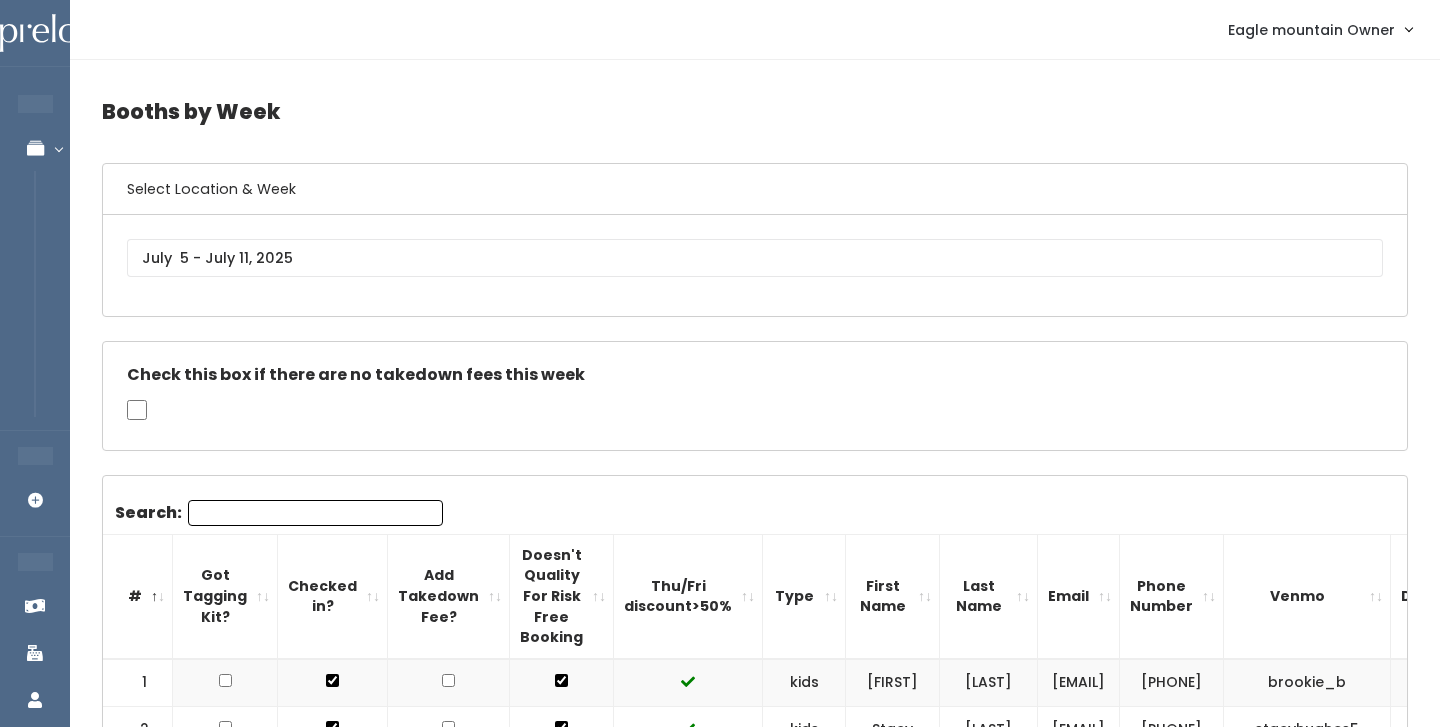scroll, scrollTop: 198, scrollLeft: 0, axis: vertical 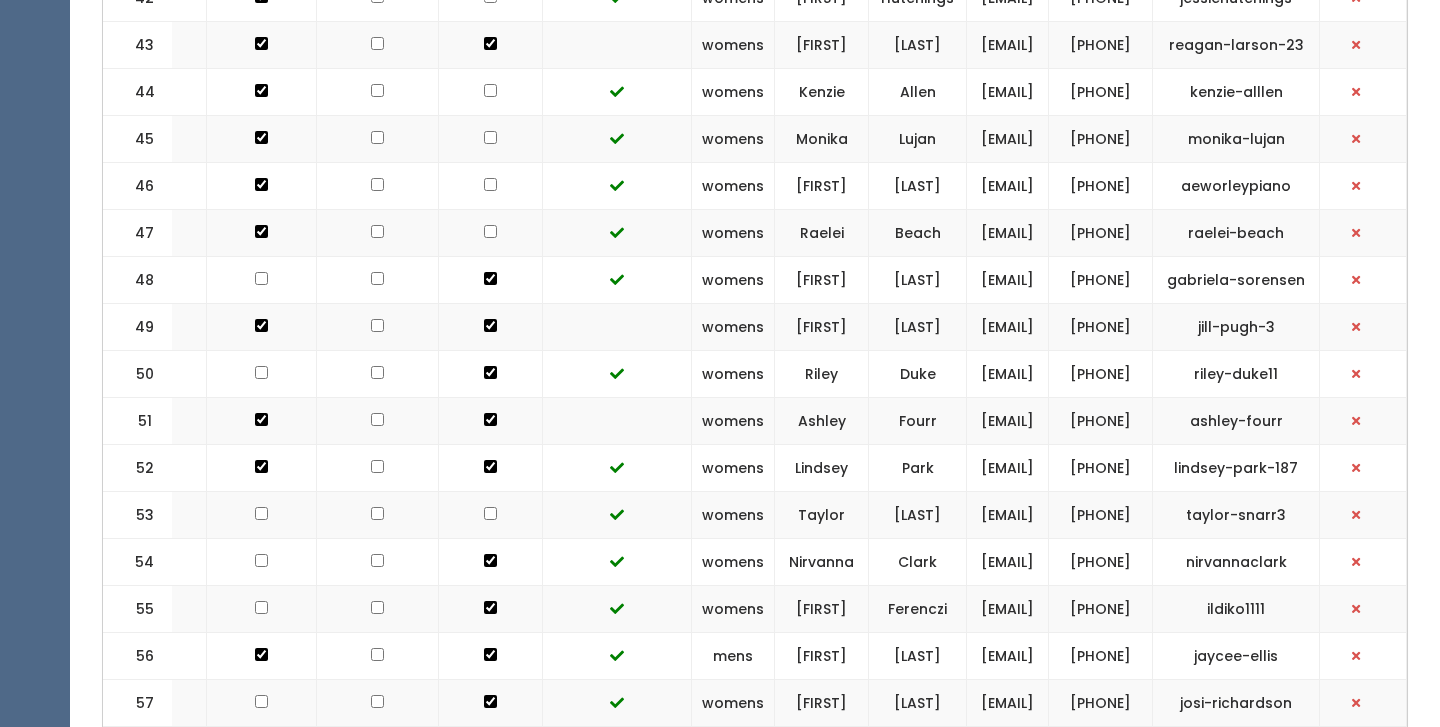 drag, startPoint x: 1142, startPoint y: 602, endPoint x: 1073, endPoint y: 573, distance: 74.84651 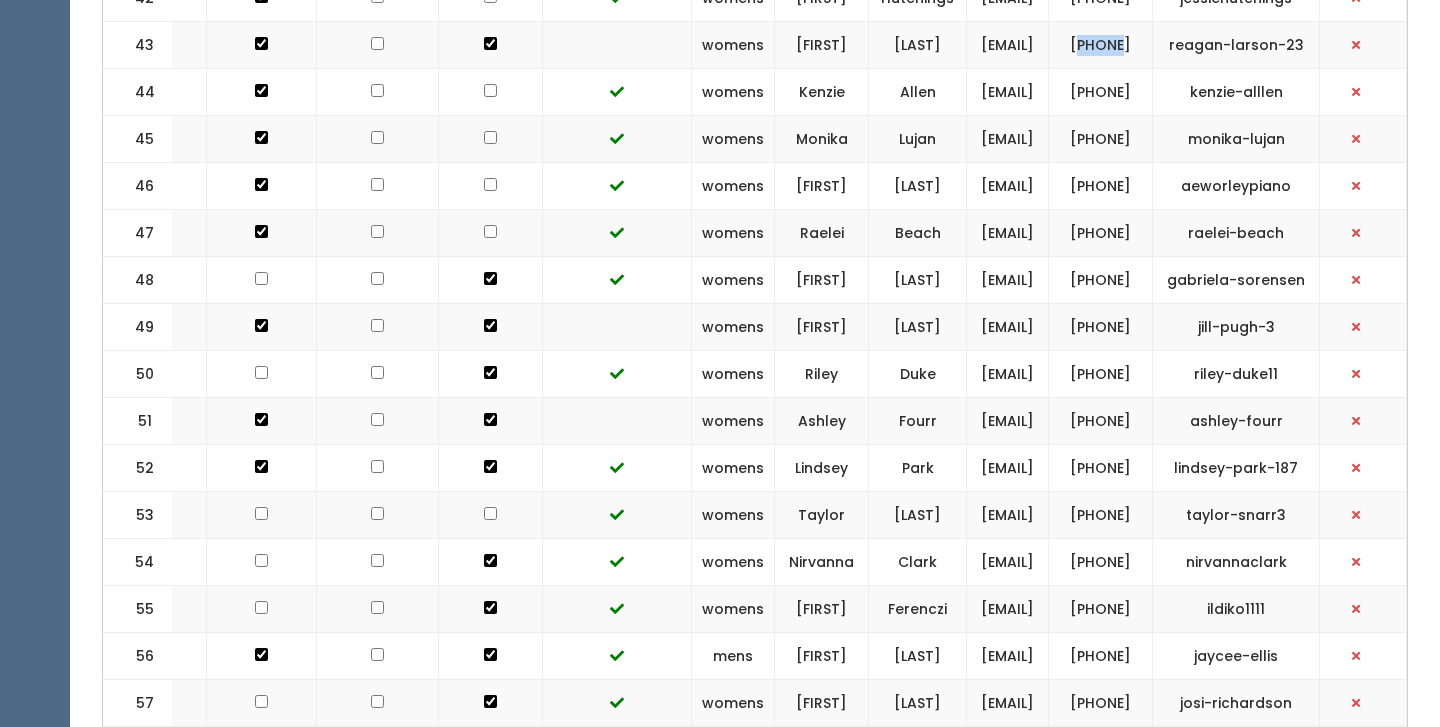 drag, startPoint x: 1081, startPoint y: 571, endPoint x: 1124, endPoint y: 586, distance: 45.54119 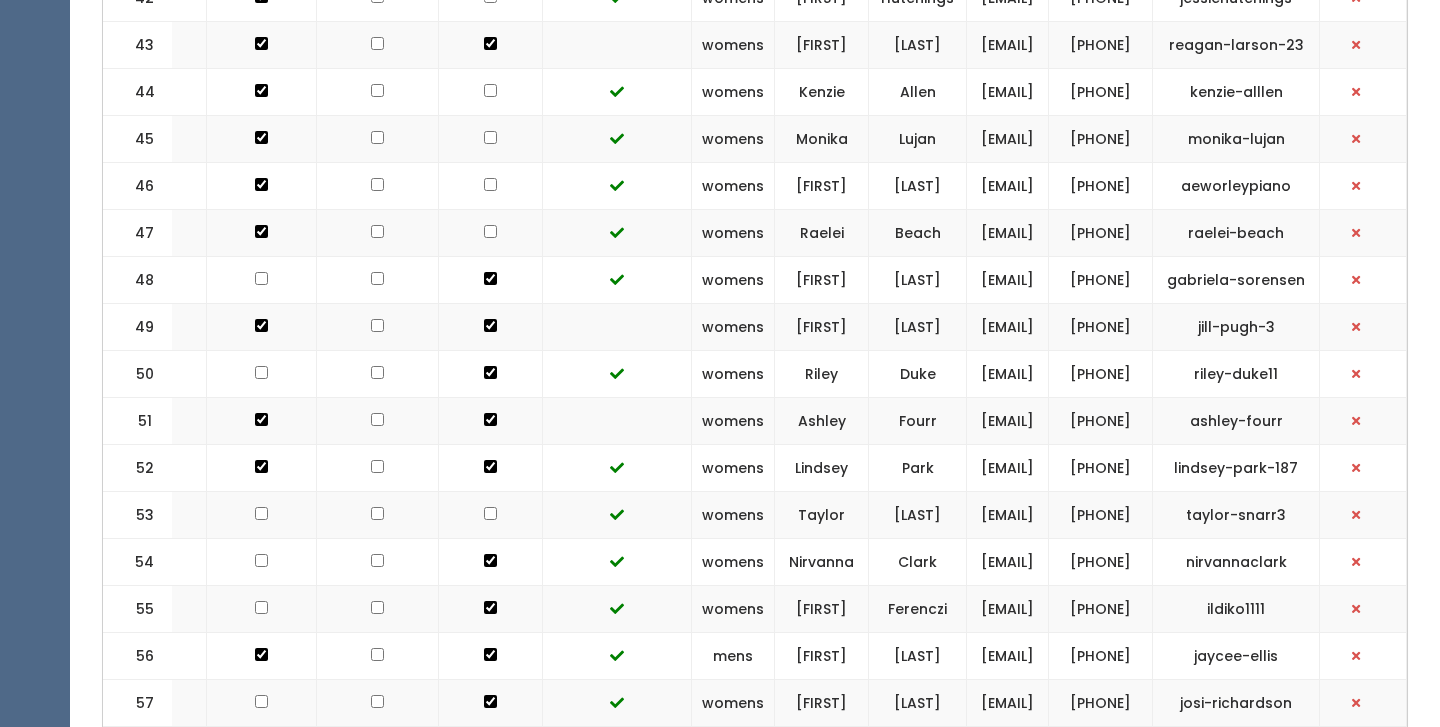drag, startPoint x: 1139, startPoint y: 604, endPoint x: 1065, endPoint y: 575, distance: 79.47956 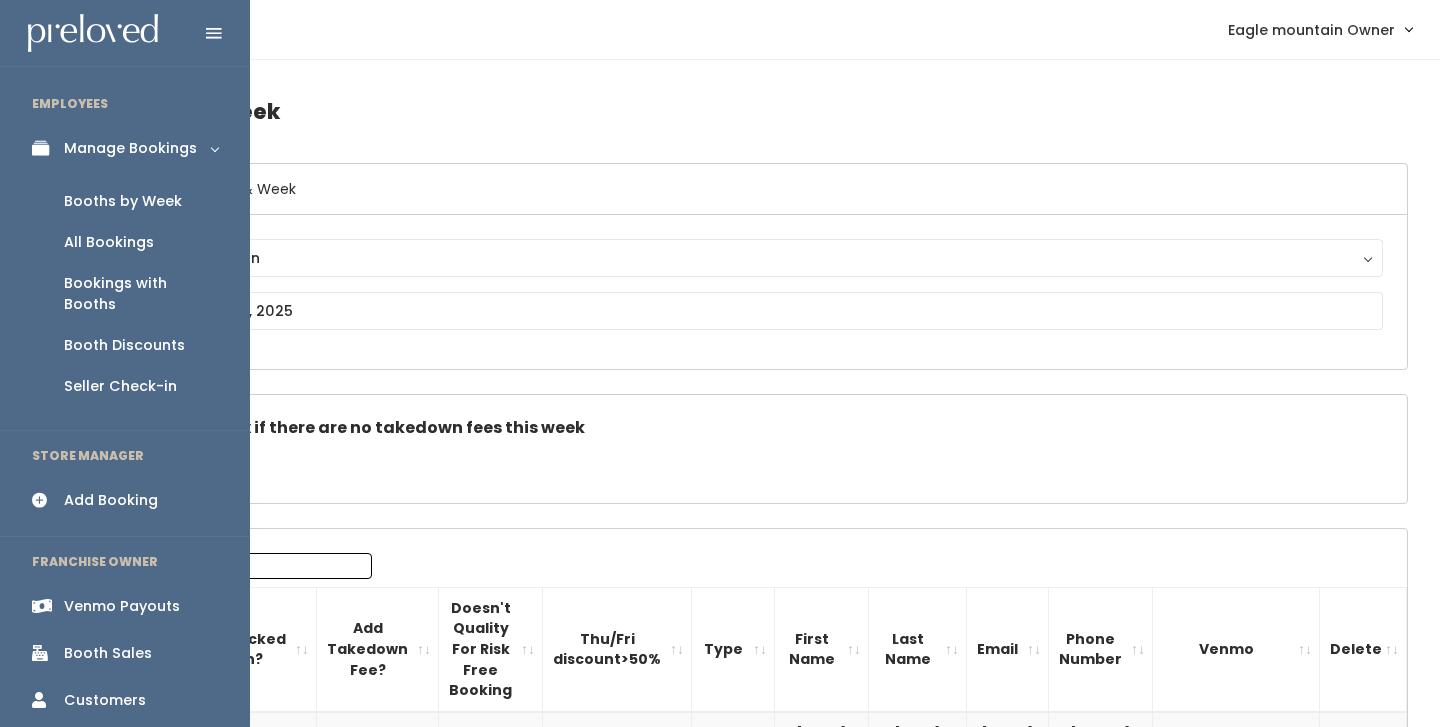 scroll, scrollTop: 0, scrollLeft: 0, axis: both 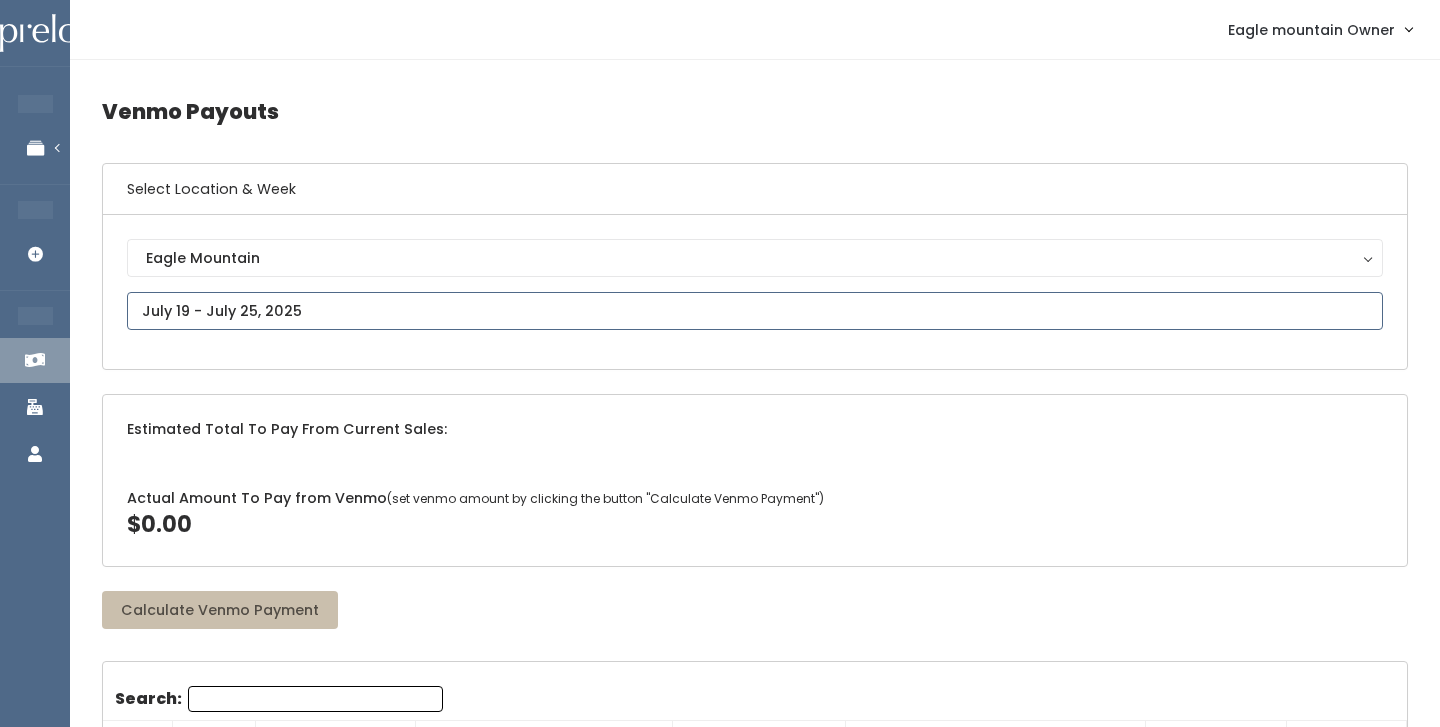click at bounding box center [755, 311] 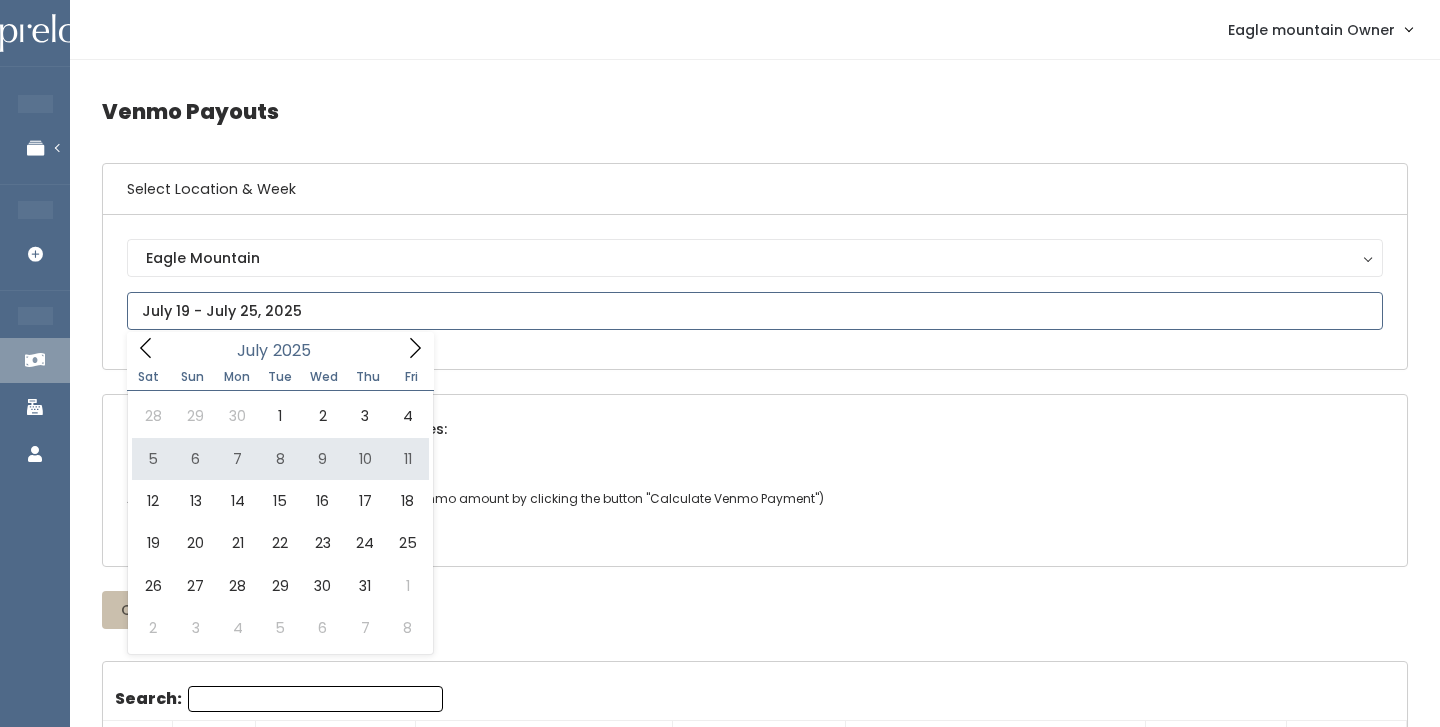 type on "July 5 to July 11" 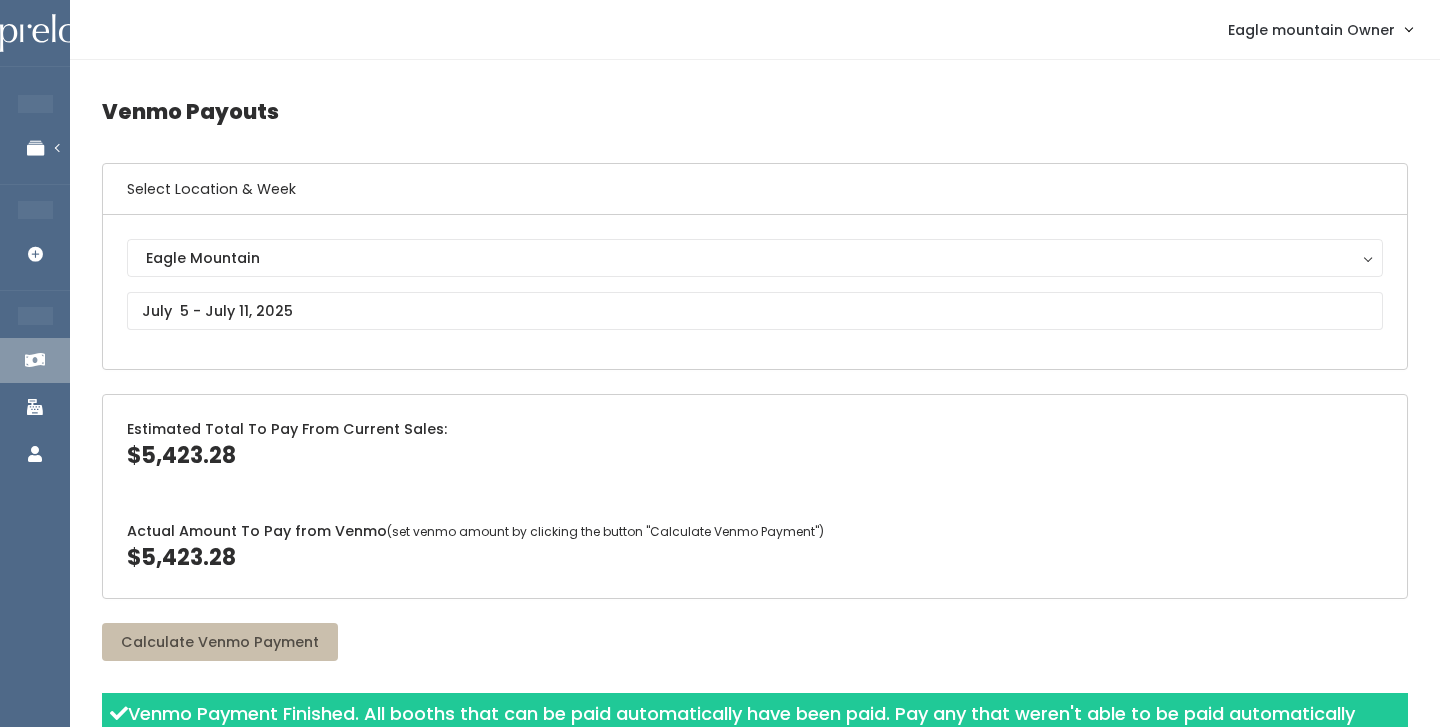 scroll, scrollTop: 0, scrollLeft: 0, axis: both 